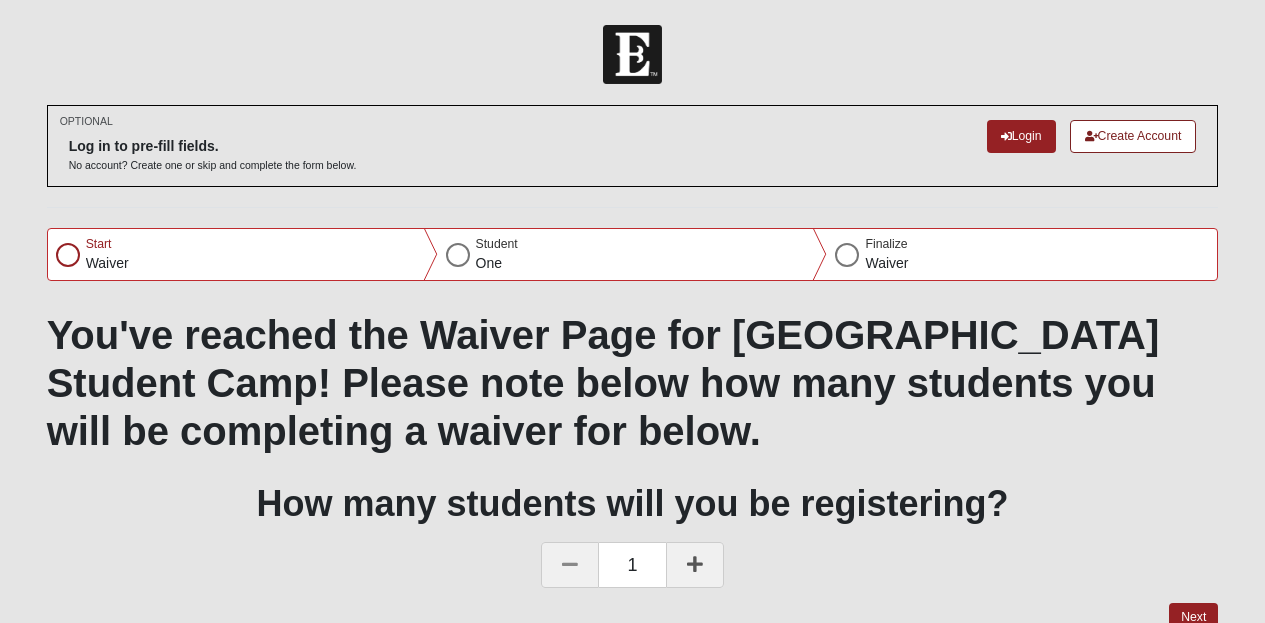 scroll, scrollTop: 85, scrollLeft: 0, axis: vertical 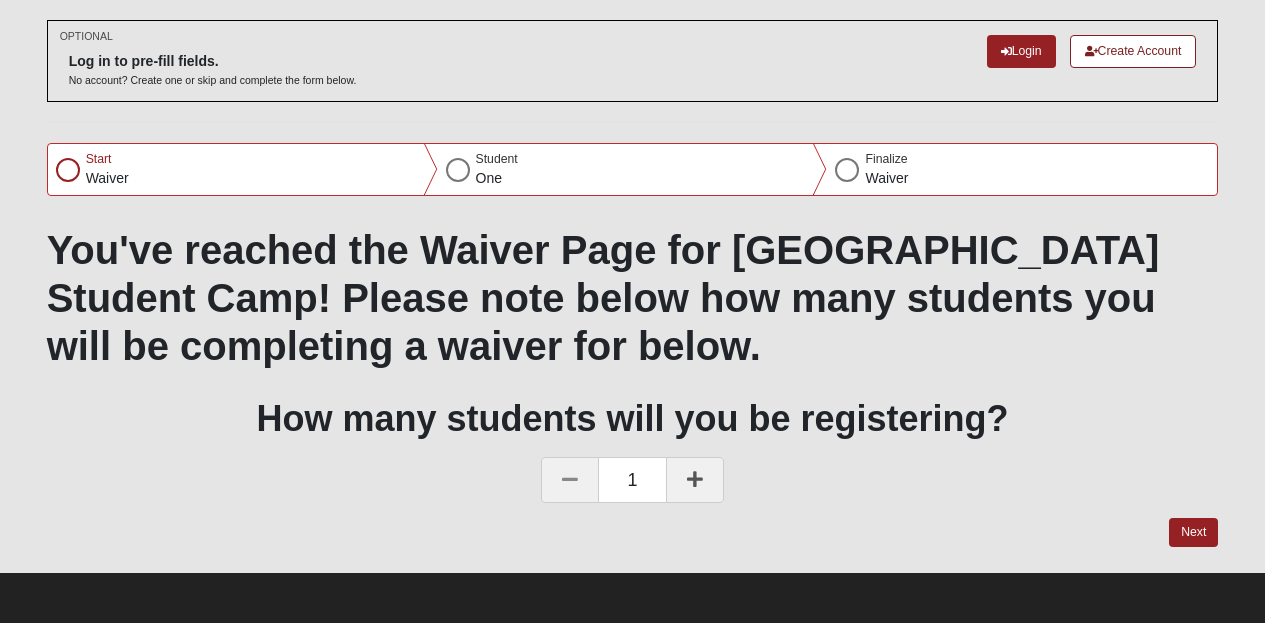 click at bounding box center (695, 480) 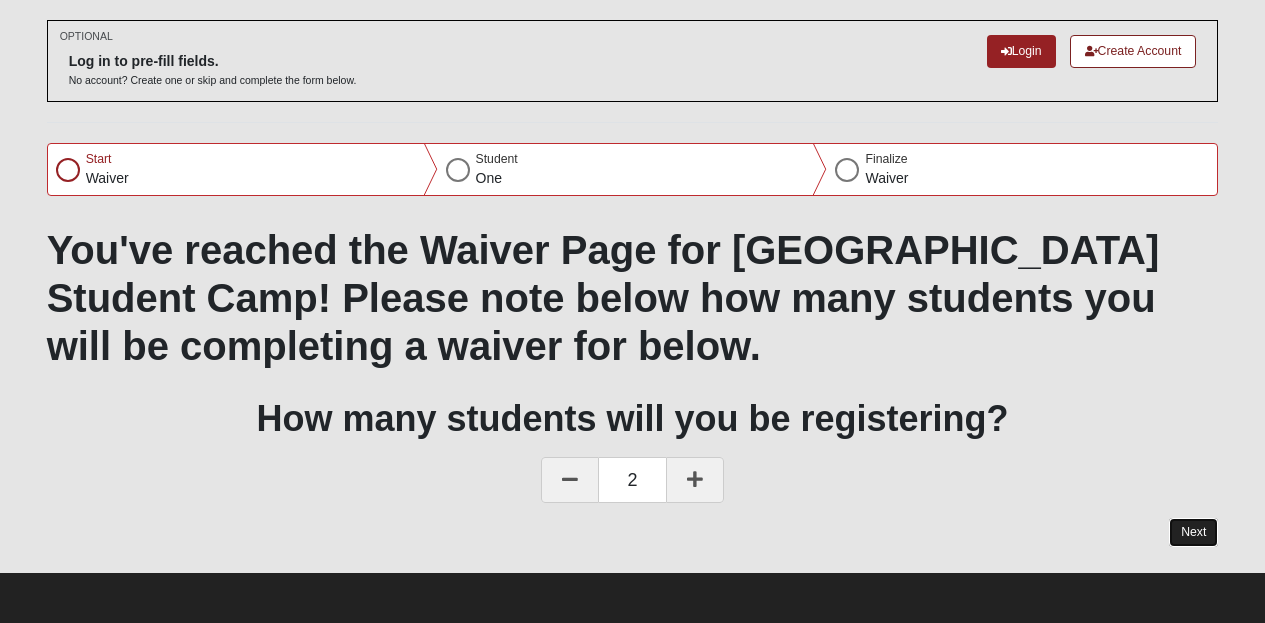 click on "Next" at bounding box center (1193, 532) 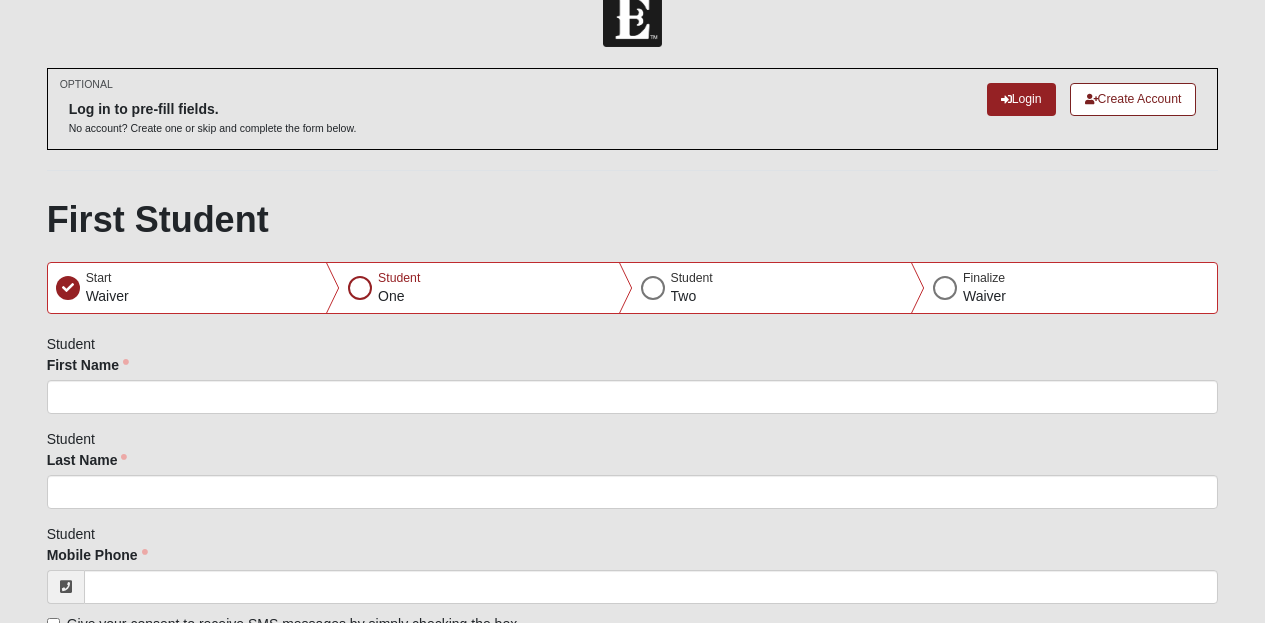 scroll, scrollTop: 0, scrollLeft: 0, axis: both 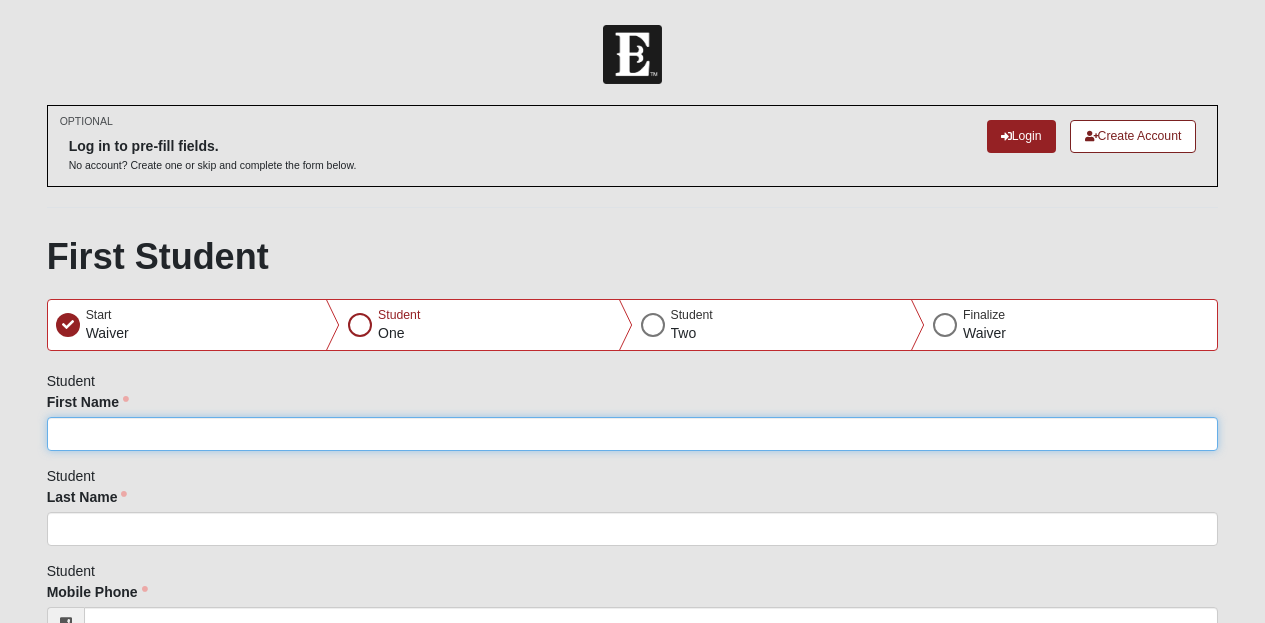 click on "First Name" 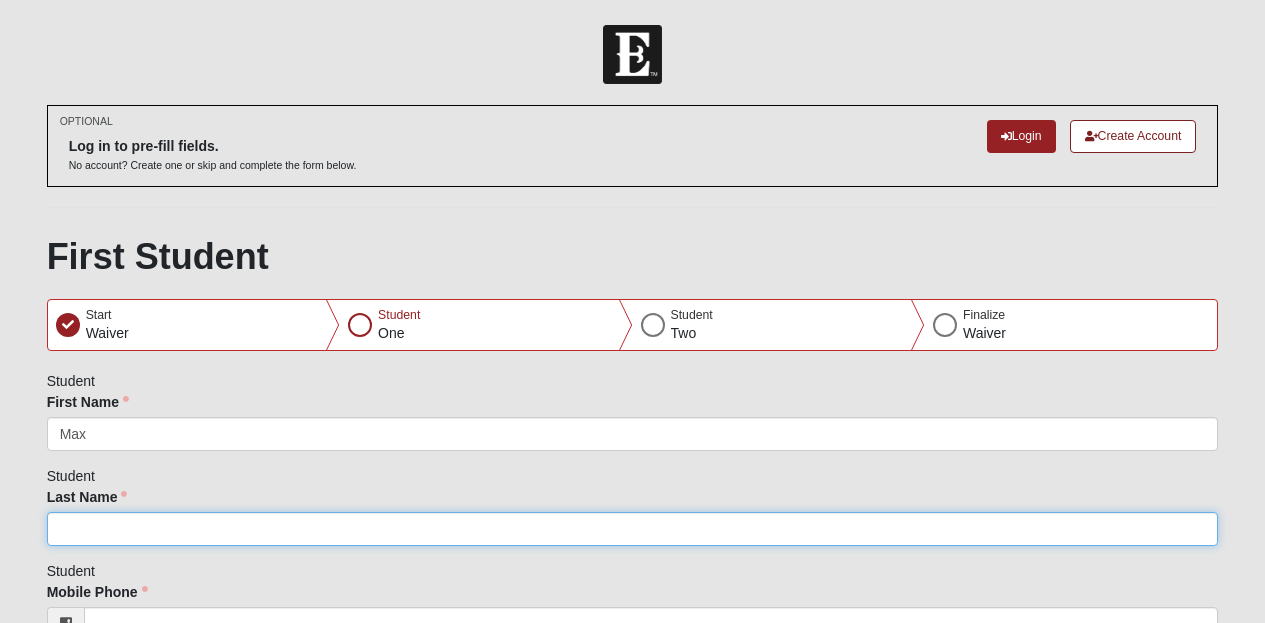 type on "[PERSON_NAME]" 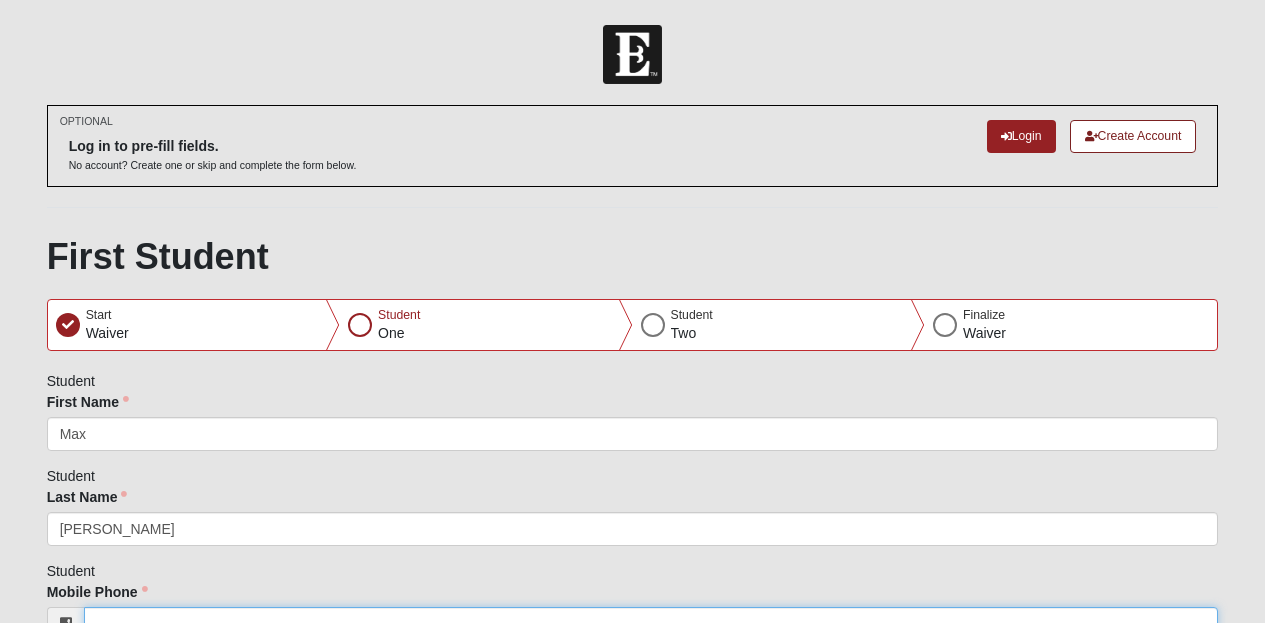 type on "[PHONE_NUMBER]" 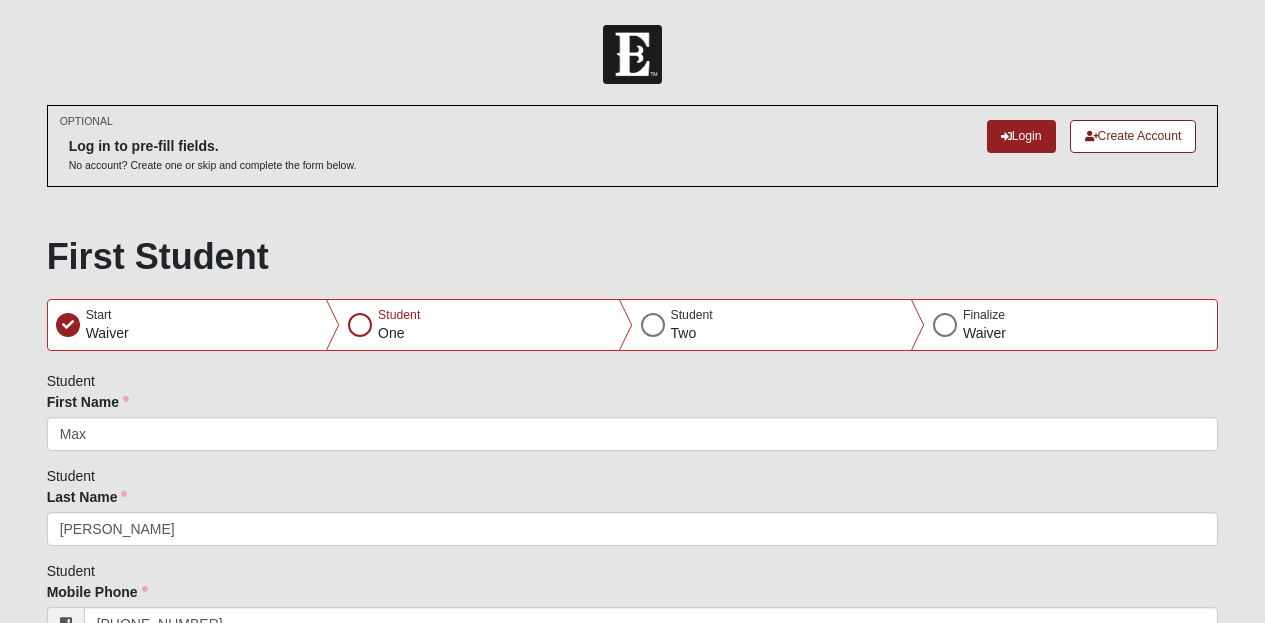 type on "[EMAIL_ADDRESS][DOMAIN_NAME]" 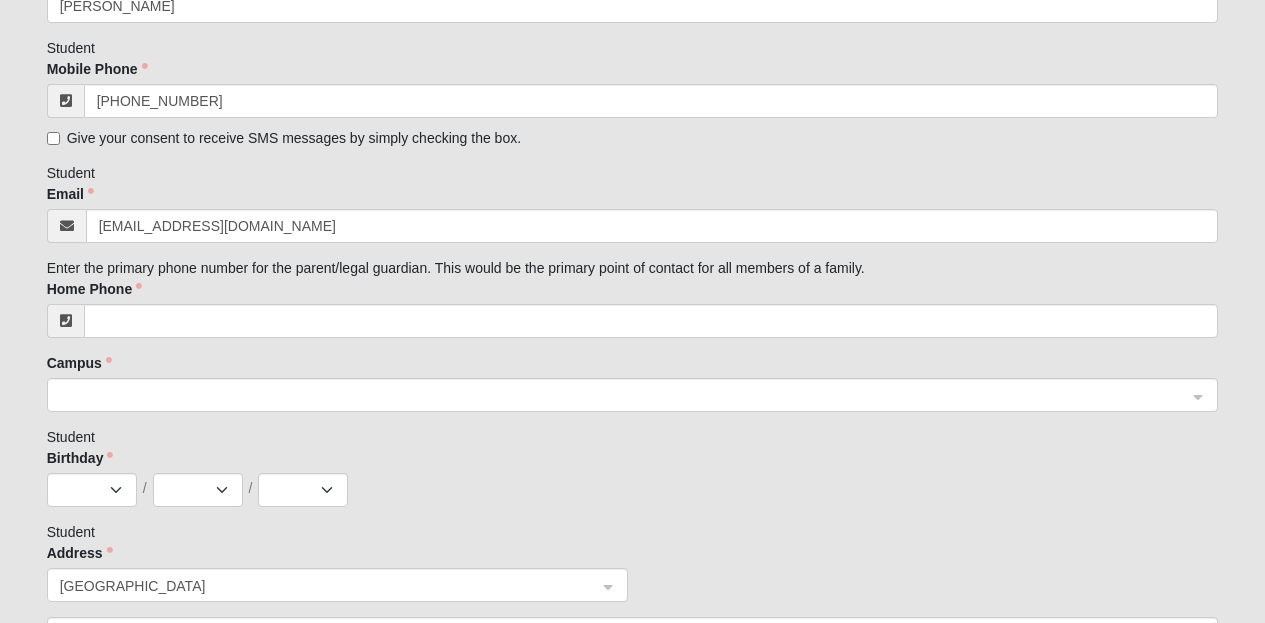 scroll, scrollTop: 530, scrollLeft: 0, axis: vertical 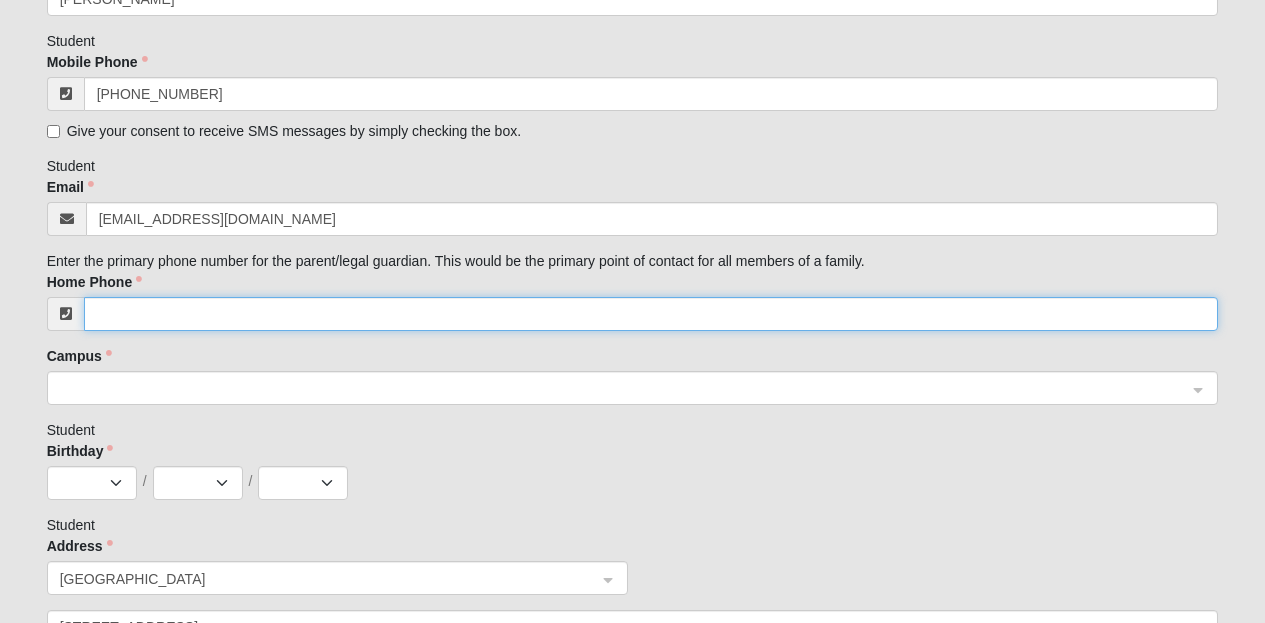 click on "Home Phone" at bounding box center (651, 314) 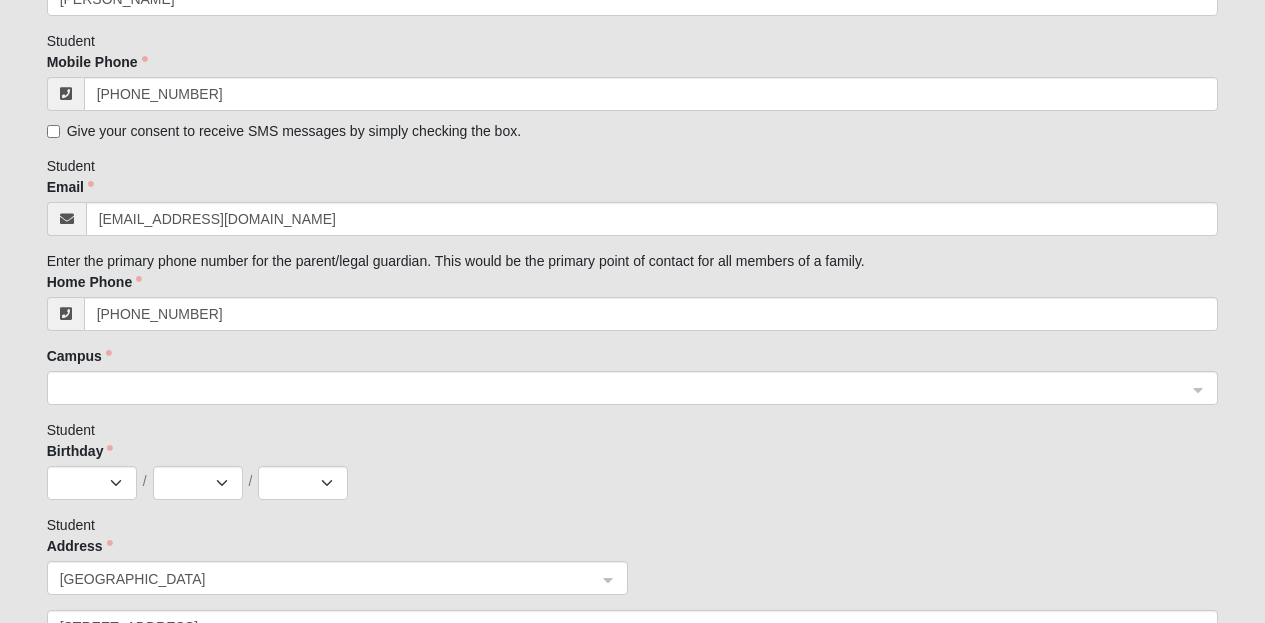 type on "Ste 42" 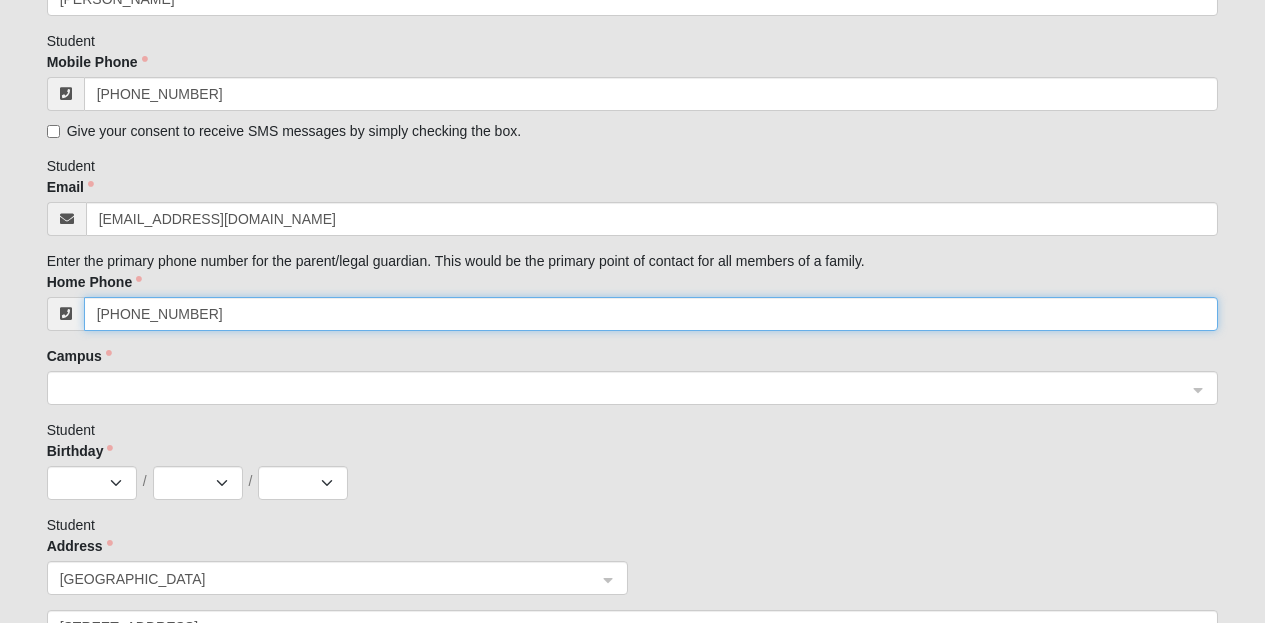 click 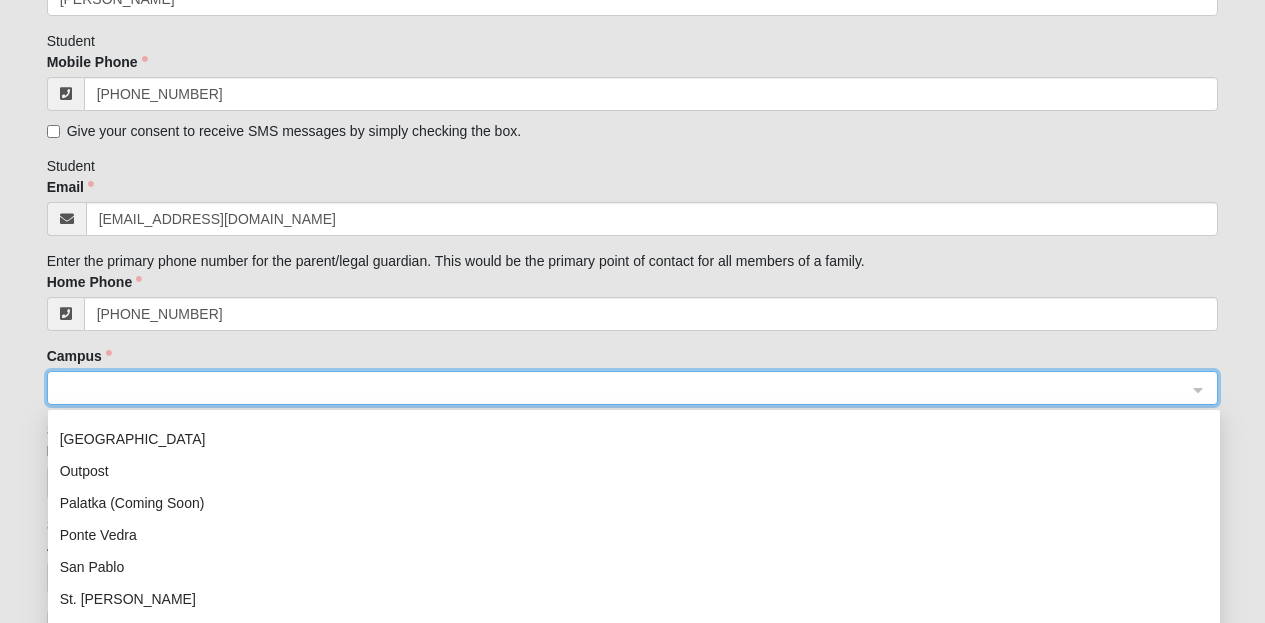 scroll, scrollTop: 215, scrollLeft: 0, axis: vertical 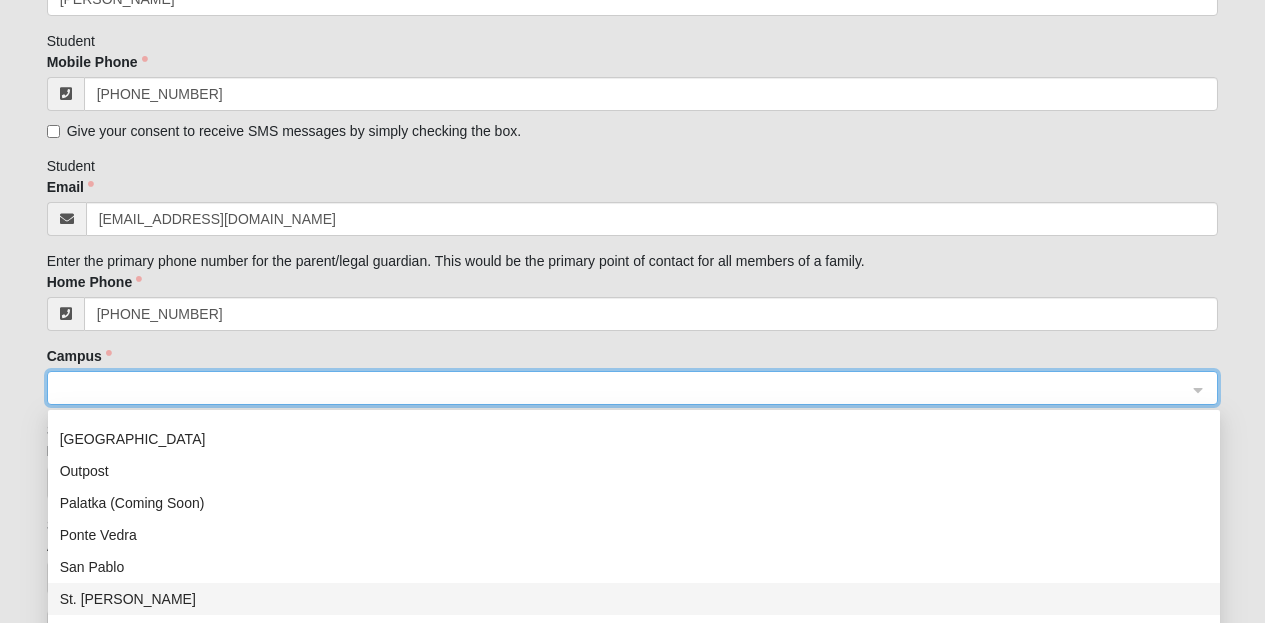 click on "St. [PERSON_NAME]" at bounding box center (634, 599) 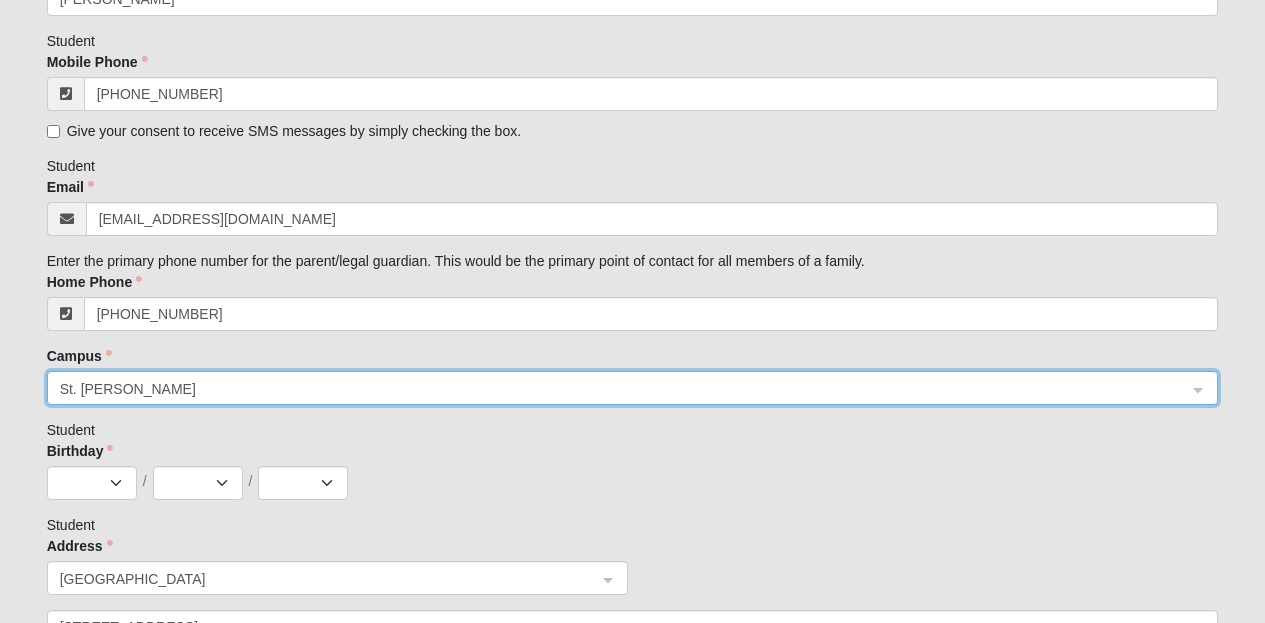 scroll, scrollTop: 596, scrollLeft: 0, axis: vertical 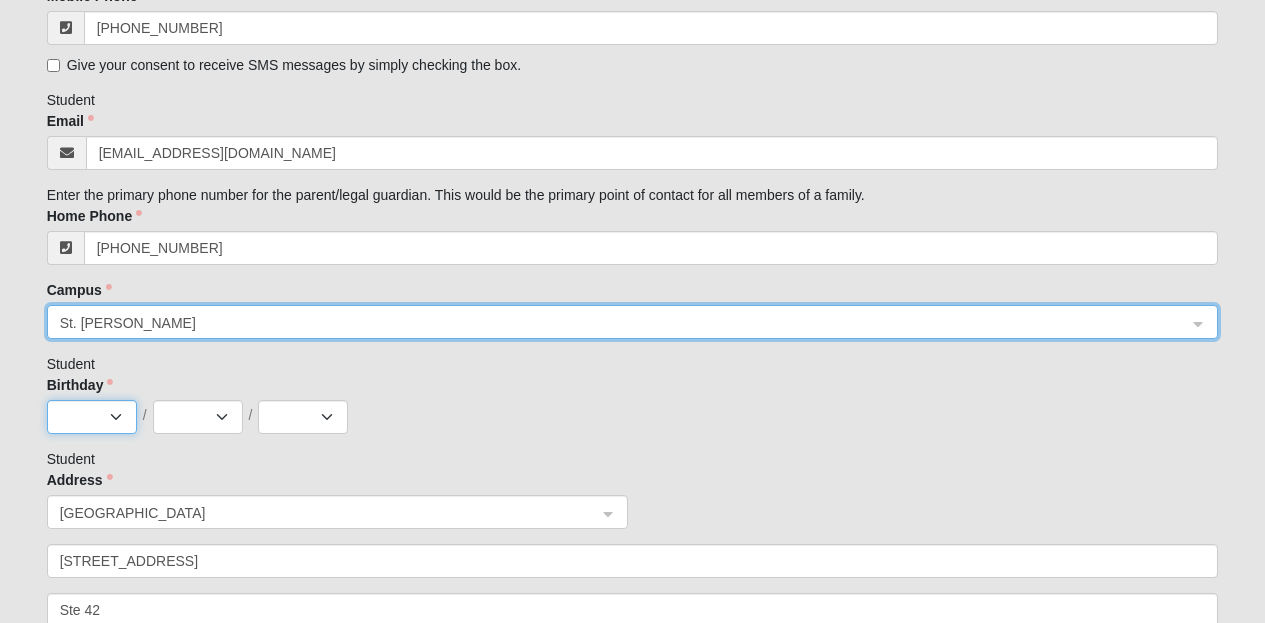click on "Jan Feb Mar Apr May Jun [DATE] Aug Sep Oct Nov Dec" at bounding box center (92, 417) 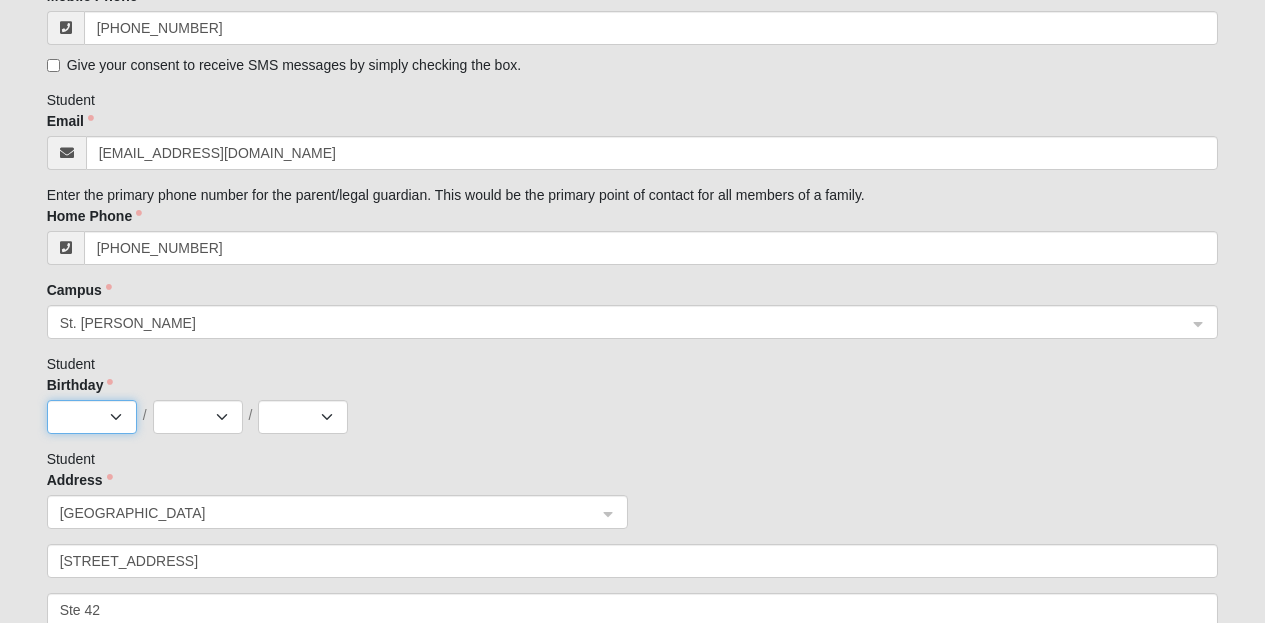 select on "11" 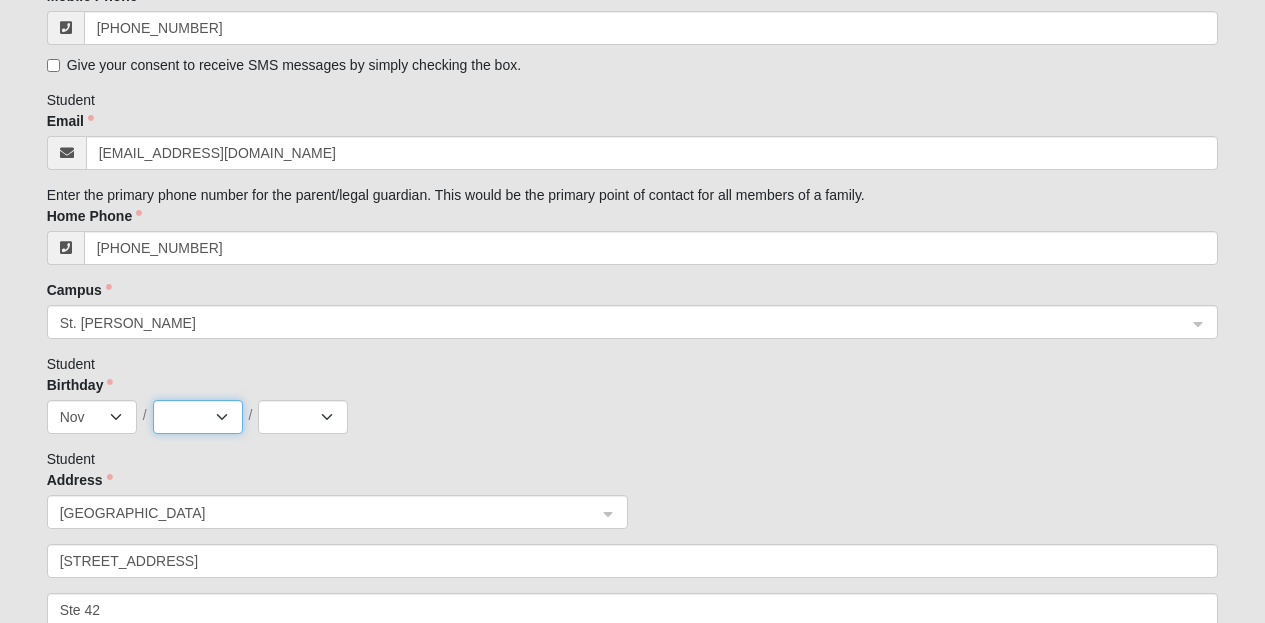 click on "1 2 3 4 5 6 7 8 9 10 11 12 13 14 15 16 17 18 19 20 21 22 23 24 25 26 27 28 29 30" at bounding box center [198, 417] 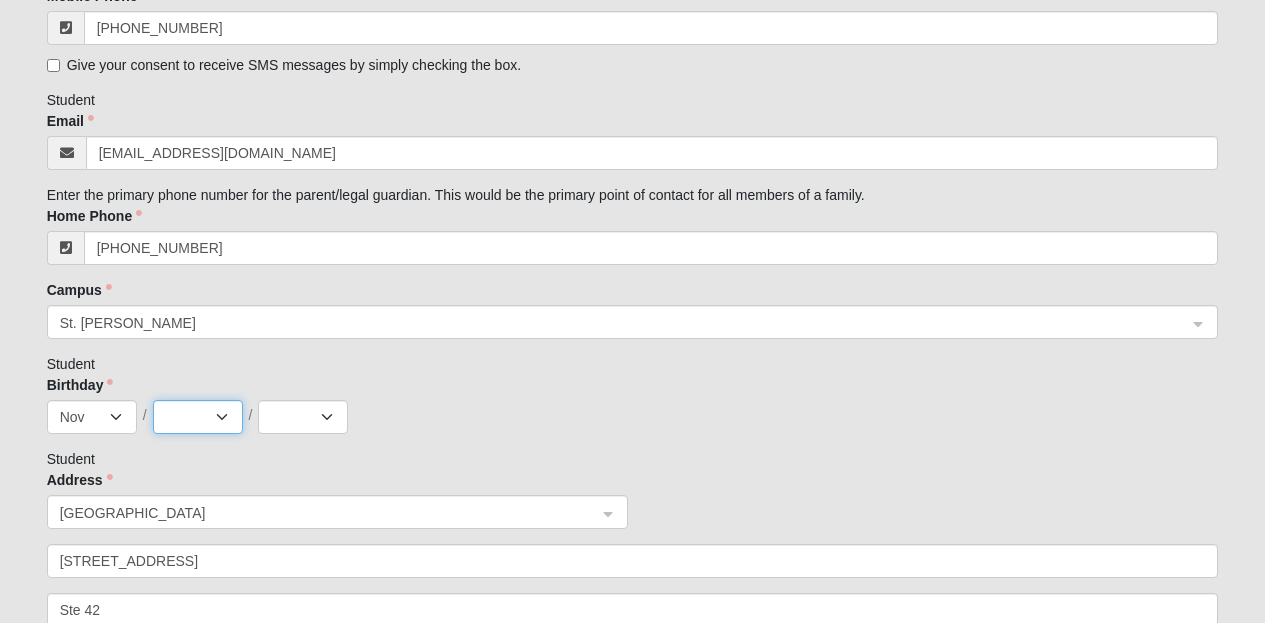 select on "25" 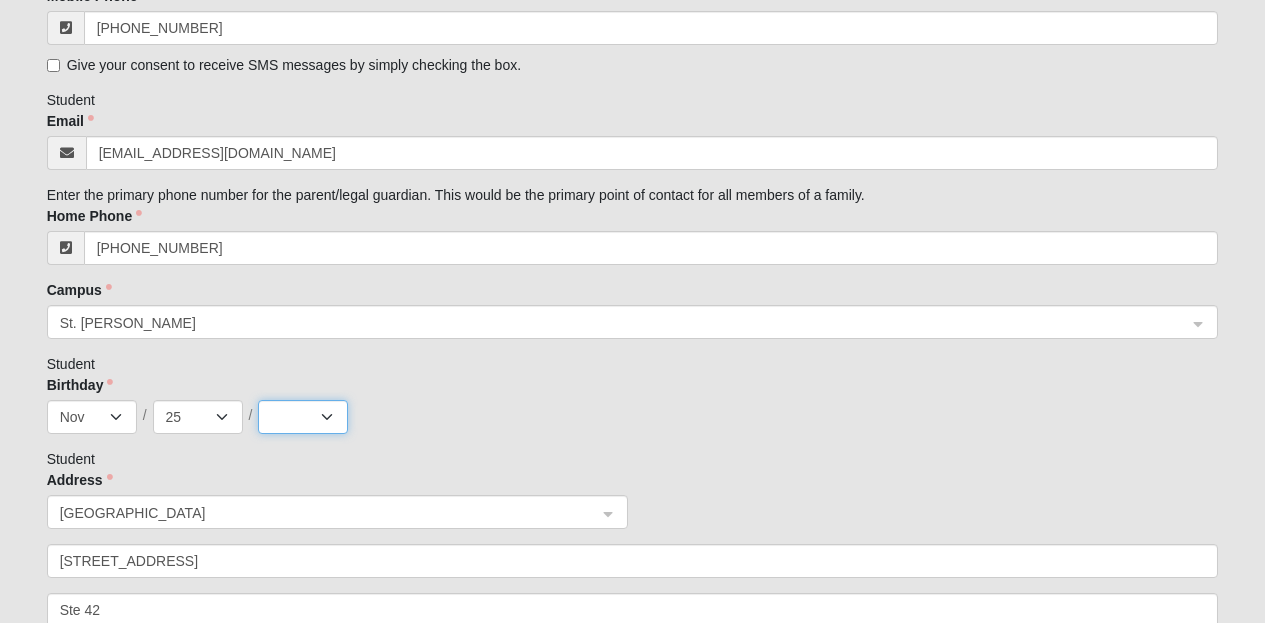 click on "2025 2024 2023 2022 2021 2020 2019 2018 2017 2016 2015 2014 2013 2012 2011 2010 2009 2008 2007 2006 2005 2004 2003 2002 2001 2000 1999 1998 1997 1996 1995 1994 1993 1992 1991 1990 1989 1988 1987 1986 1985 1984 1983 1982 1981 1980 1979 1978 1977 1976 1975 1974 1973 1972 1971 1970 1969 1968 1967 1966 1965 1964 1963 1962 1961 1960 1959 1958 1957 1956 1955 1954 1953 1952 1951 1950 1949 1948 1947 1946 1945 1944 1943 1942 1941 1940 1939 1938 1937 1936 1935 1934 1933 1932 1931 1930 1929 1928 1927 1926 1925 1924 1923 1922 1921 1920 1919 1918 1917 1916 1915 1914 1913 1912 1911 1910 1909 1908 1907 1906 1905 1904 1903 1902 1901 1900" at bounding box center [303, 417] 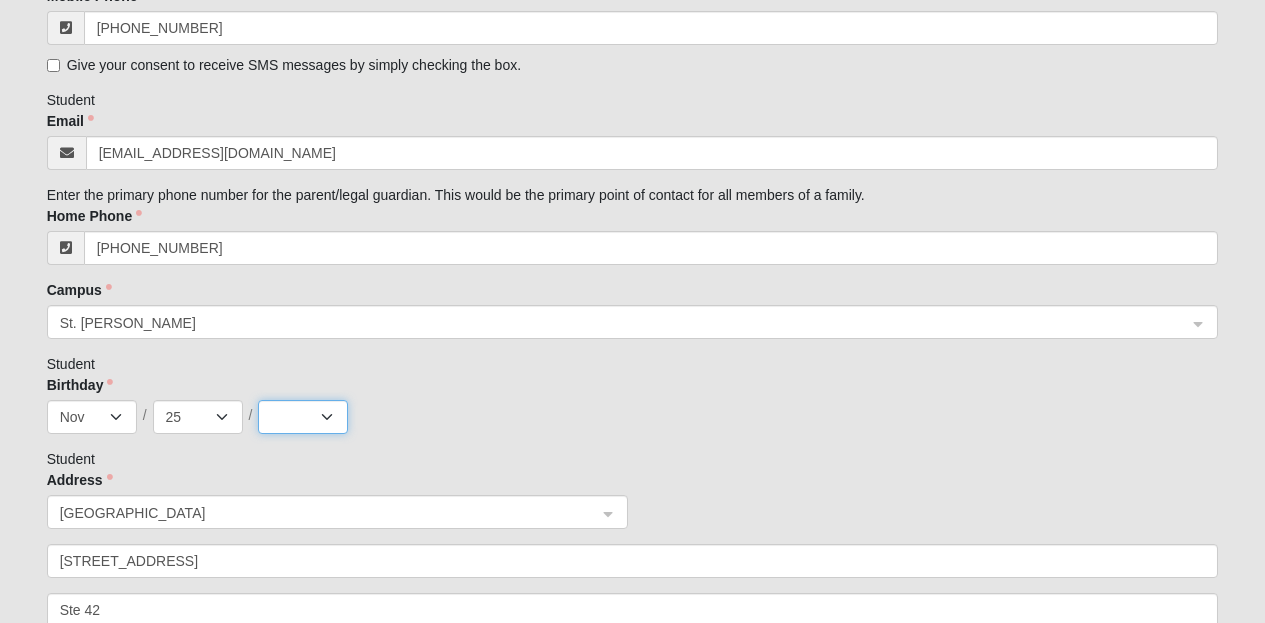 select on "2007" 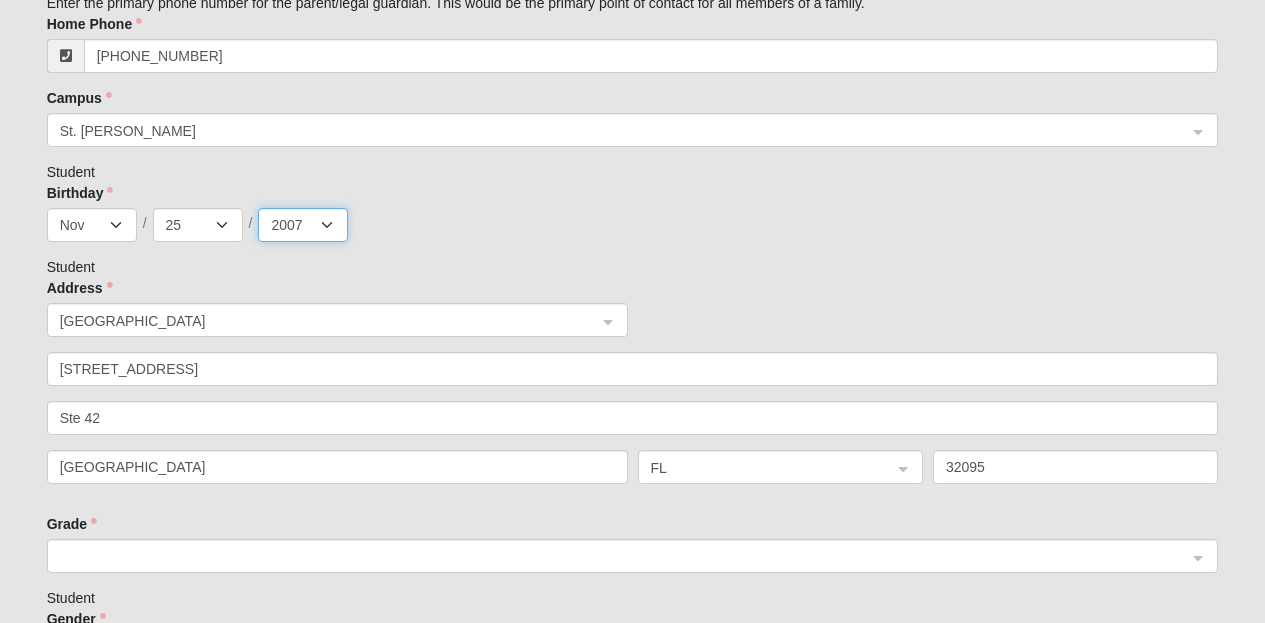 scroll, scrollTop: 862, scrollLeft: 0, axis: vertical 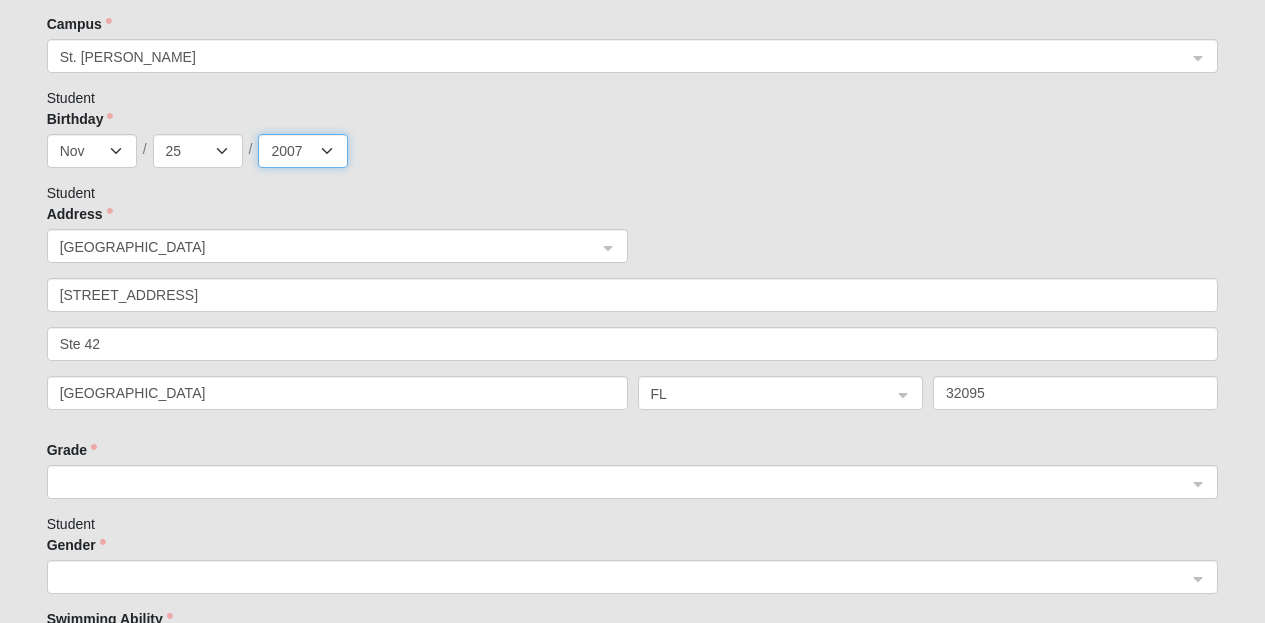click 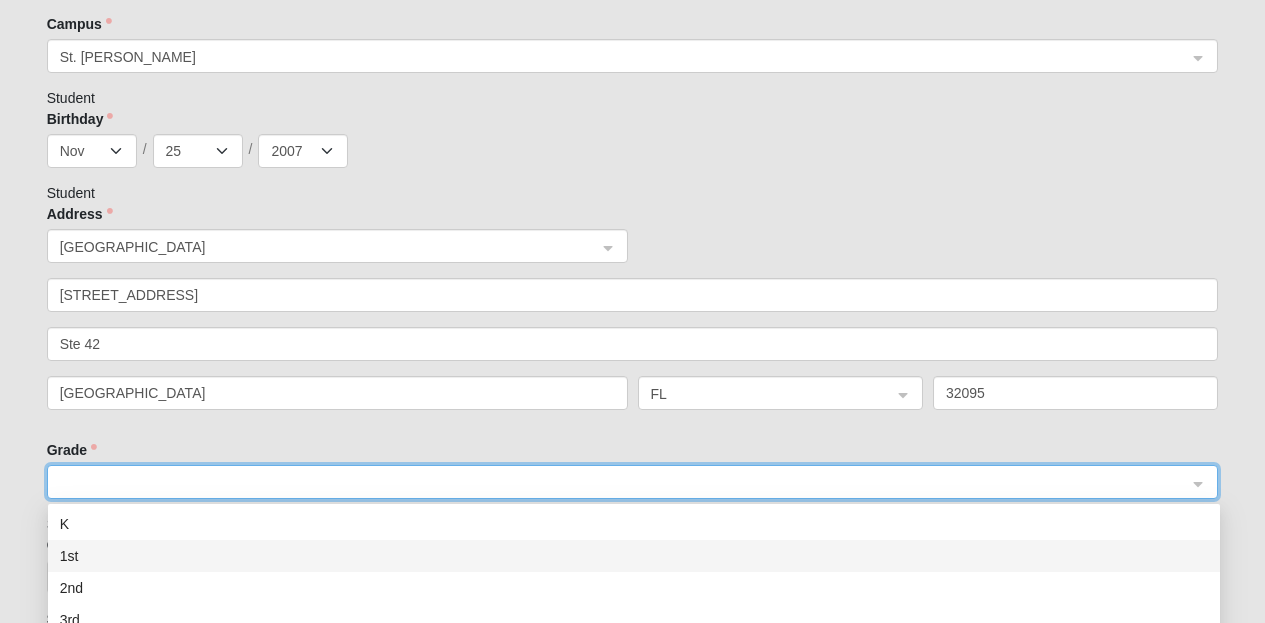 scroll, scrollTop: 160, scrollLeft: 0, axis: vertical 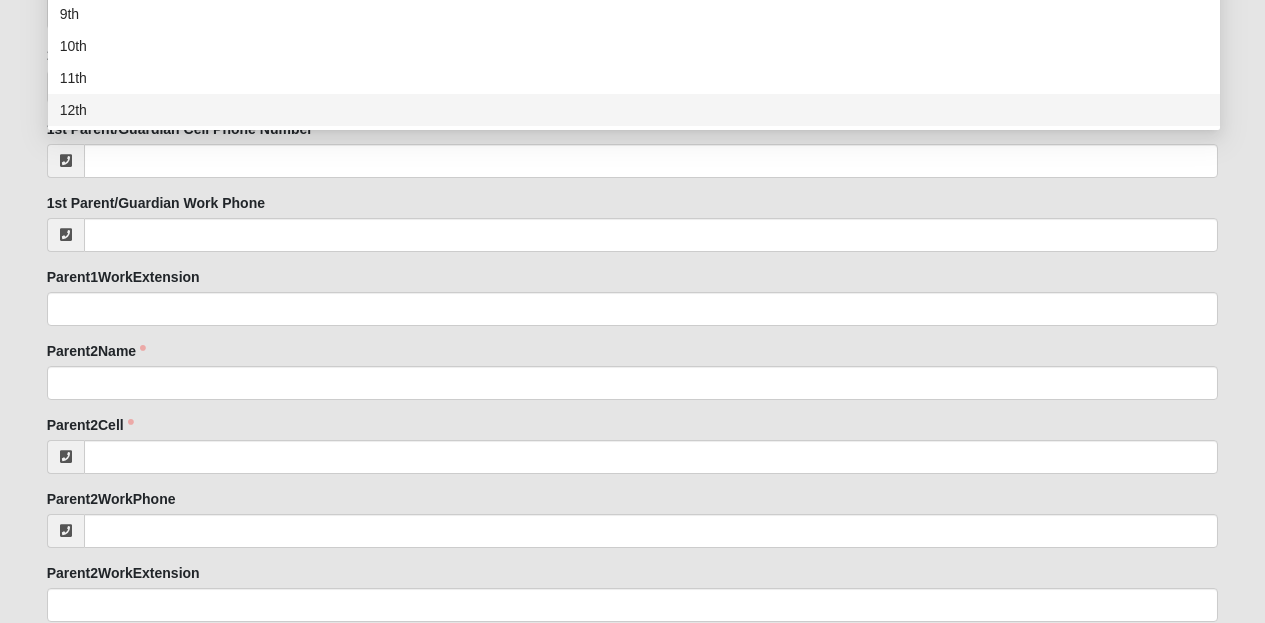 click on "12th" at bounding box center [634, 110] 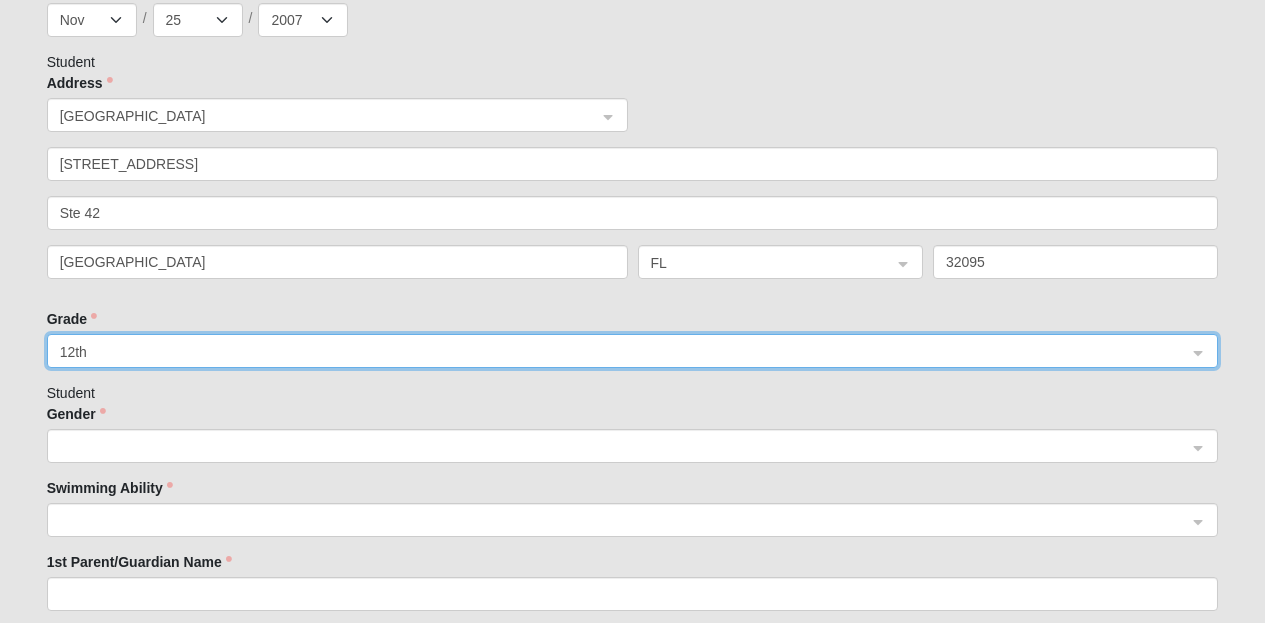 scroll, scrollTop: 1001, scrollLeft: 0, axis: vertical 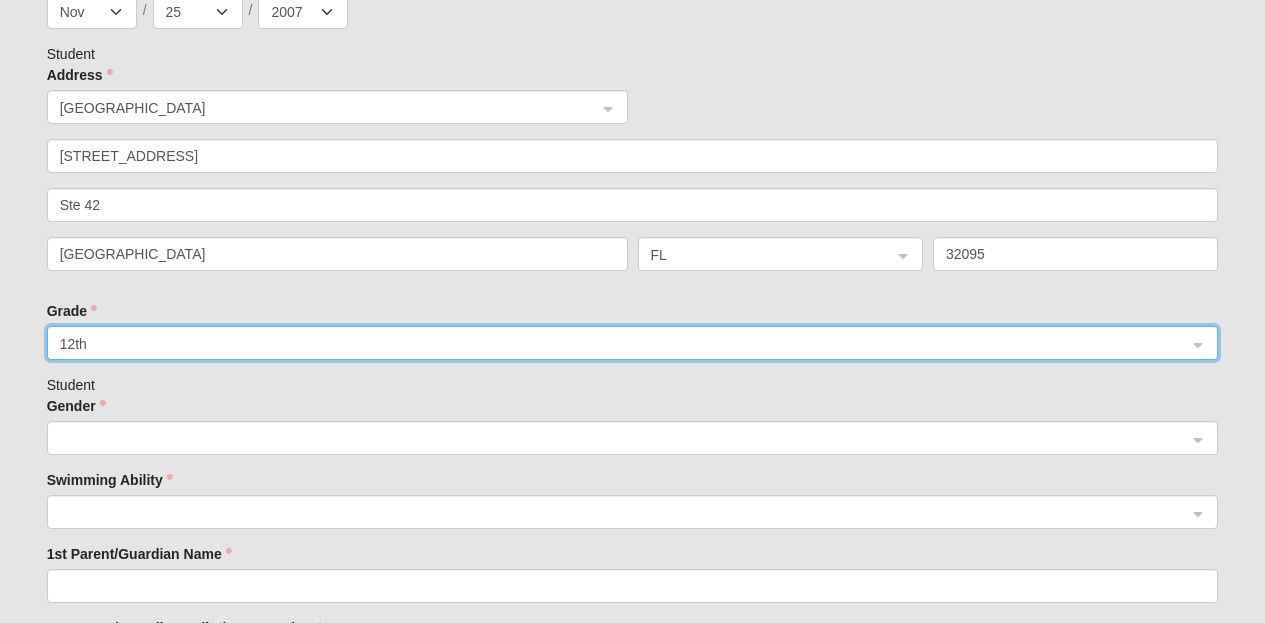 click 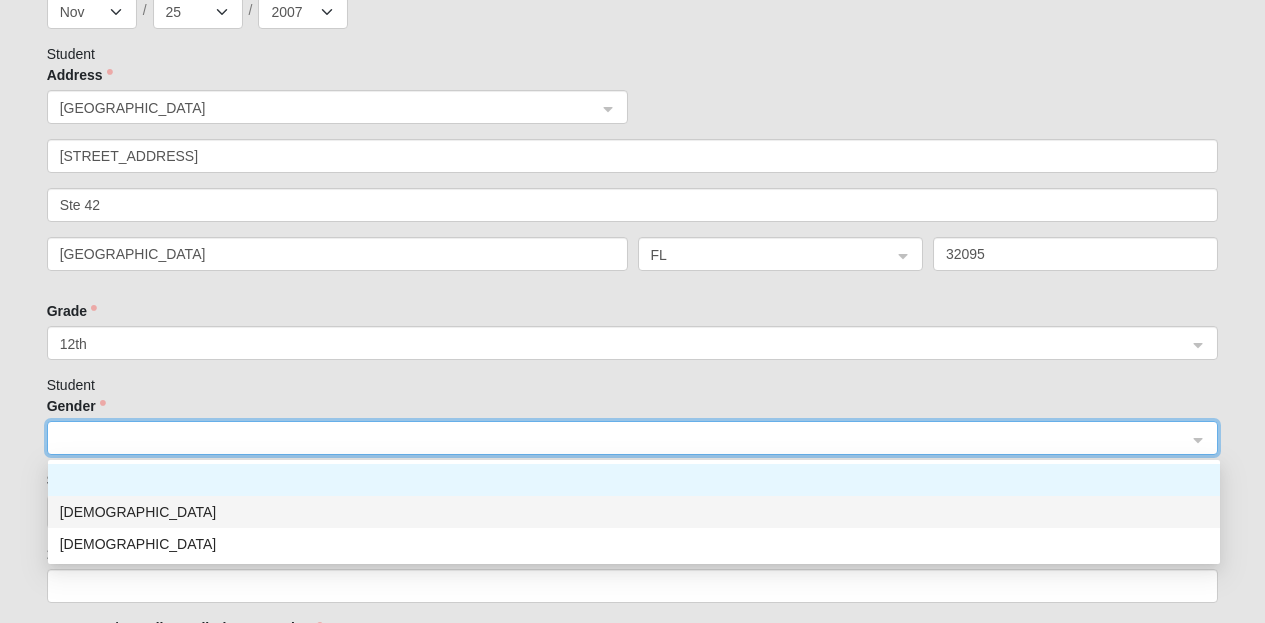 click on "[DEMOGRAPHIC_DATA]" at bounding box center (634, 512) 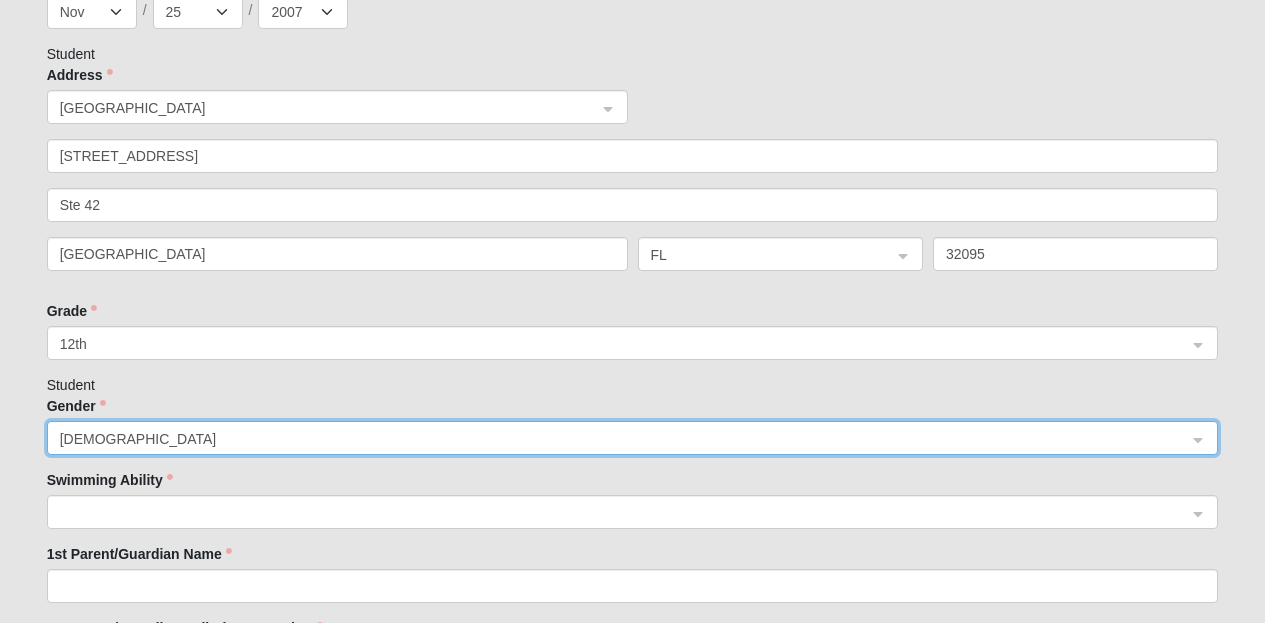 click 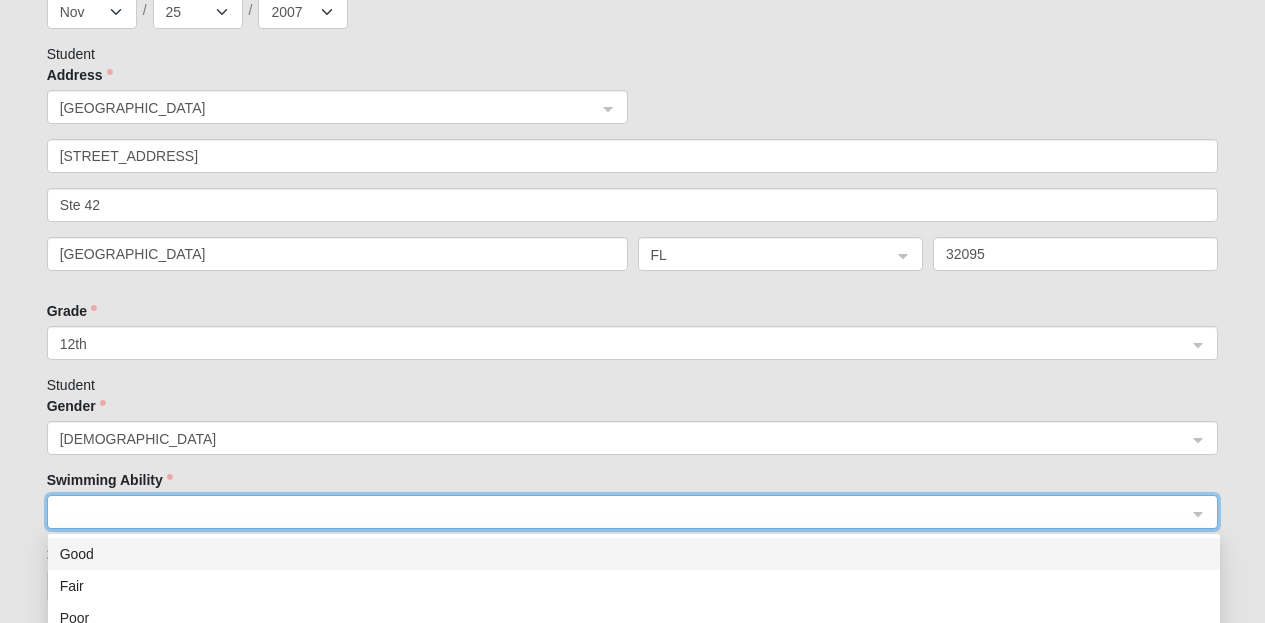 click on "Good" at bounding box center (634, 554) 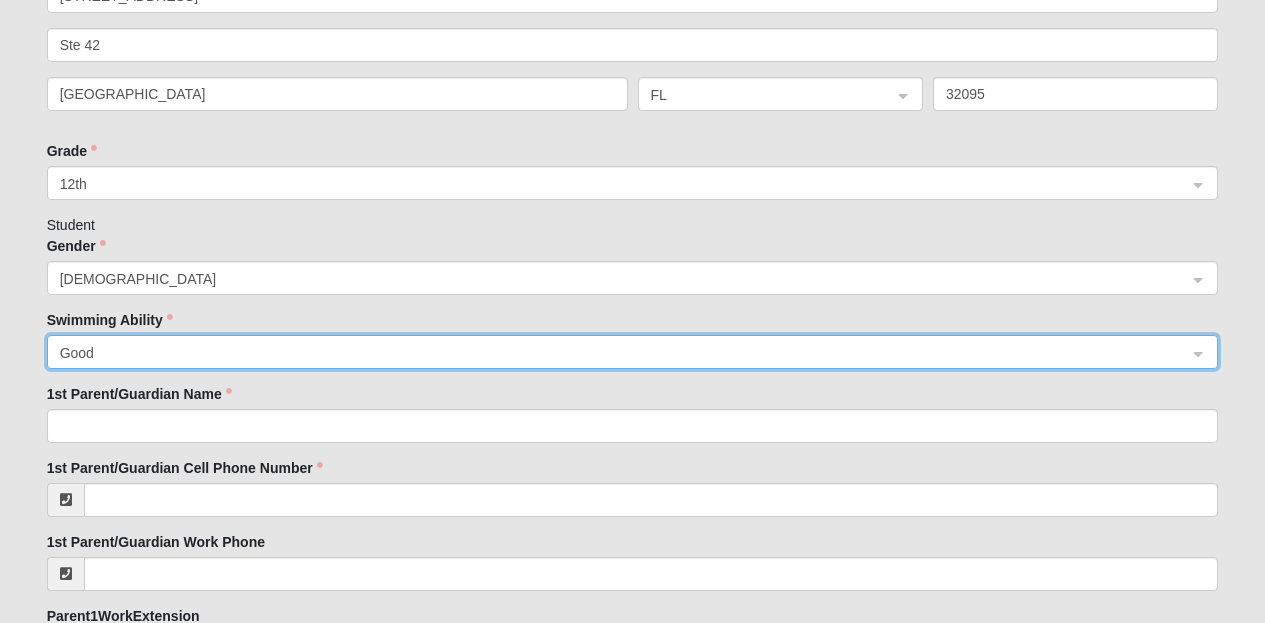 scroll, scrollTop: 1162, scrollLeft: 0, axis: vertical 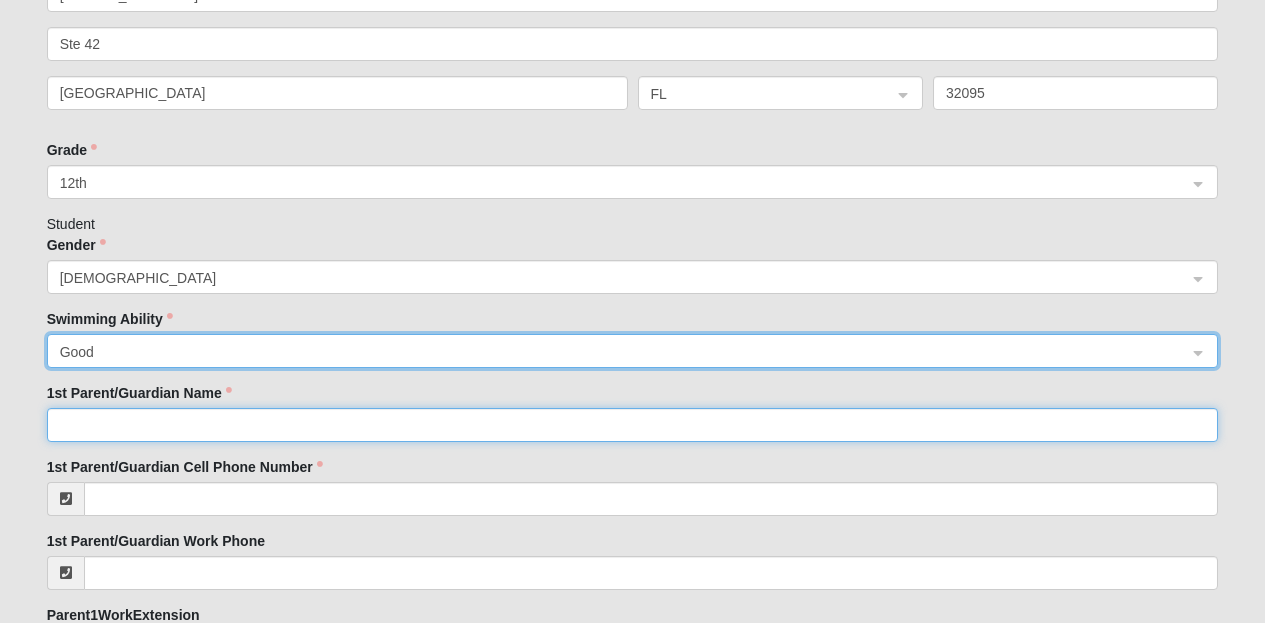 click on "1st Parent/Guardian Name" 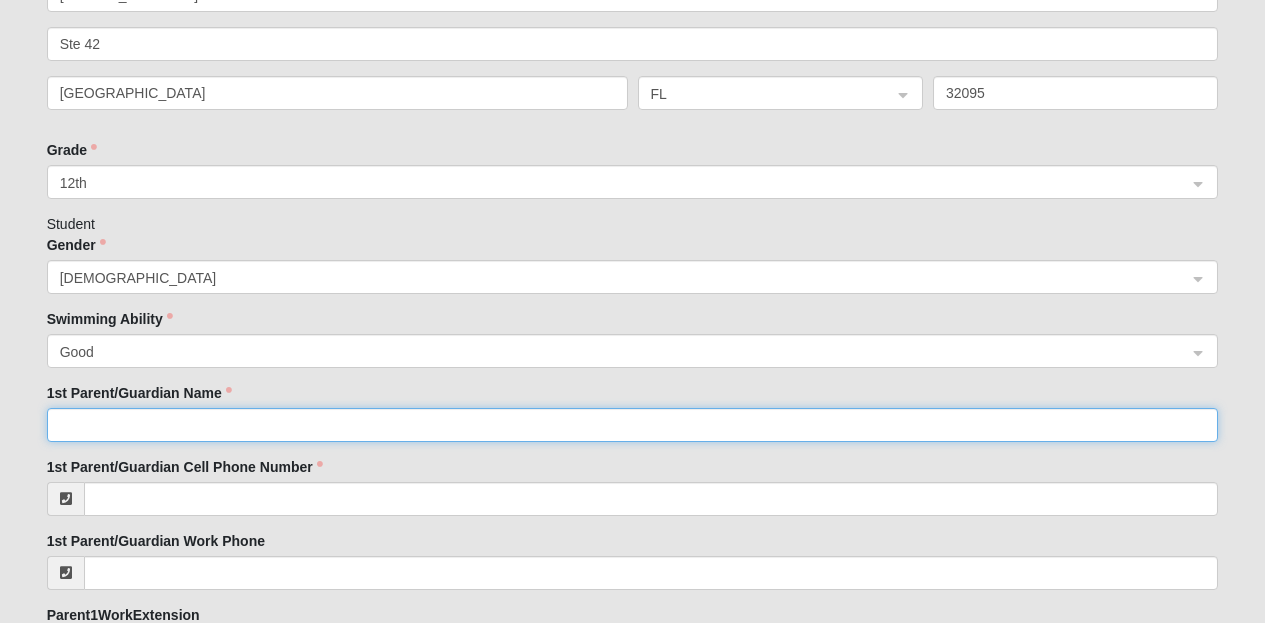 click on "1st Parent/Guardian Name" 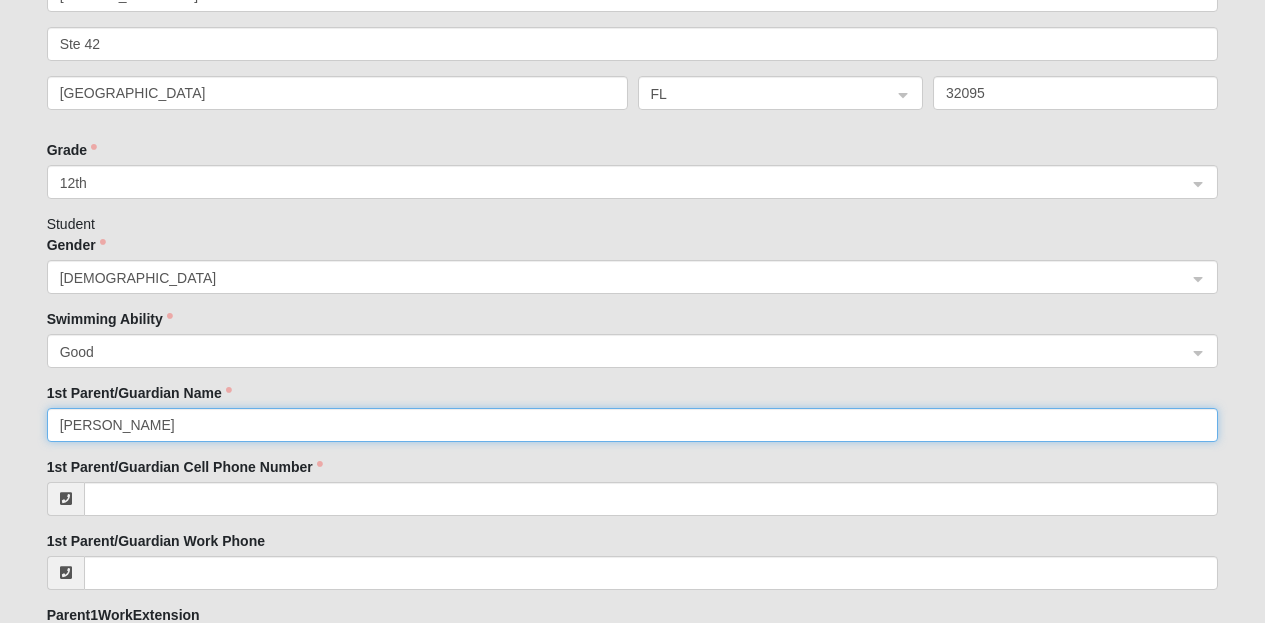 type on "[PERSON_NAME]" 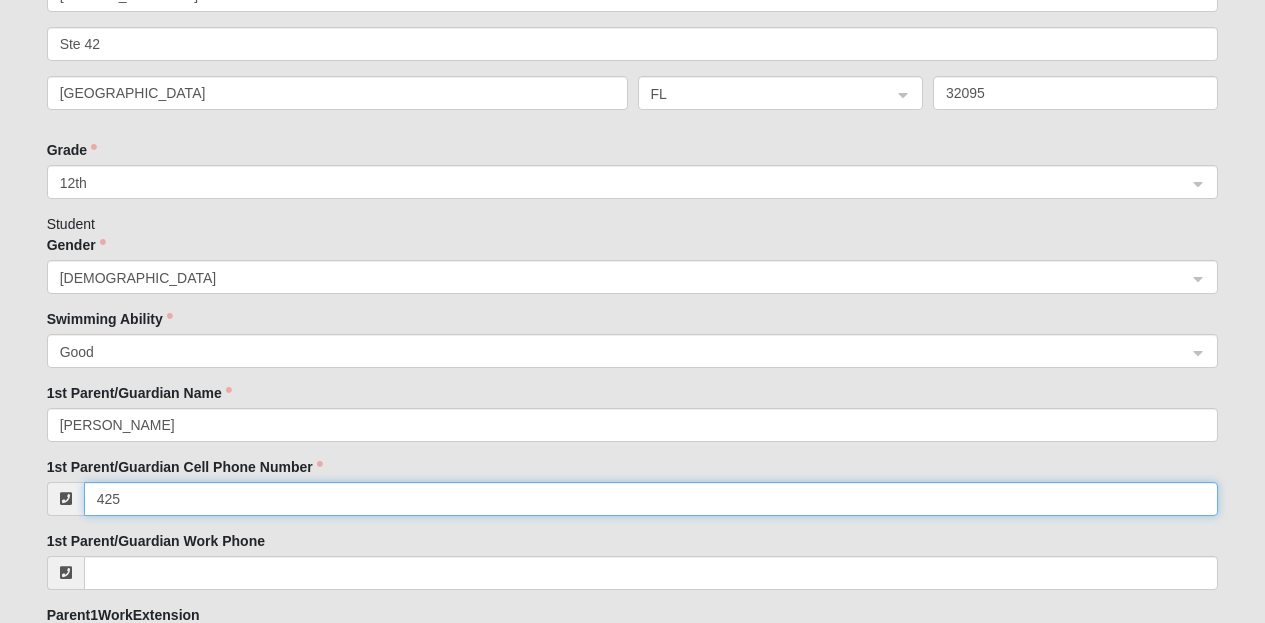 type on "[PHONE_NUMBER]" 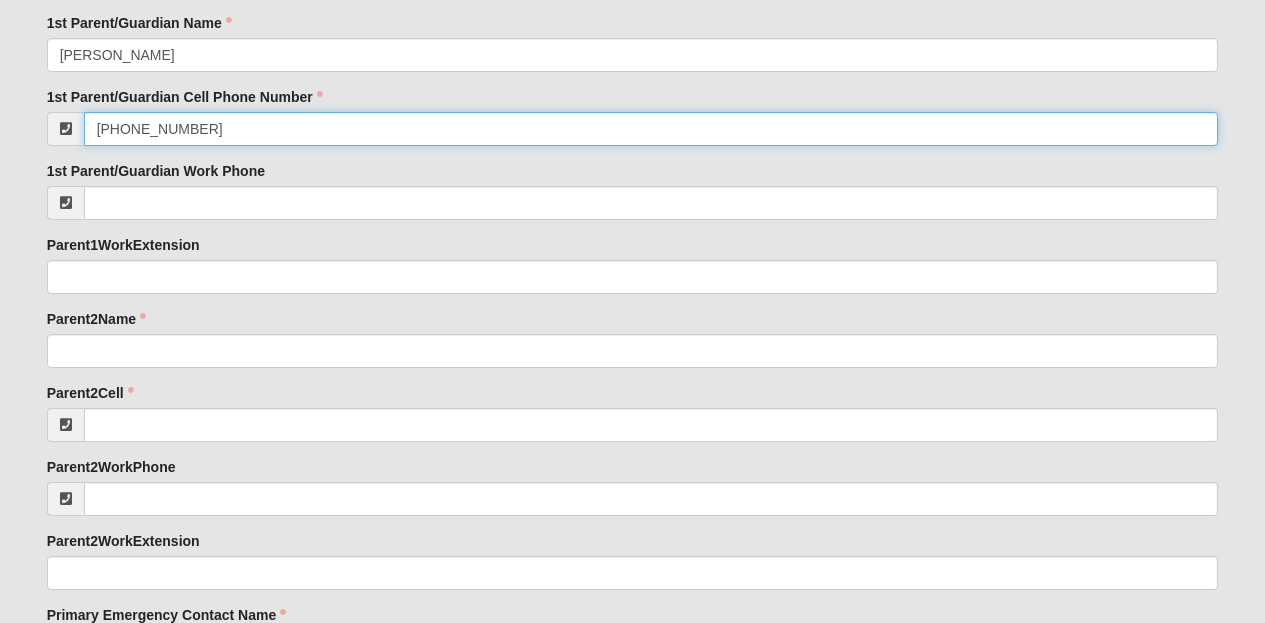 scroll, scrollTop: 1546, scrollLeft: 0, axis: vertical 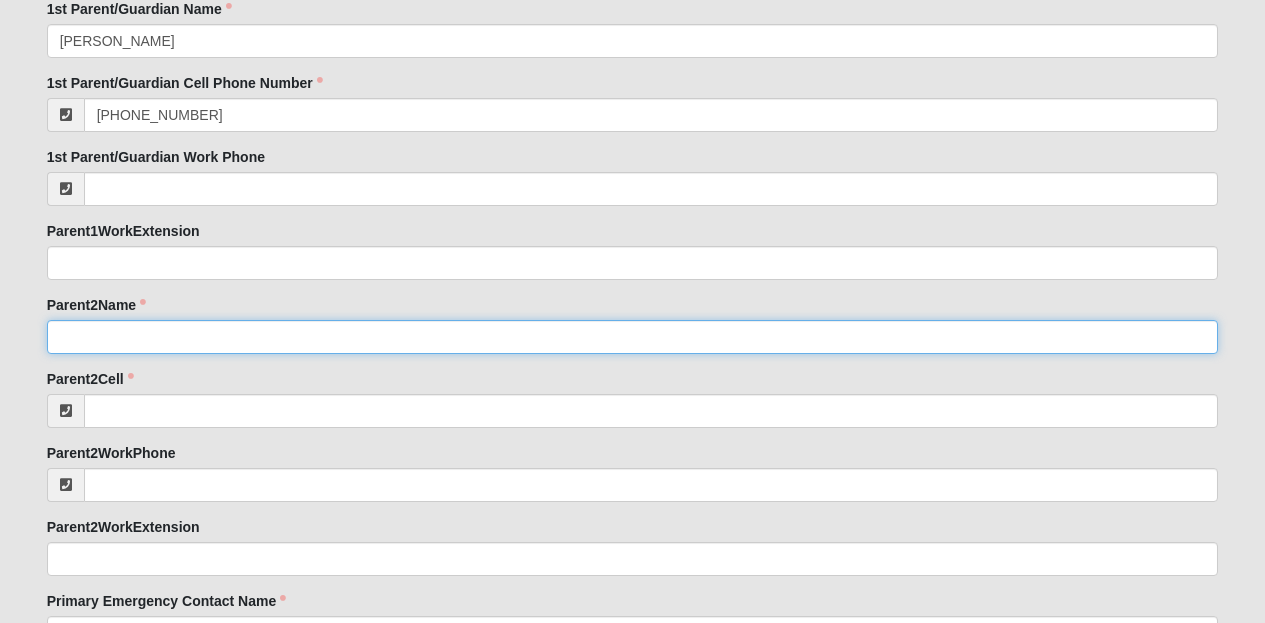 click on "Parent2Name" 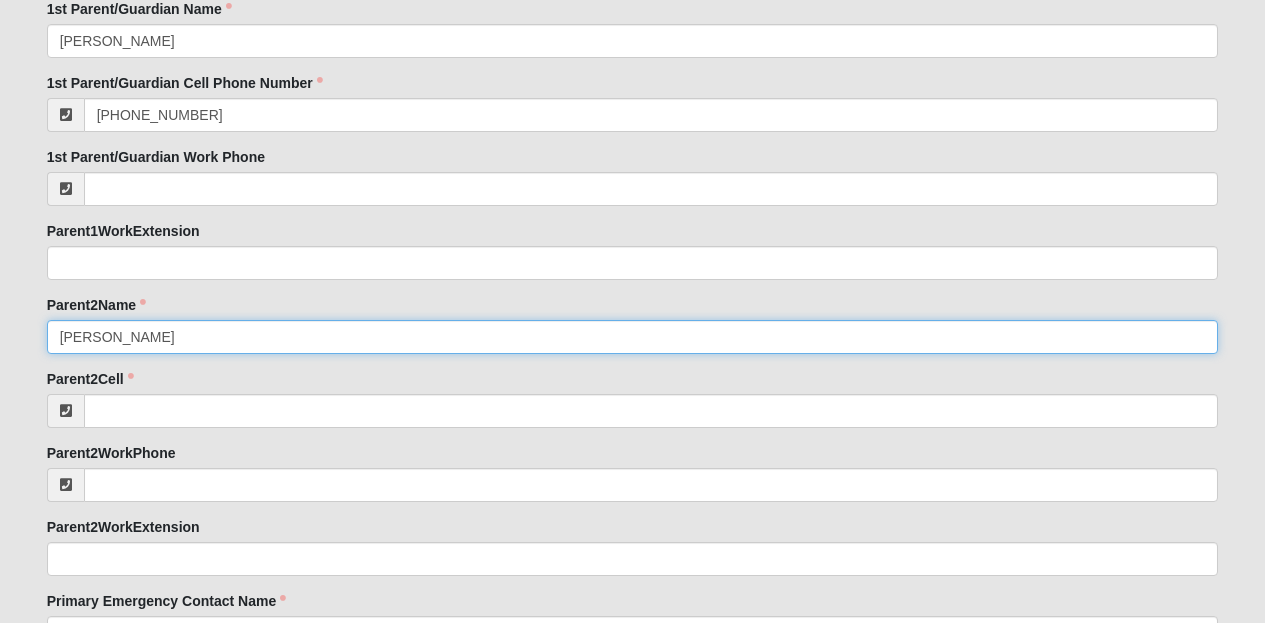 type on "[PERSON_NAME]" 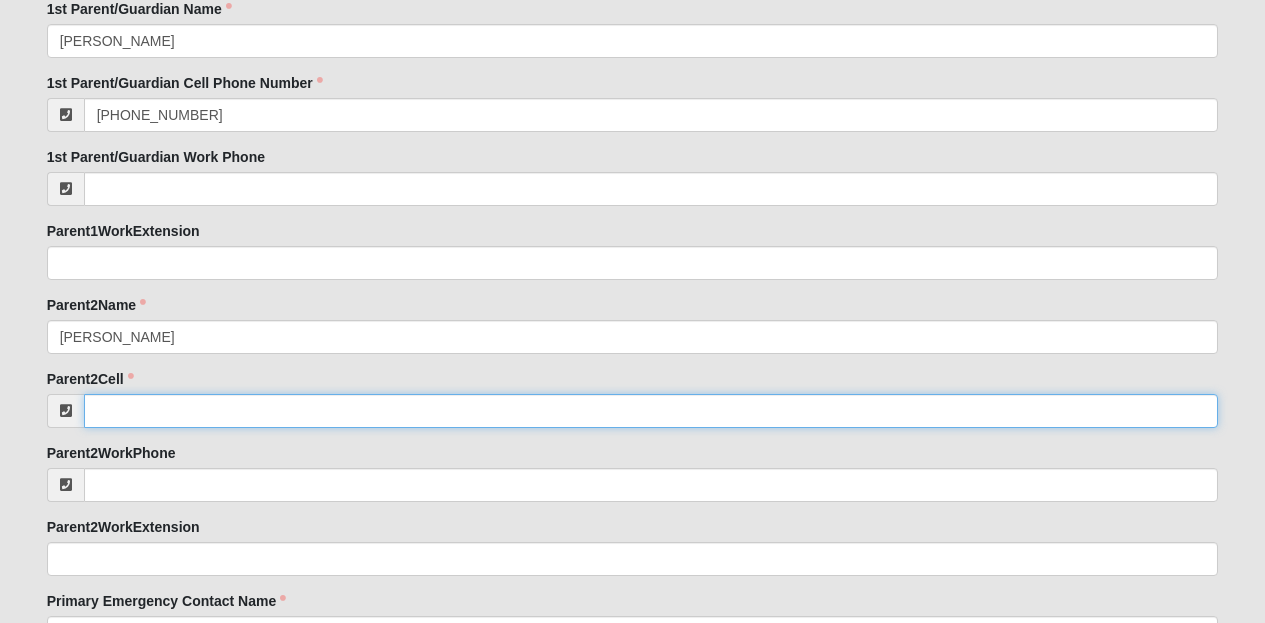 click on "Parent2Cell" at bounding box center [651, 411] 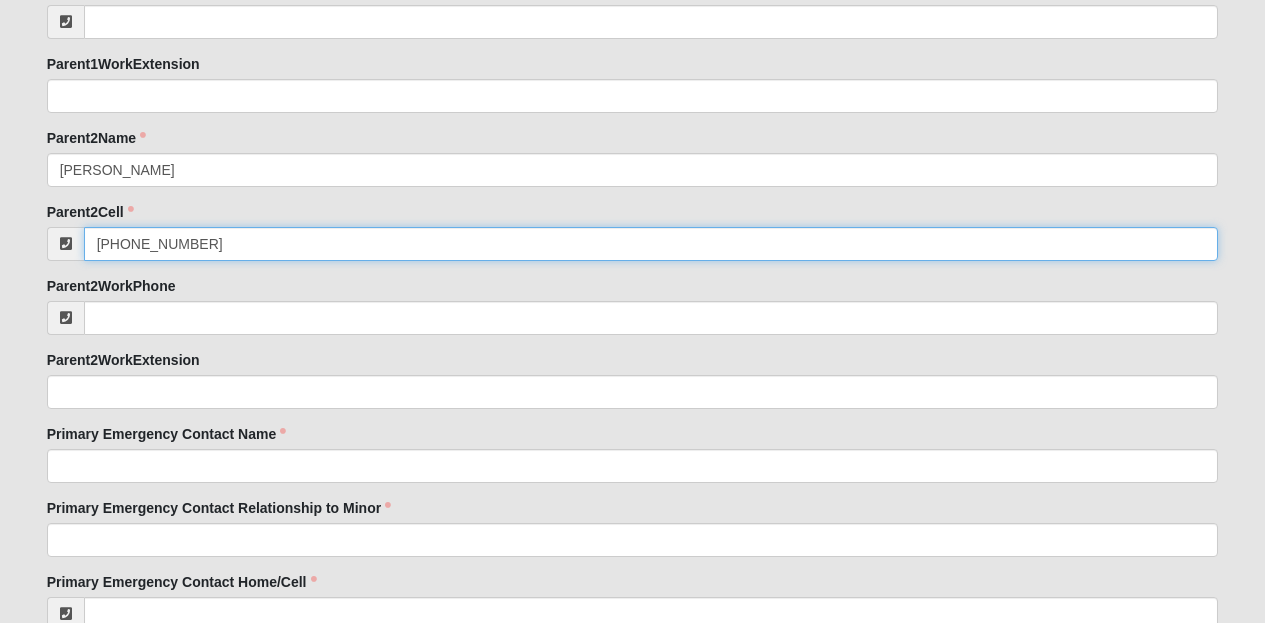 scroll, scrollTop: 1723, scrollLeft: 0, axis: vertical 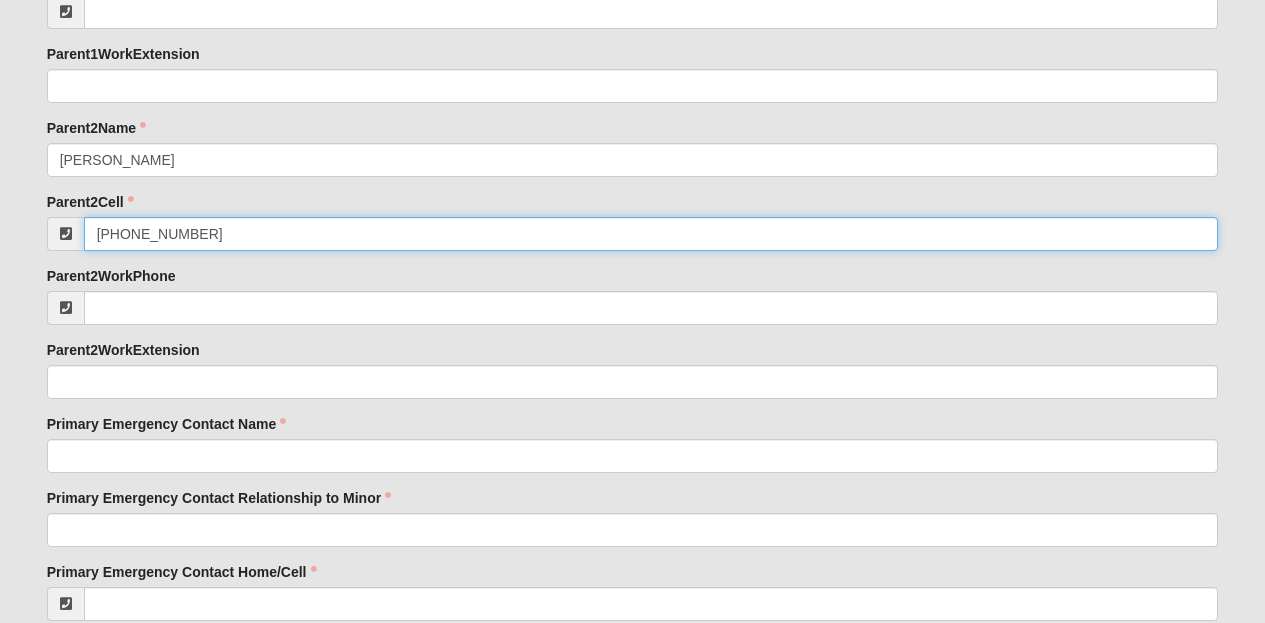 type on "[PHONE_NUMBER]" 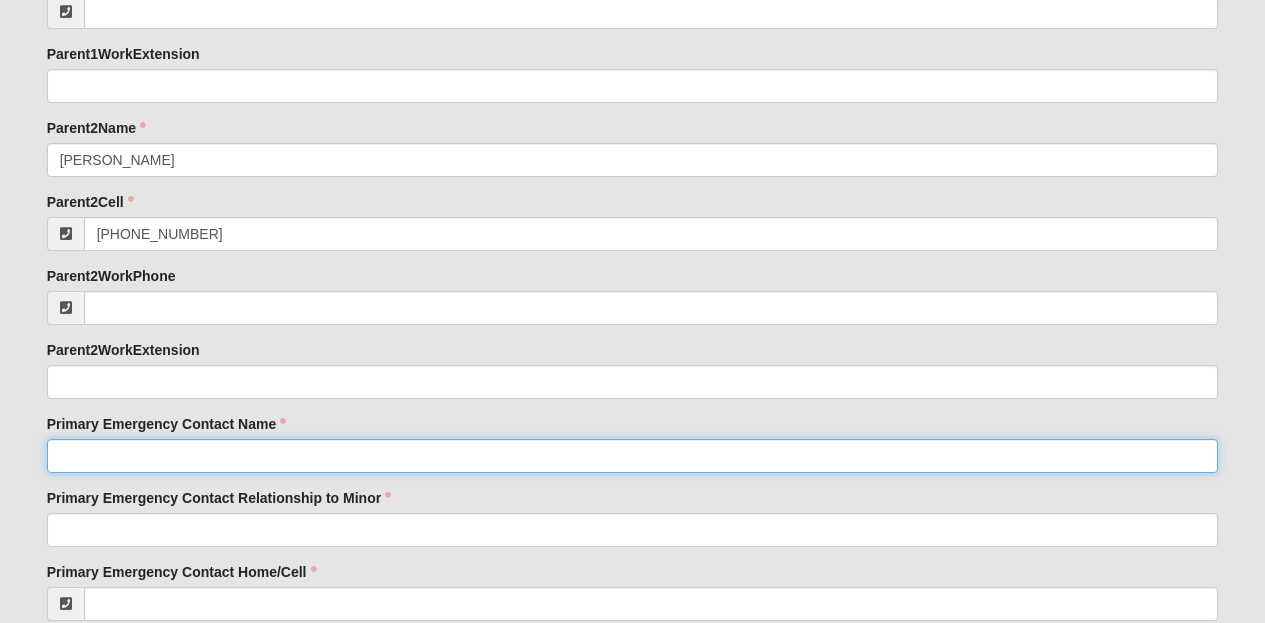 click on "Primary Emergency Contact Name" 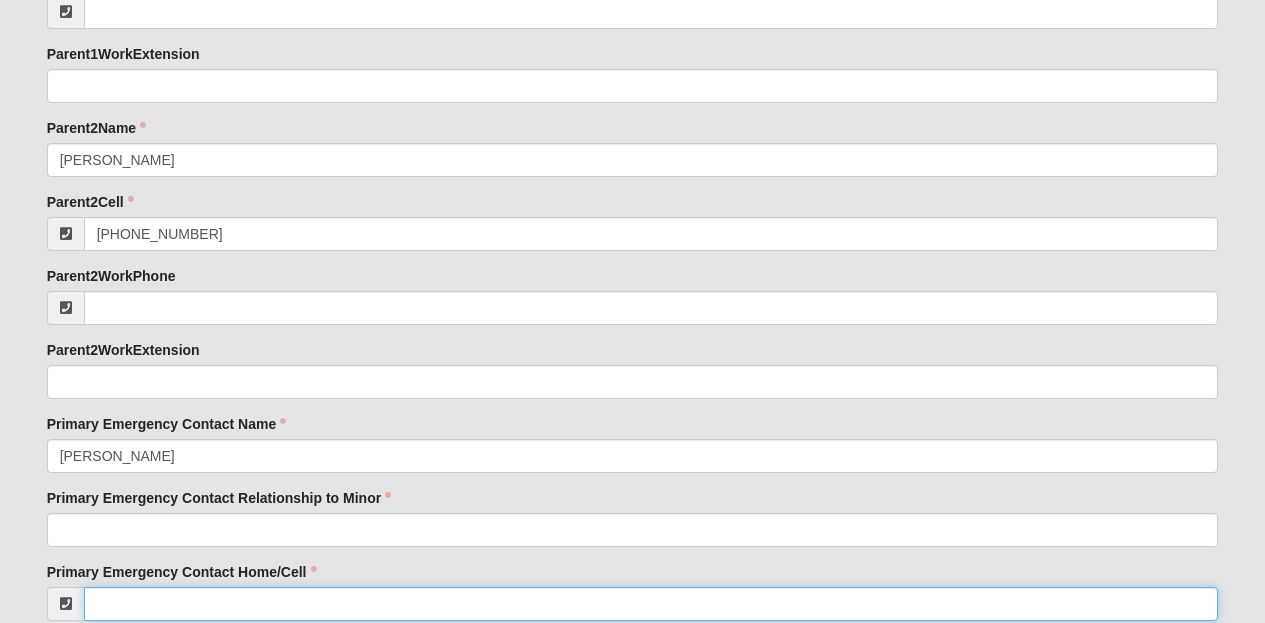type on "[PHONE_NUMBER]" 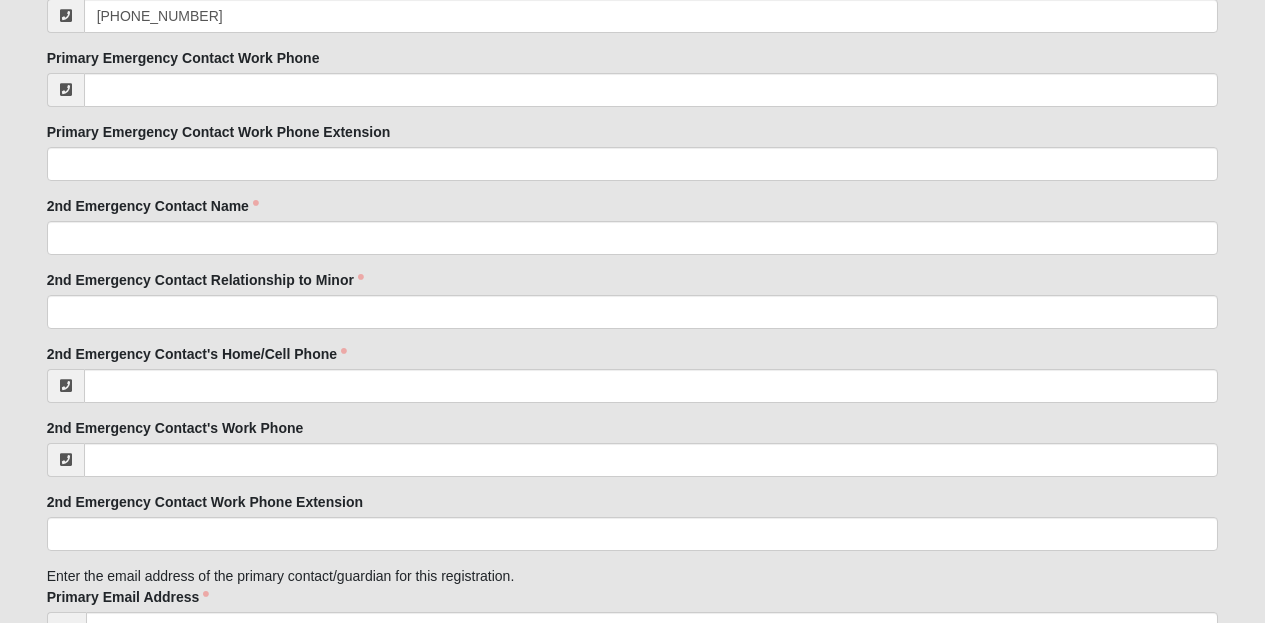 scroll, scrollTop: 2314, scrollLeft: 0, axis: vertical 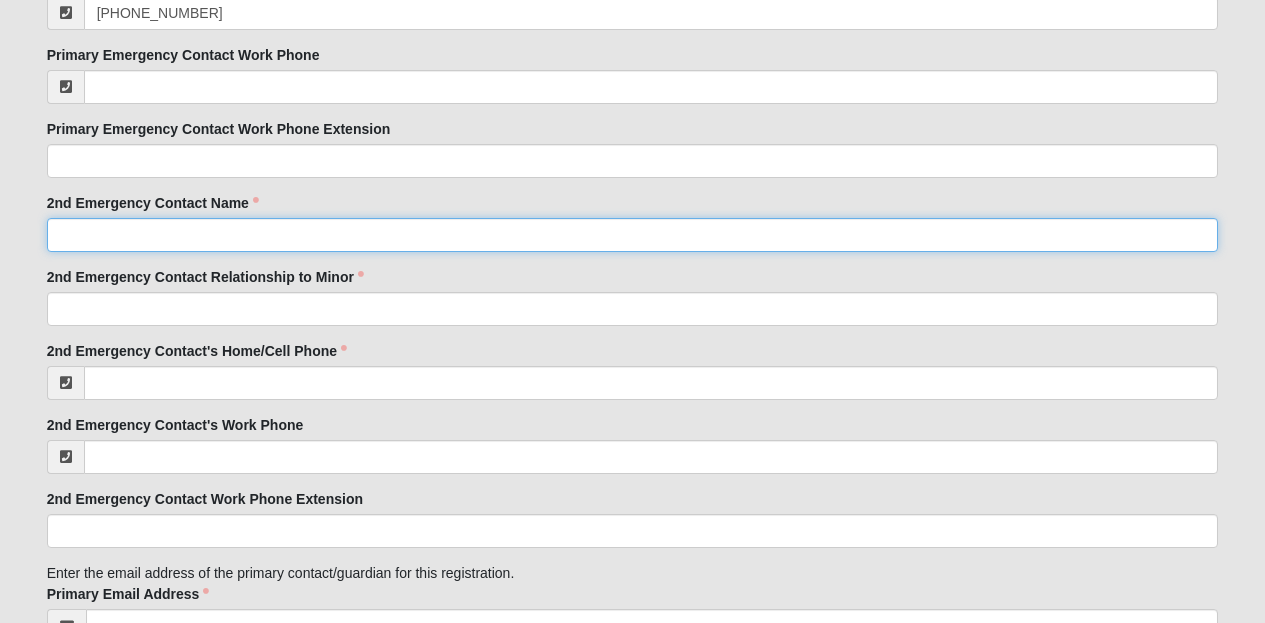 click on "2nd Emergency Contact Name" 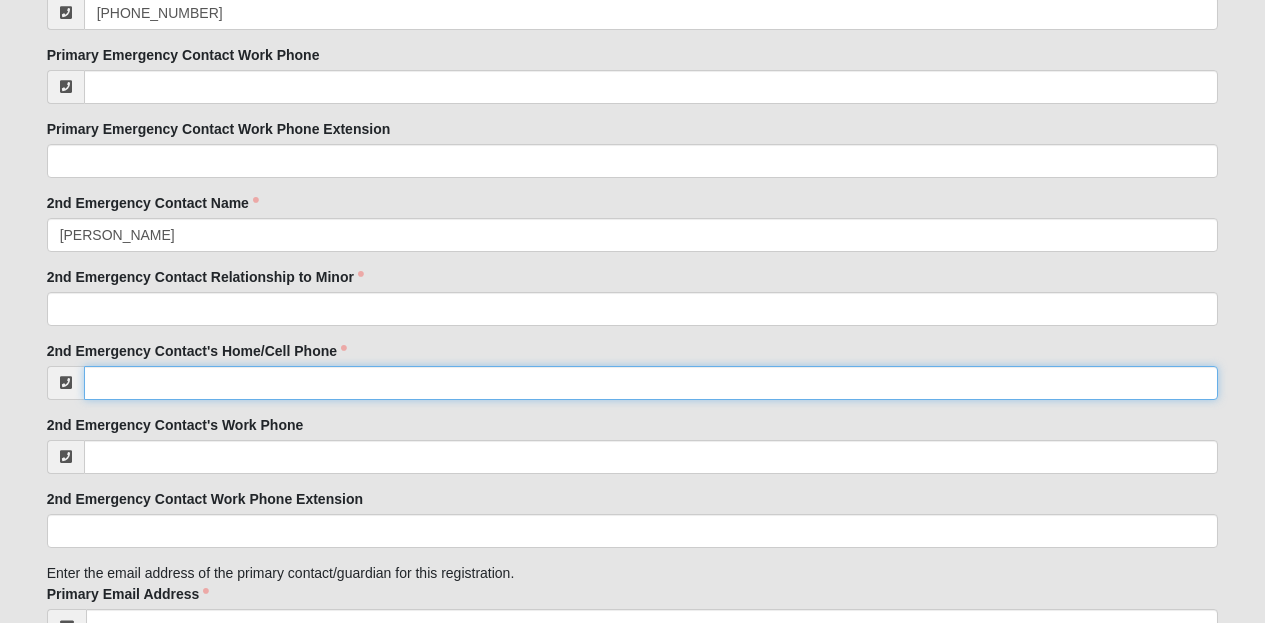 type on "[PHONE_NUMBER]" 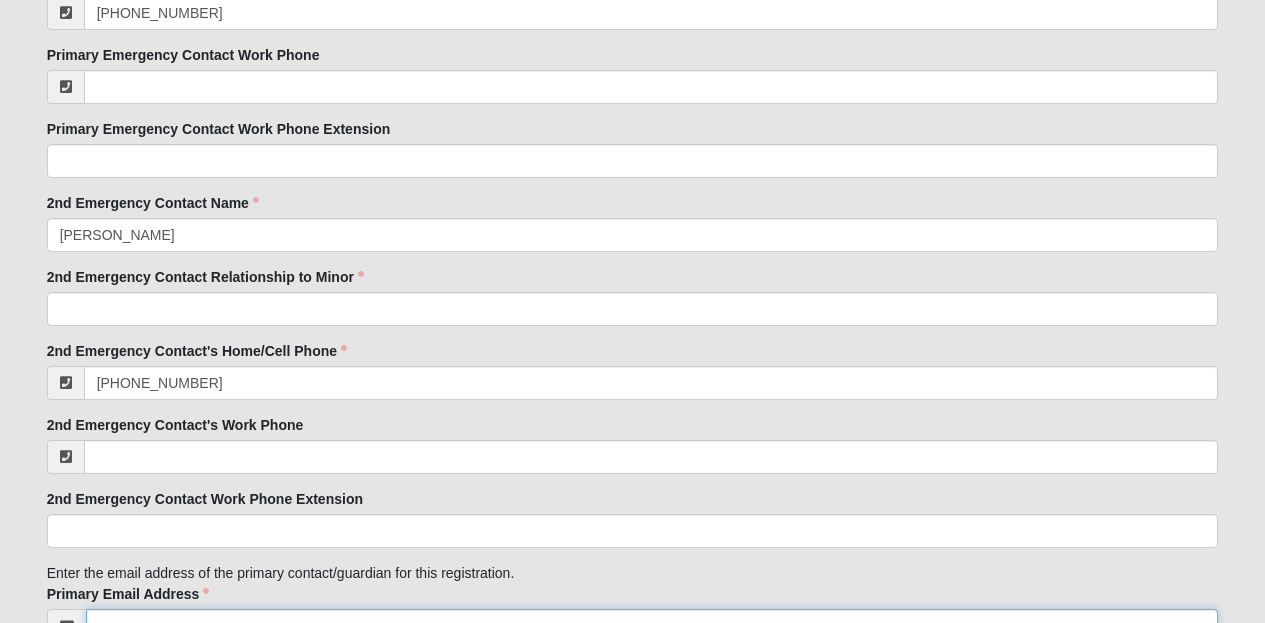 type on "[EMAIL_ADDRESS][DOMAIN_NAME]" 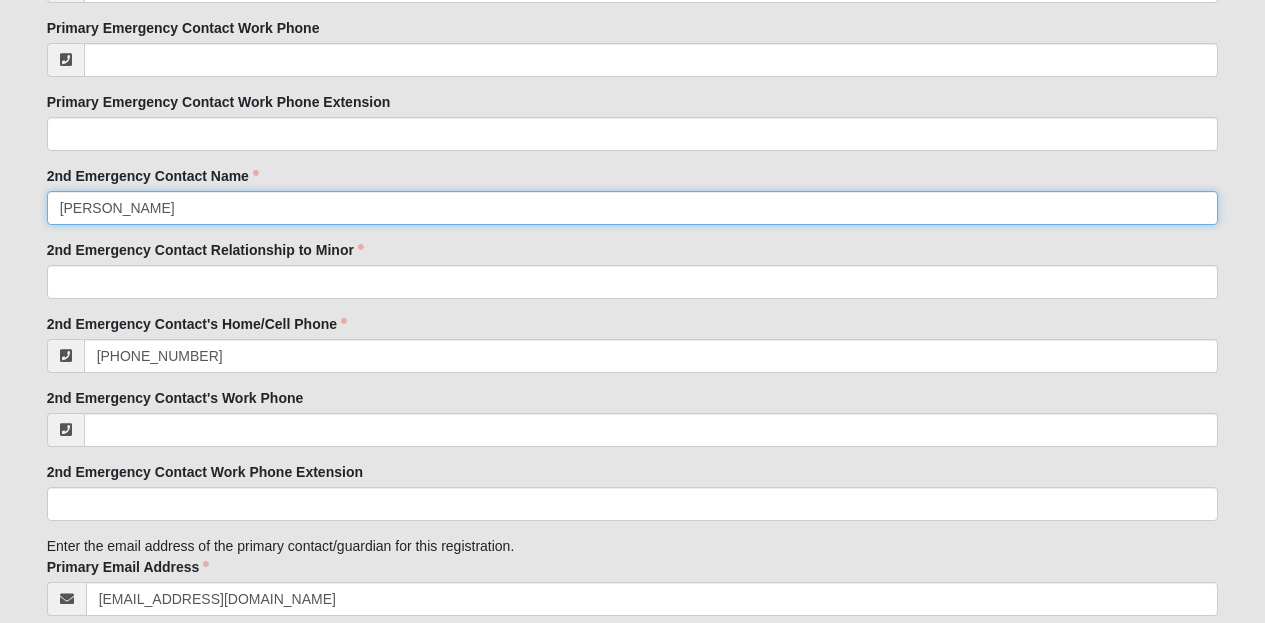 scroll, scrollTop: 2348, scrollLeft: 0, axis: vertical 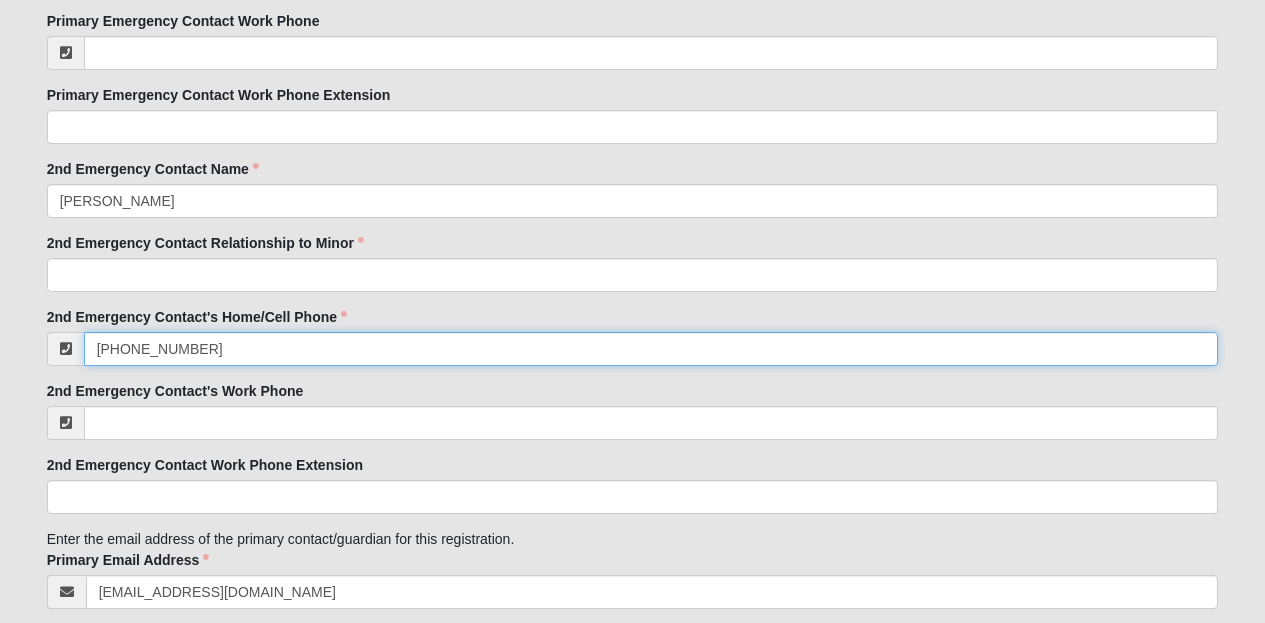 drag, startPoint x: 238, startPoint y: 351, endPoint x: 186, endPoint y: 351, distance: 52 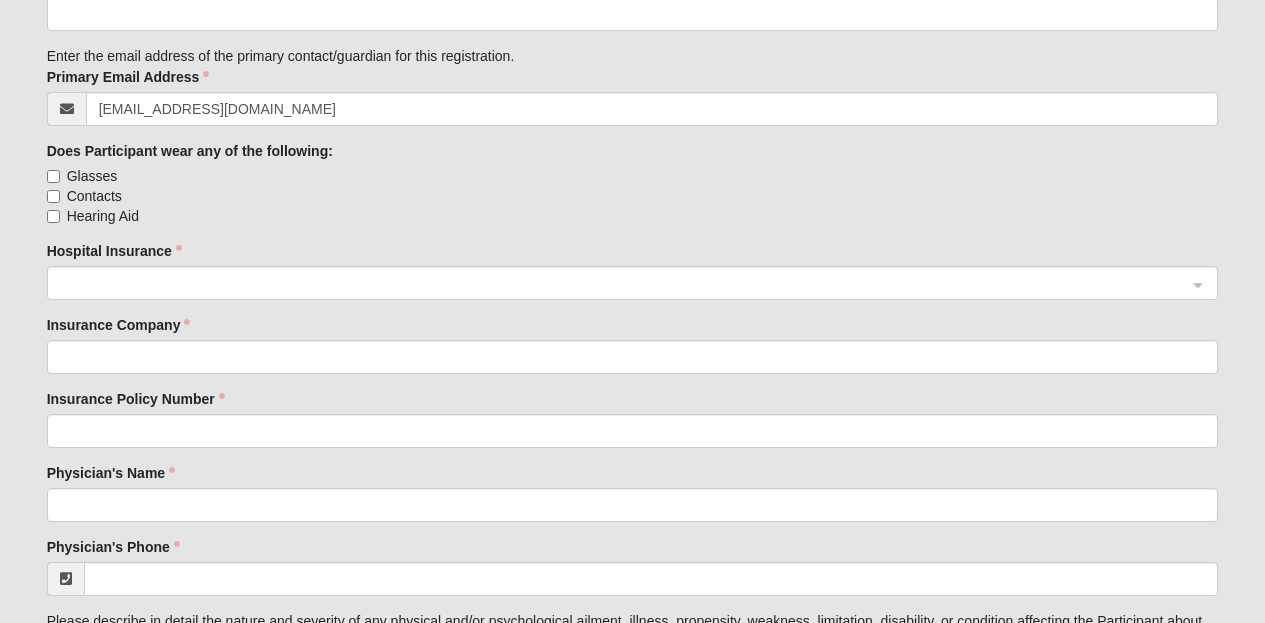 scroll, scrollTop: 2838, scrollLeft: 0, axis: vertical 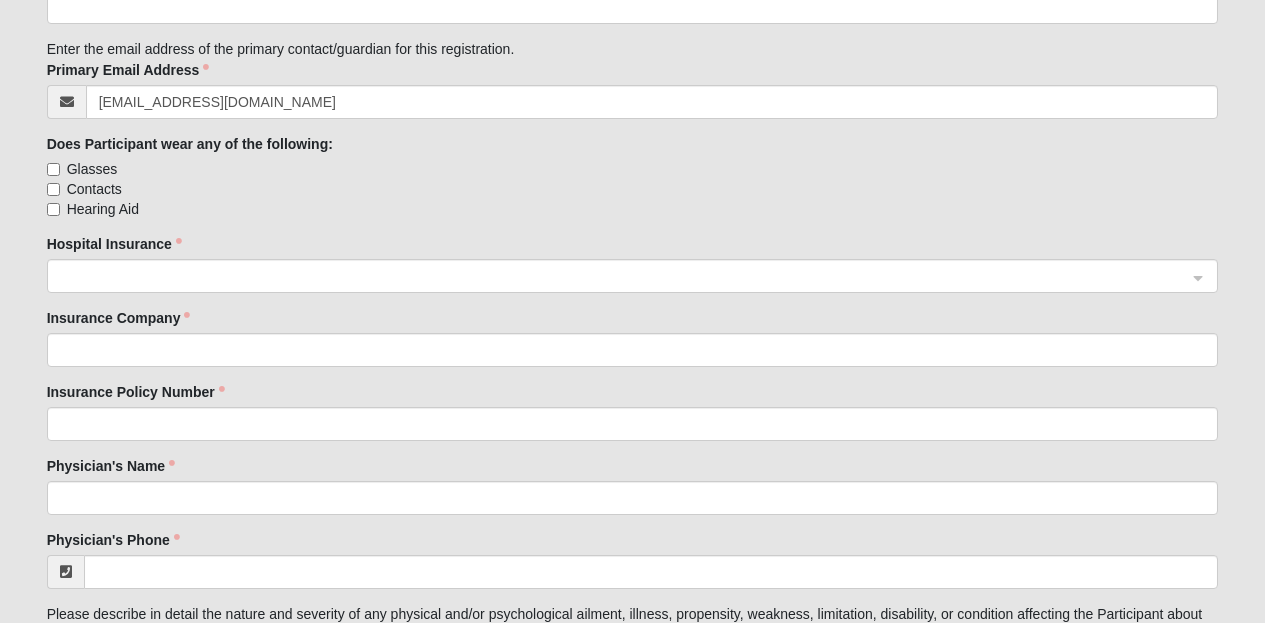 click 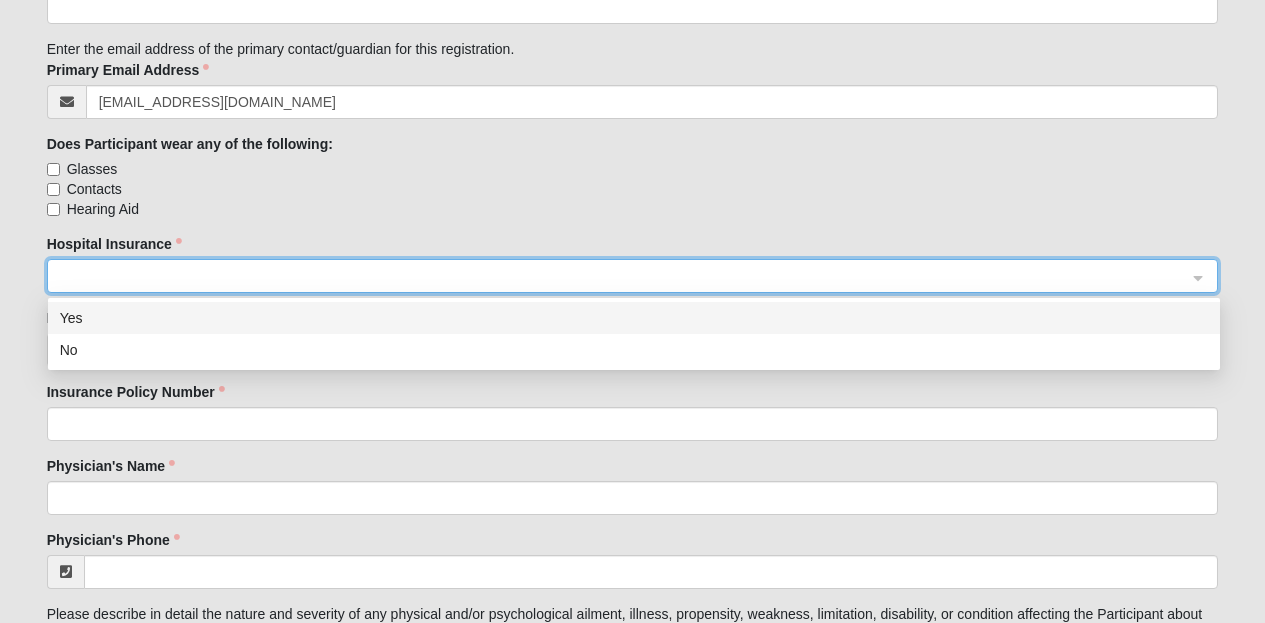 click on "Yes" at bounding box center [634, 318] 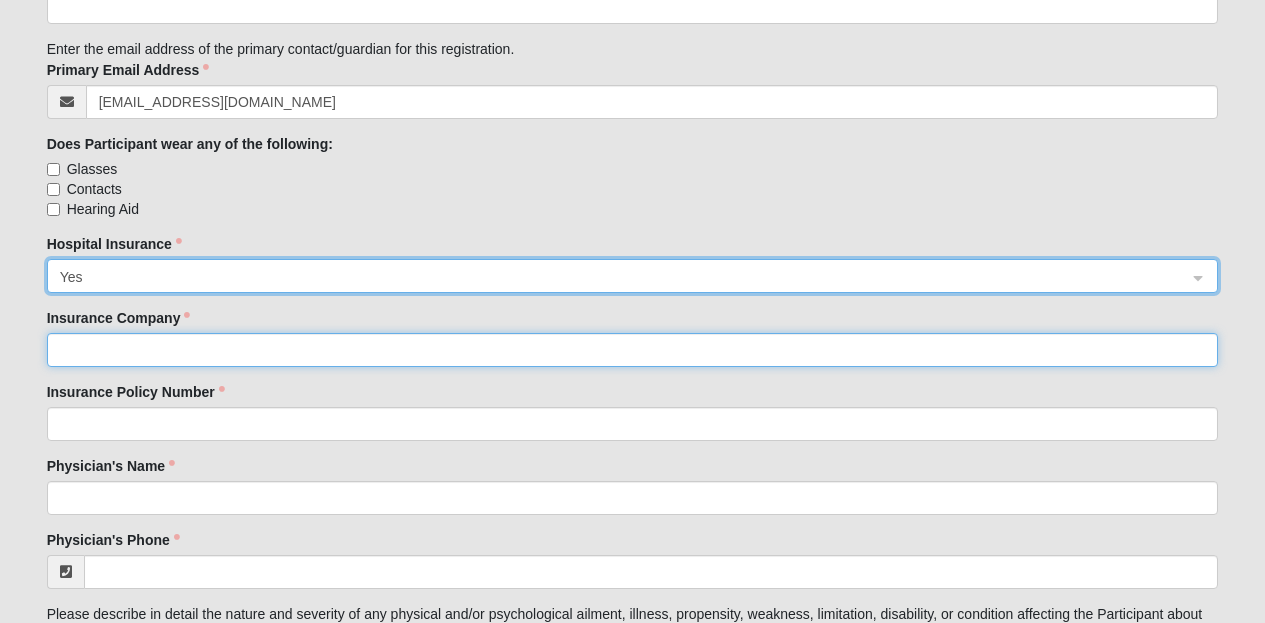 click on "Insurance Company" 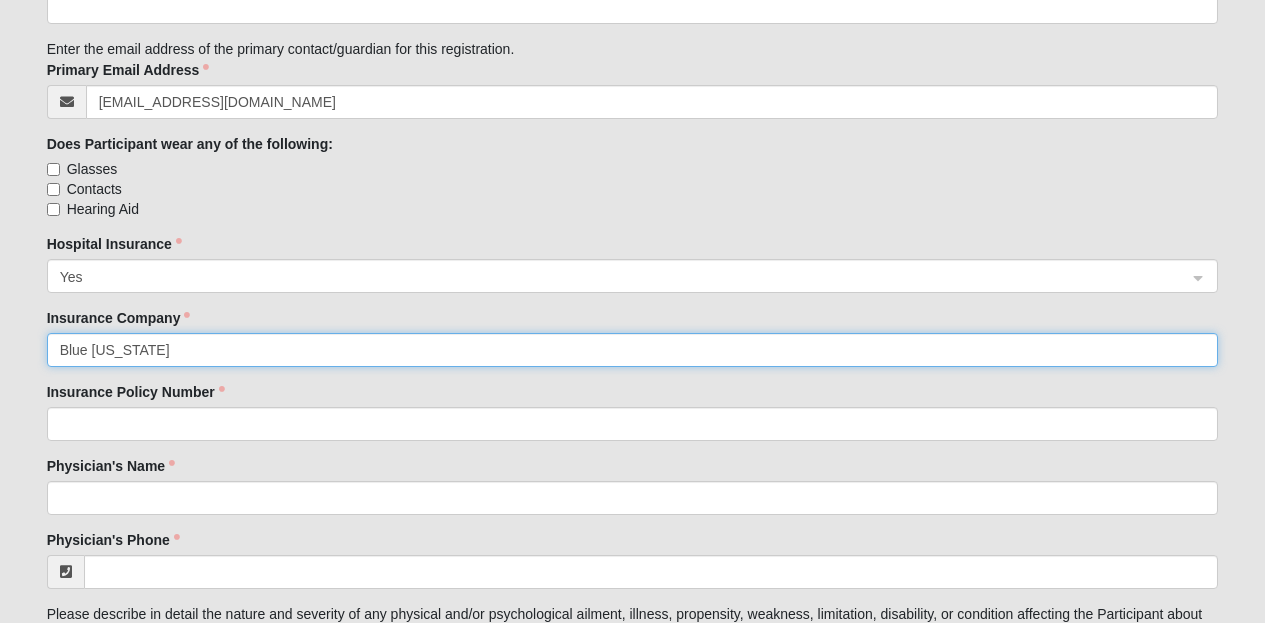 type on "Blue [US_STATE]" 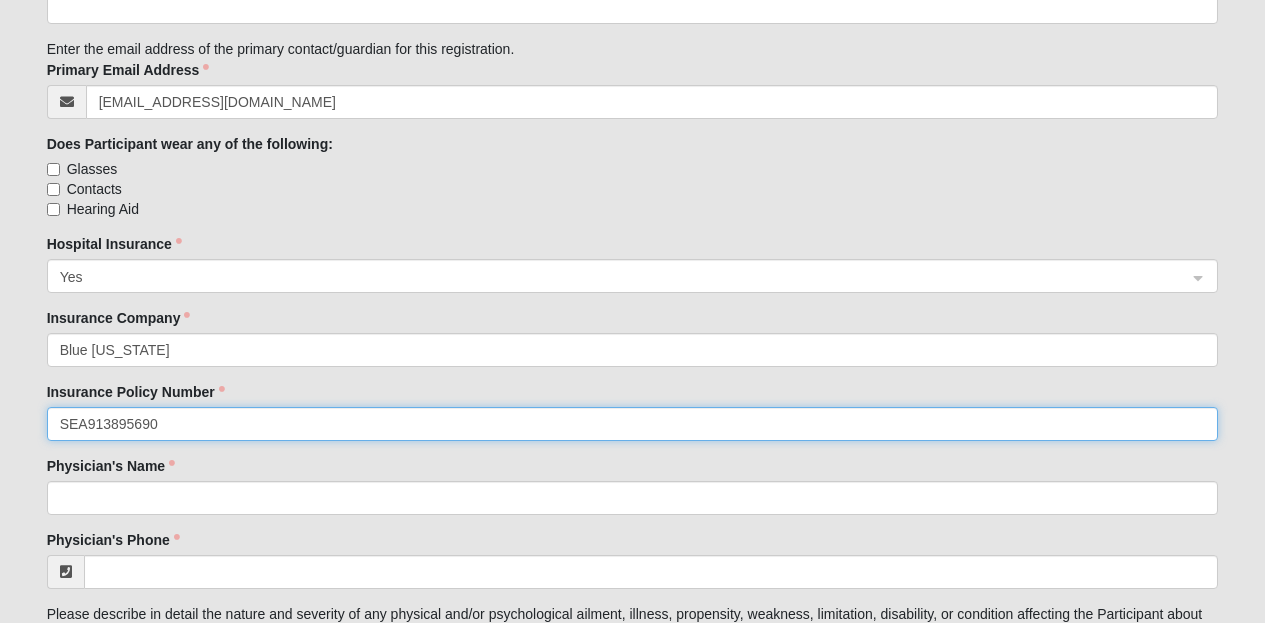 scroll, scrollTop: 2852, scrollLeft: 0, axis: vertical 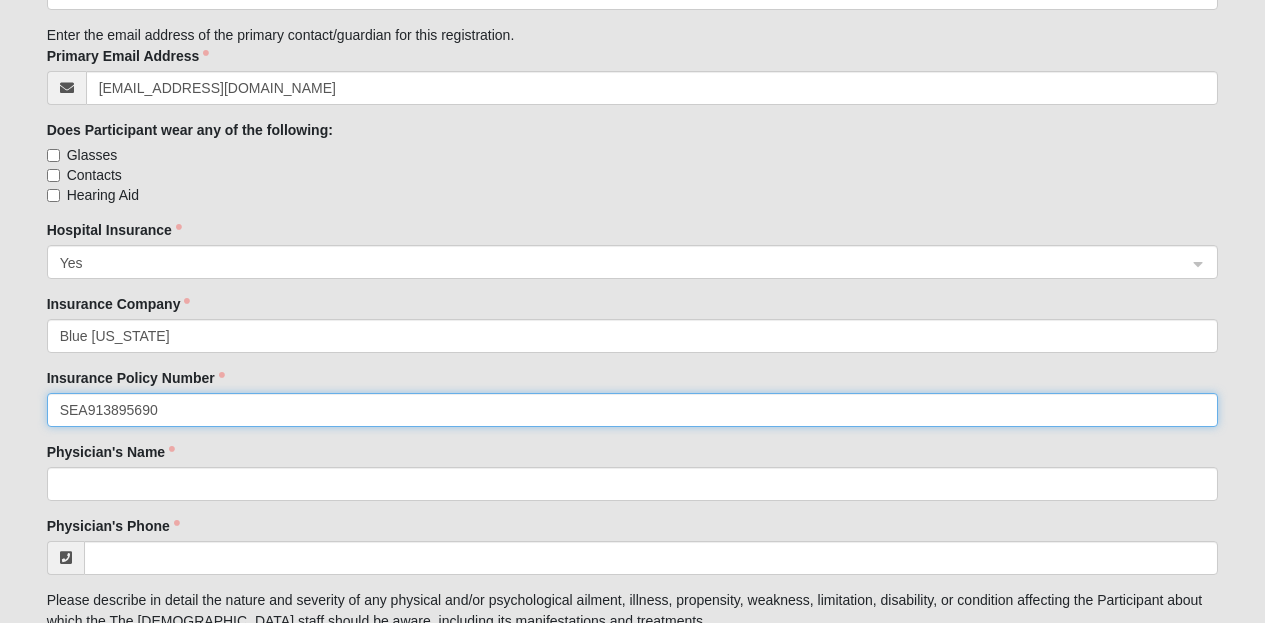 type on "SEA913895690" 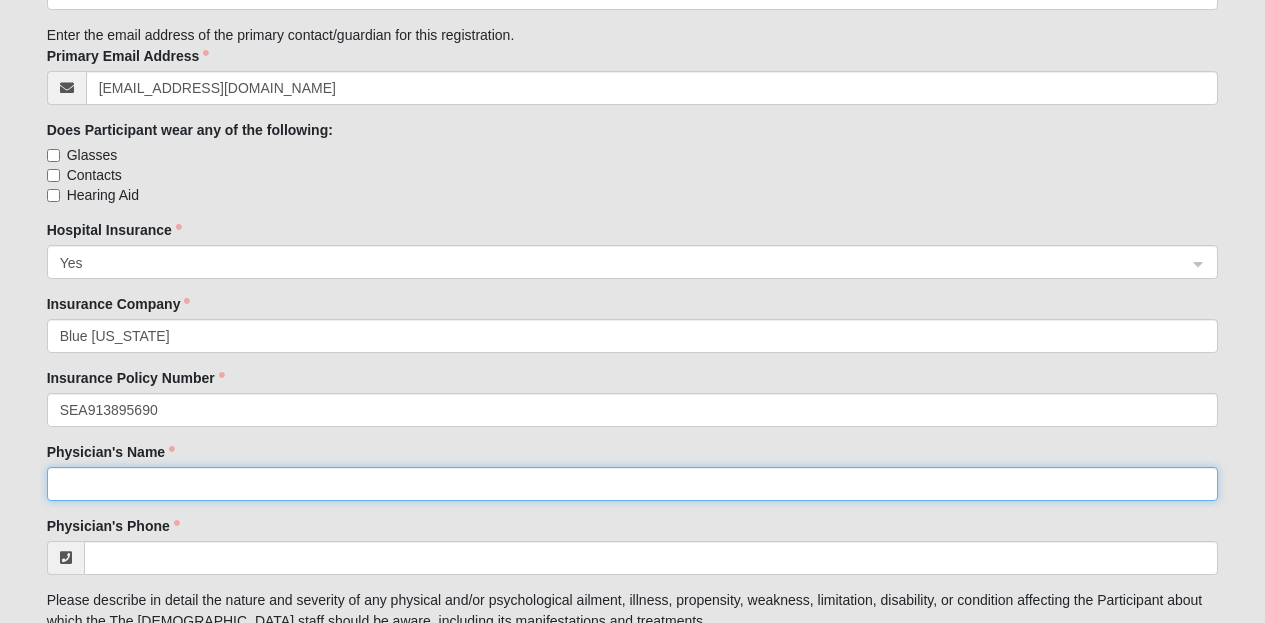click on "Physician's Name" 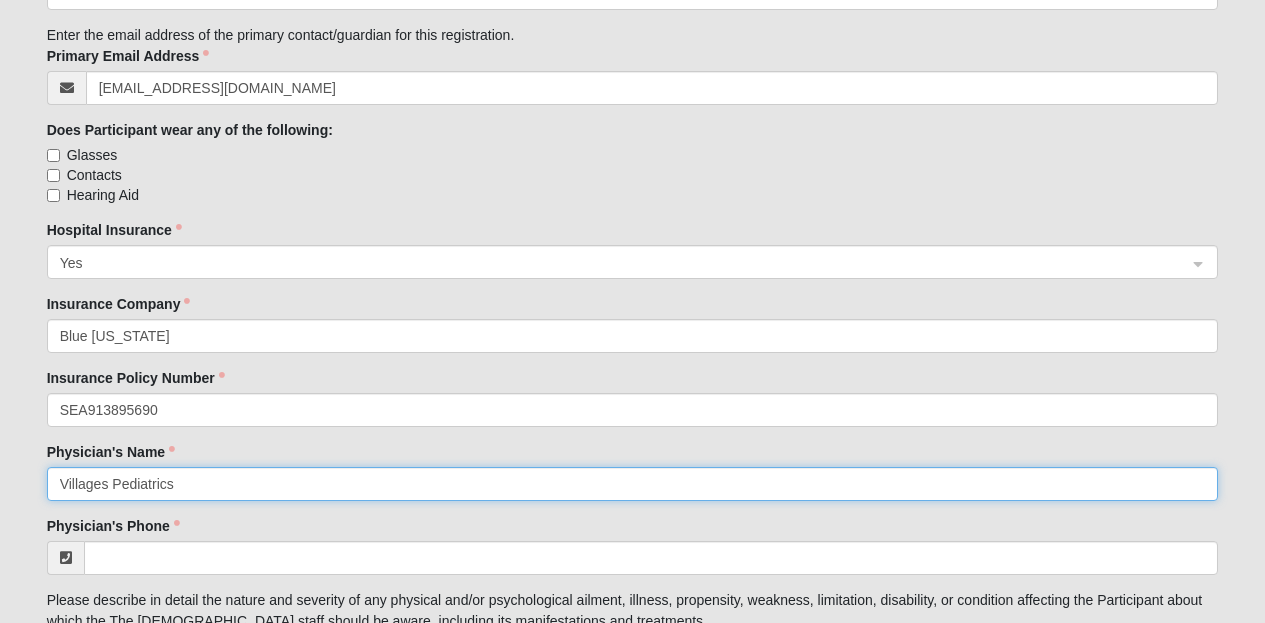 type on "Villages Pediatrics" 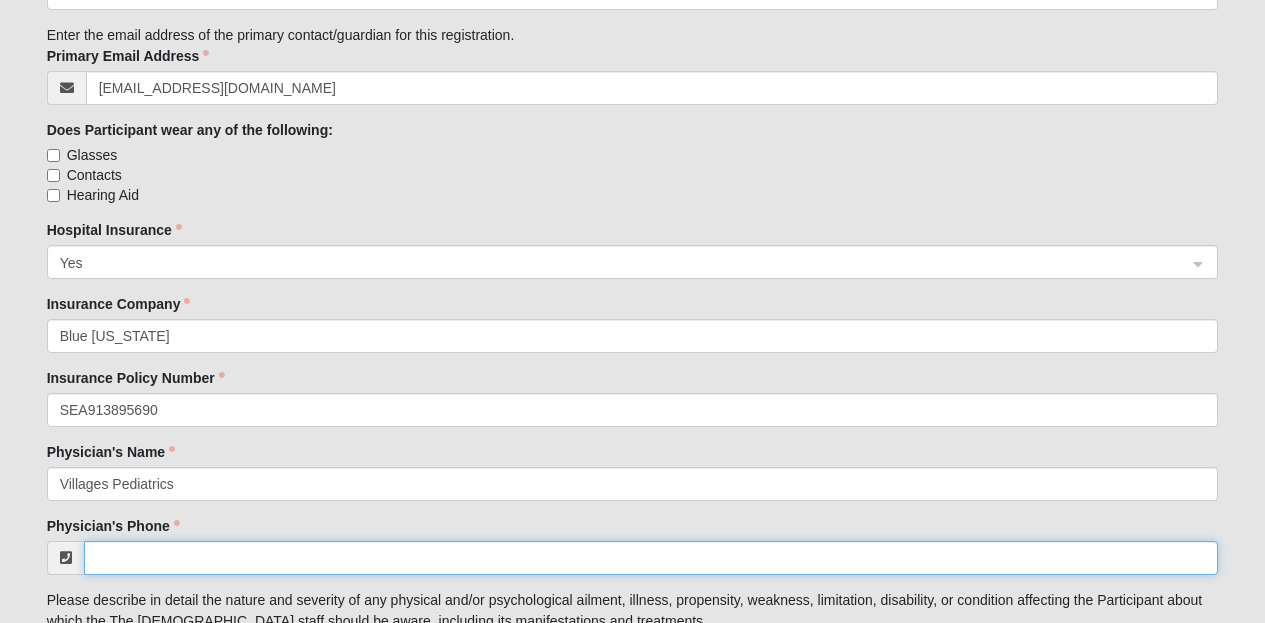 click on "Physician's Phone" at bounding box center [651, 558] 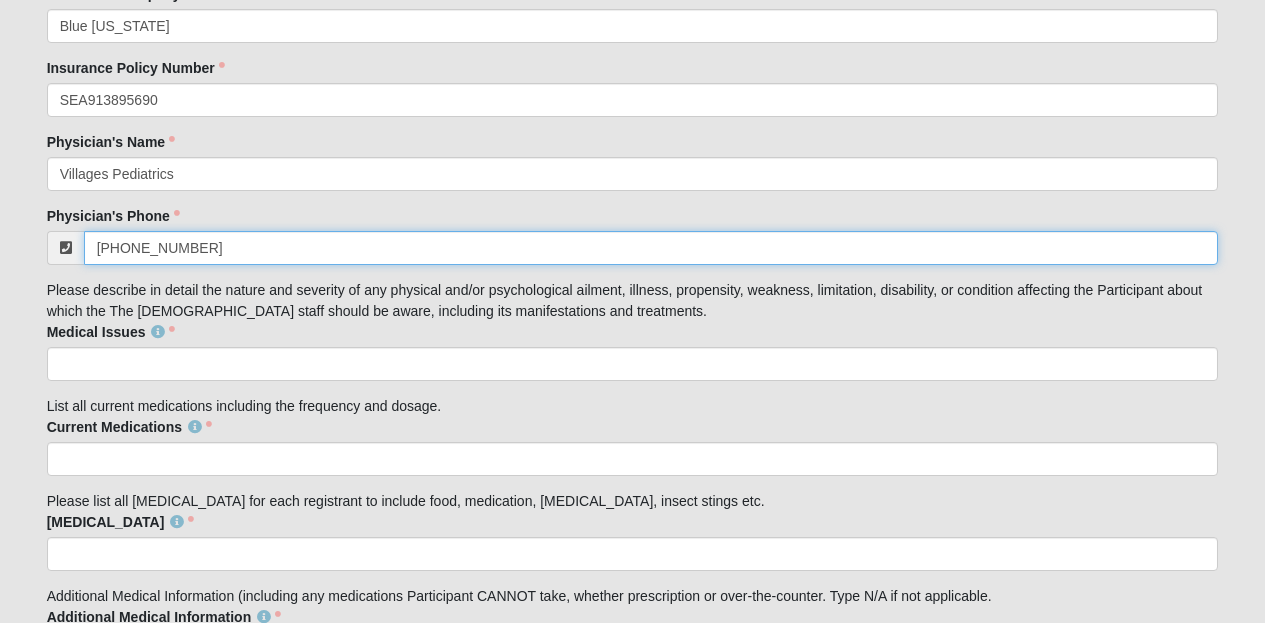 scroll, scrollTop: 3170, scrollLeft: 0, axis: vertical 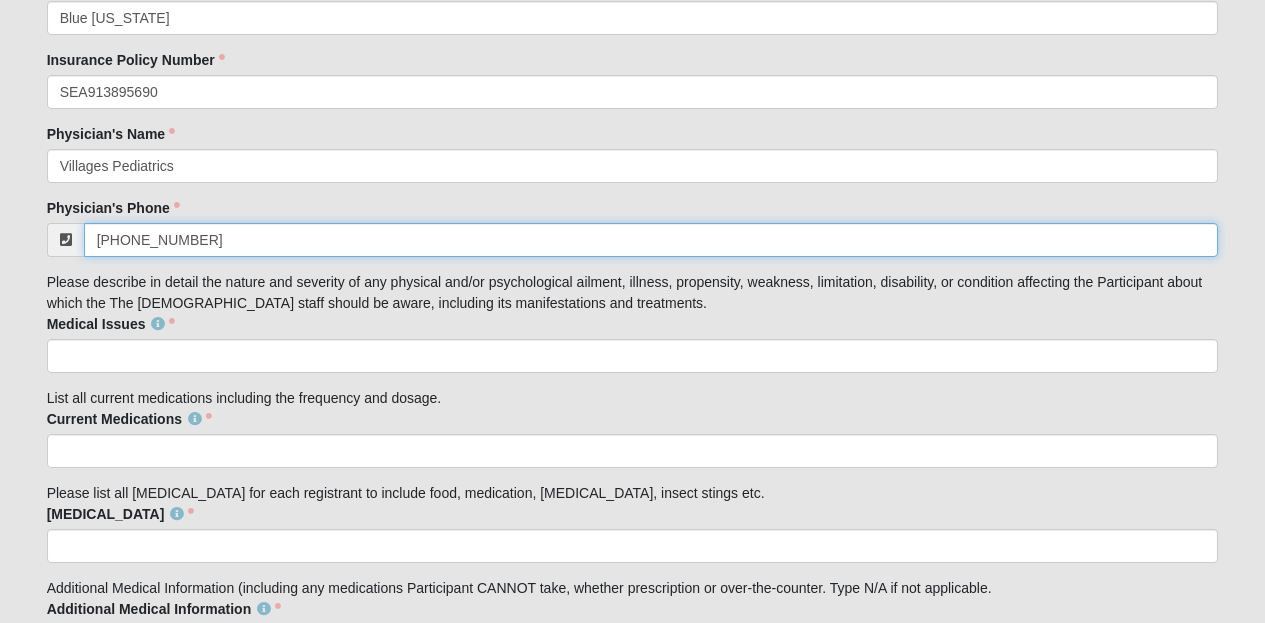 type on "[PHONE_NUMBER]" 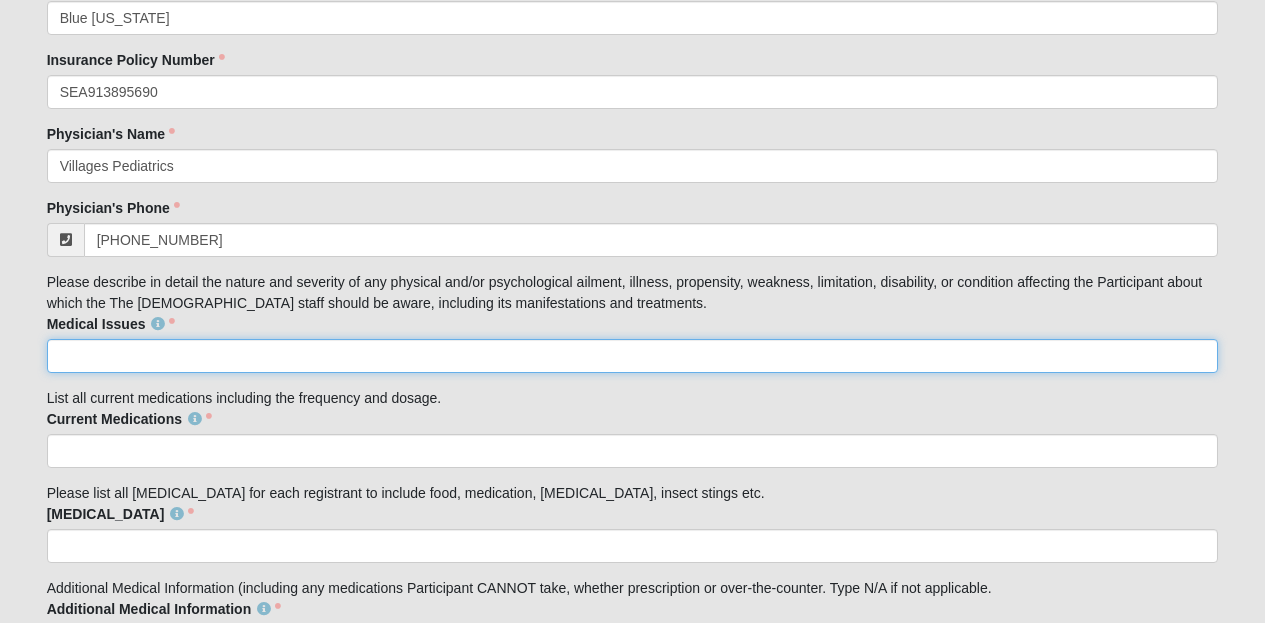 click on "Medical Issues" 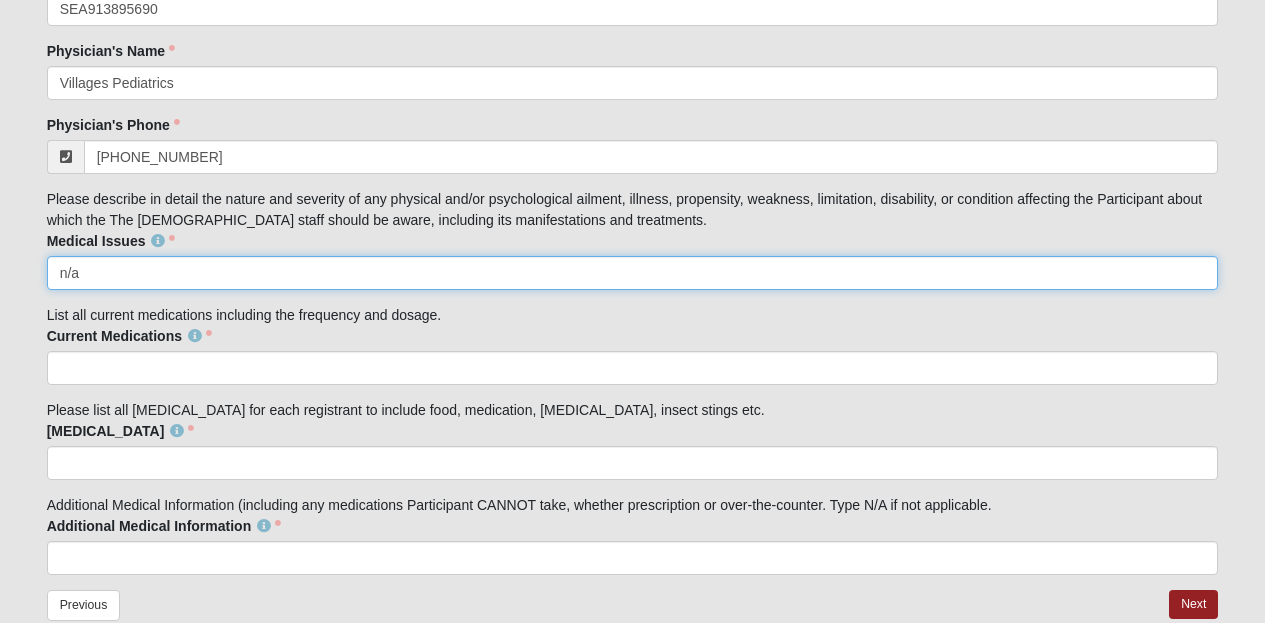 scroll, scrollTop: 3259, scrollLeft: 0, axis: vertical 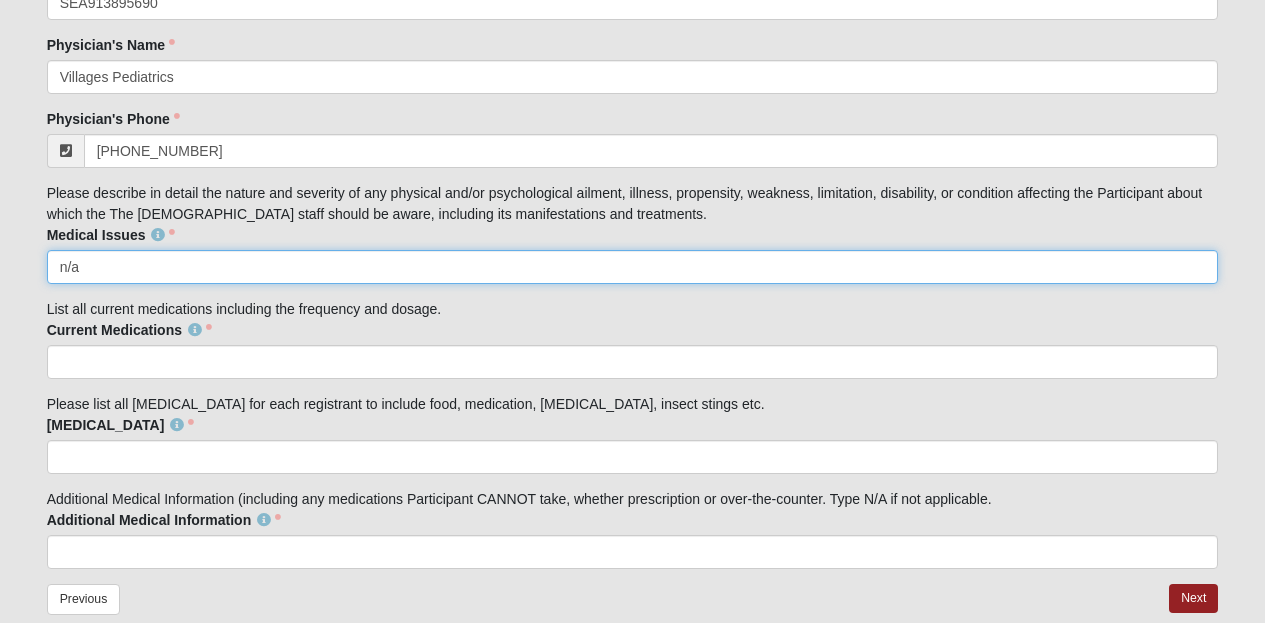 type on "n/a" 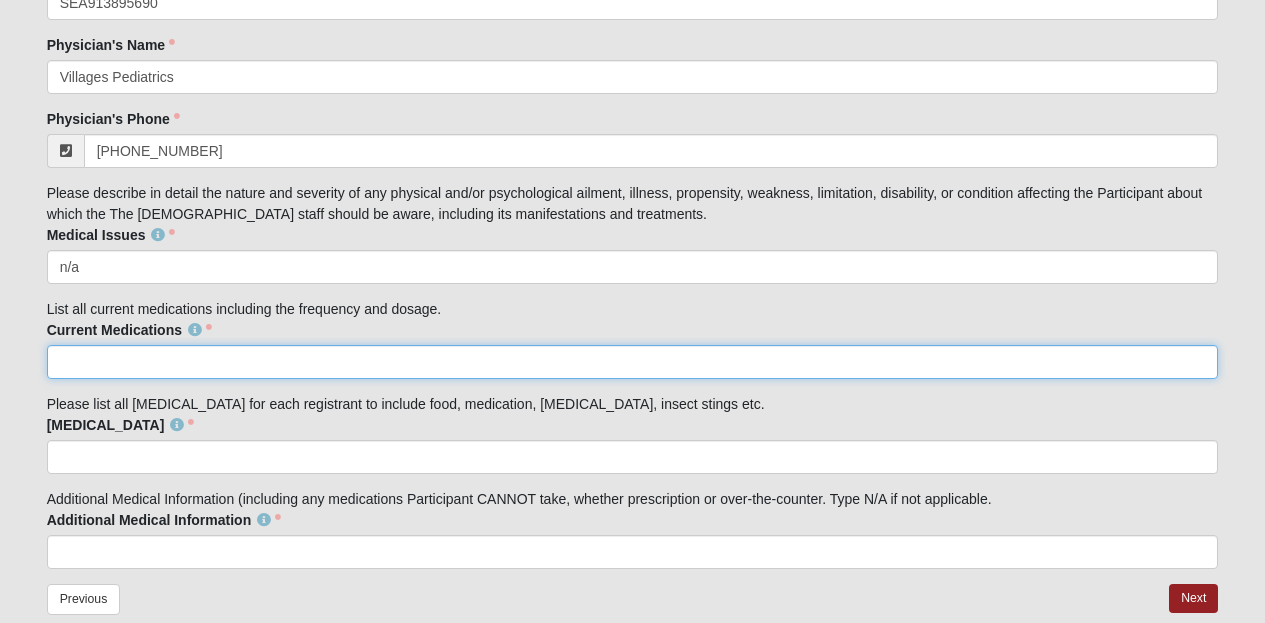 click on "Current Medications" 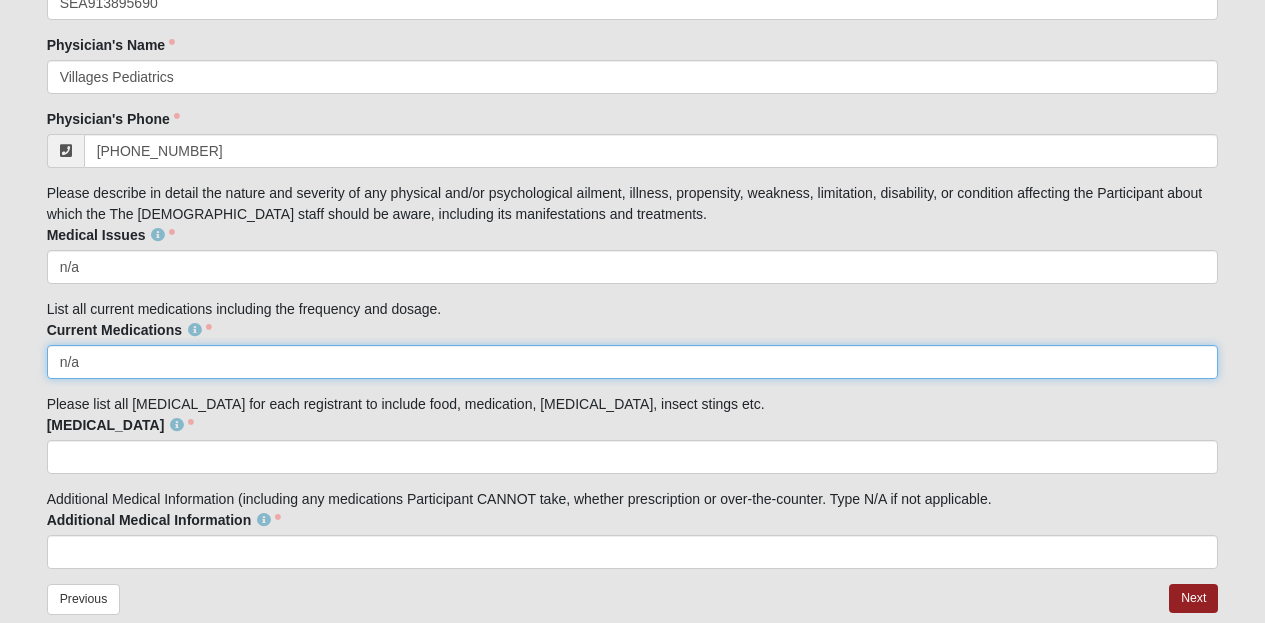 type on "n/a" 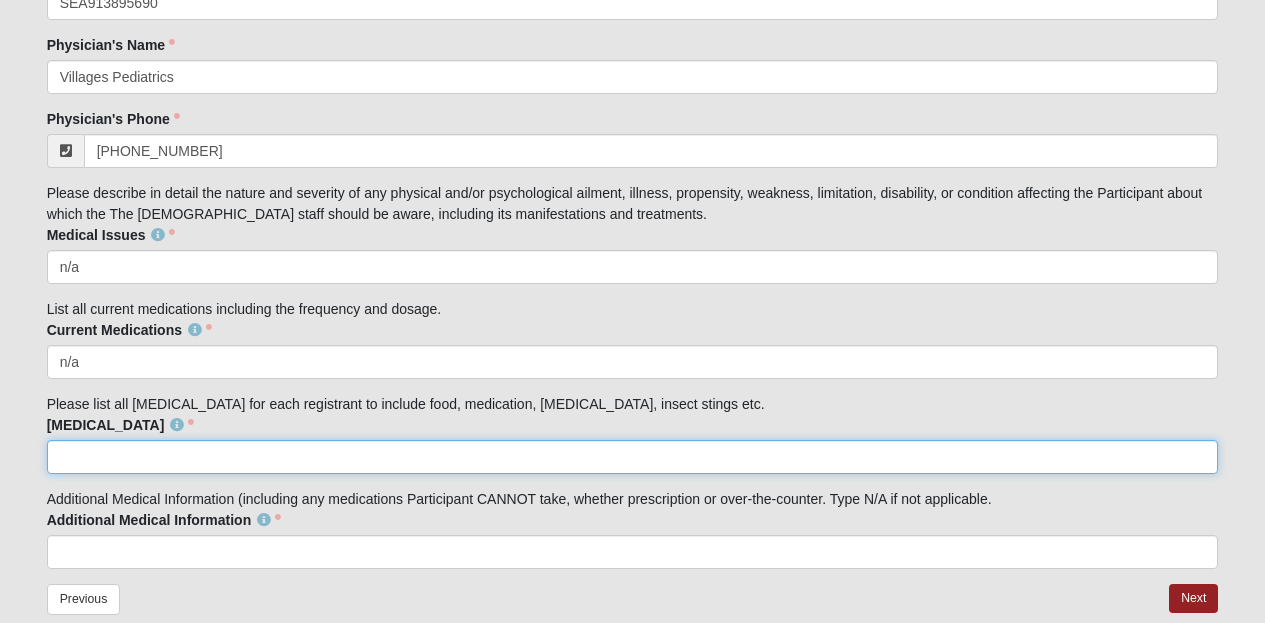 click on "[MEDICAL_DATA]" 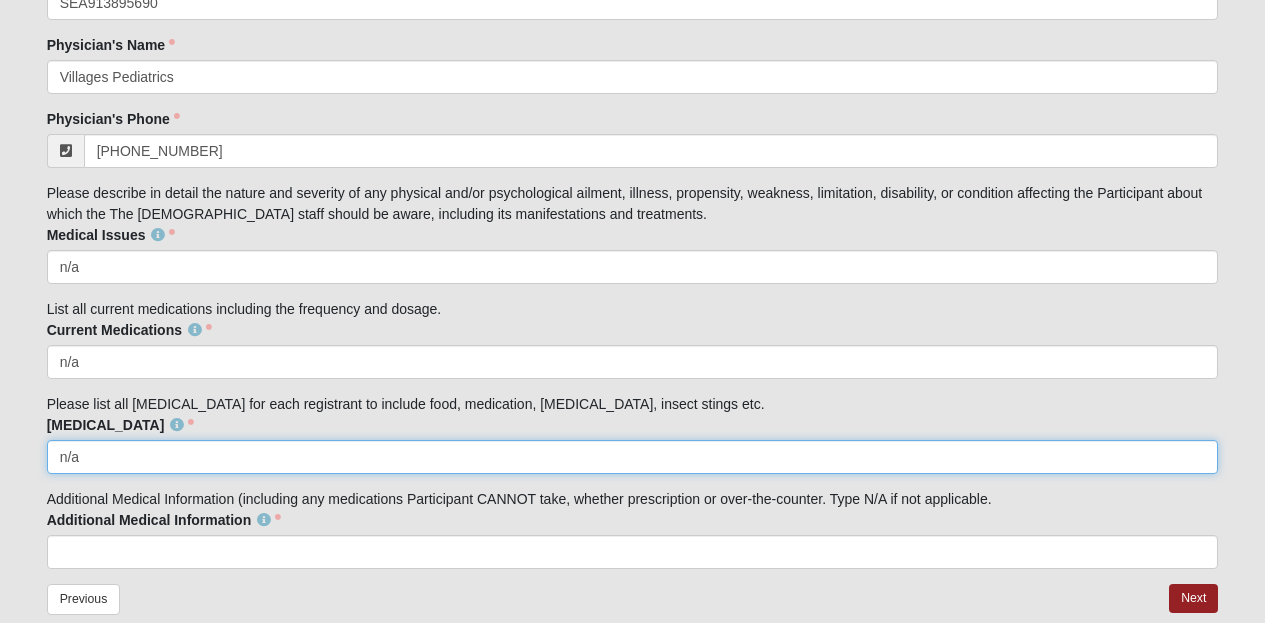scroll, scrollTop: 3315, scrollLeft: 0, axis: vertical 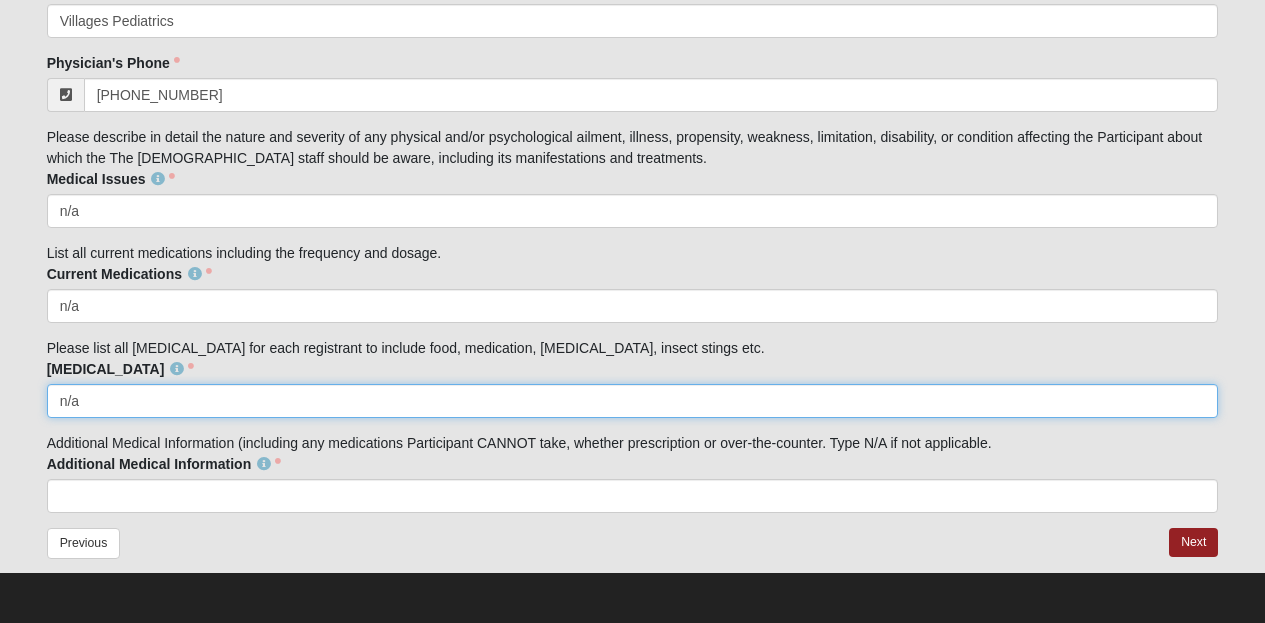 type on "n/a" 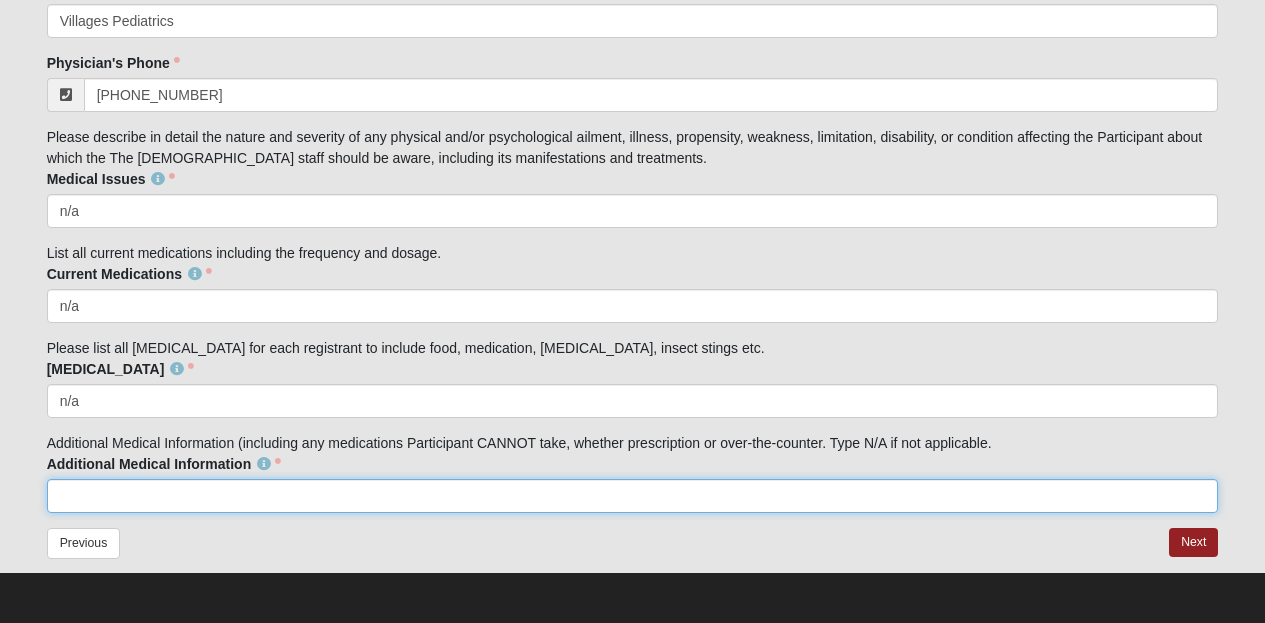 click on "Additional Medical Information" 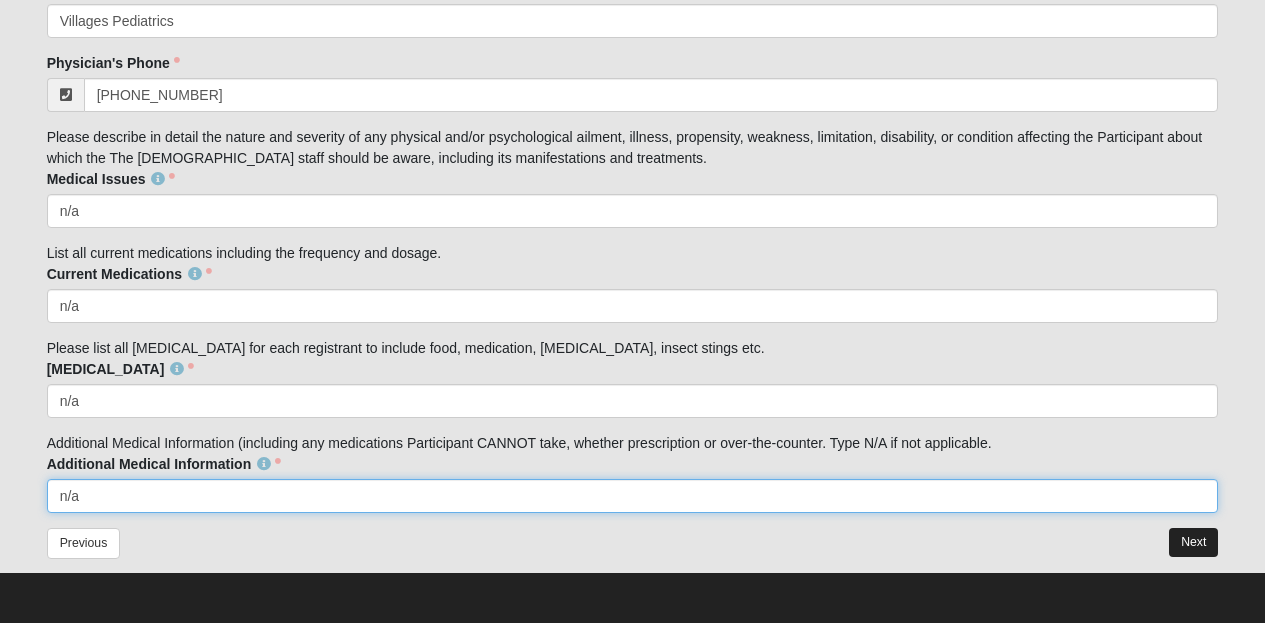 type on "n/a" 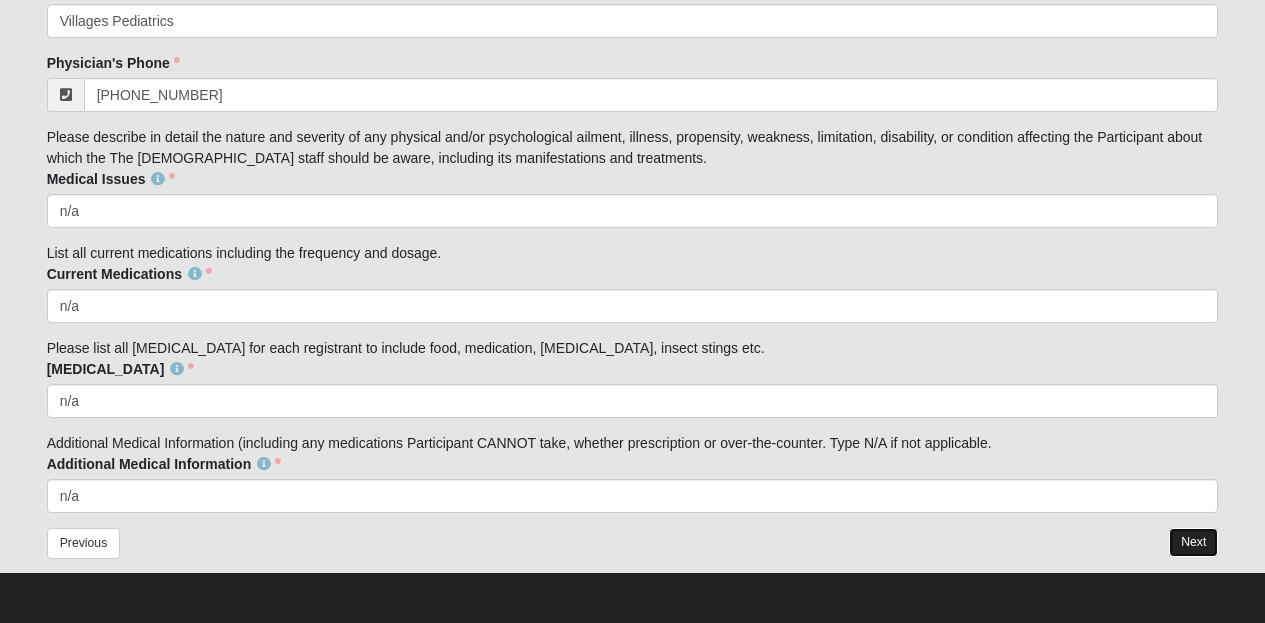 click on "Next" at bounding box center (1193, 542) 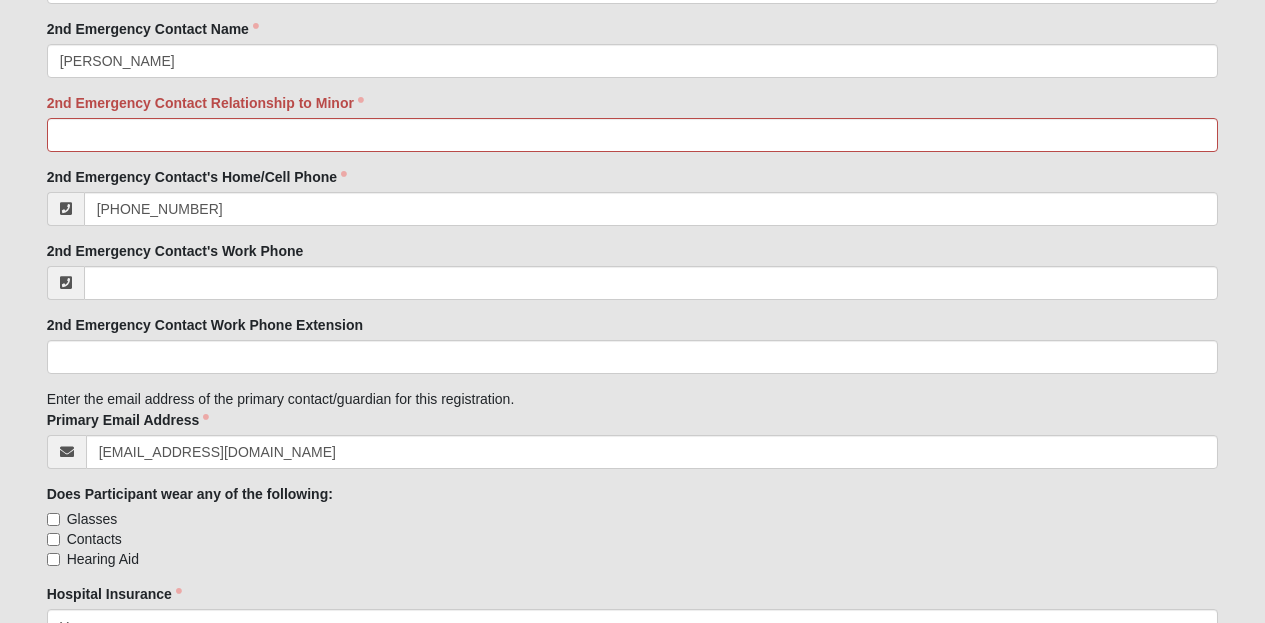 scroll, scrollTop: 2462, scrollLeft: 0, axis: vertical 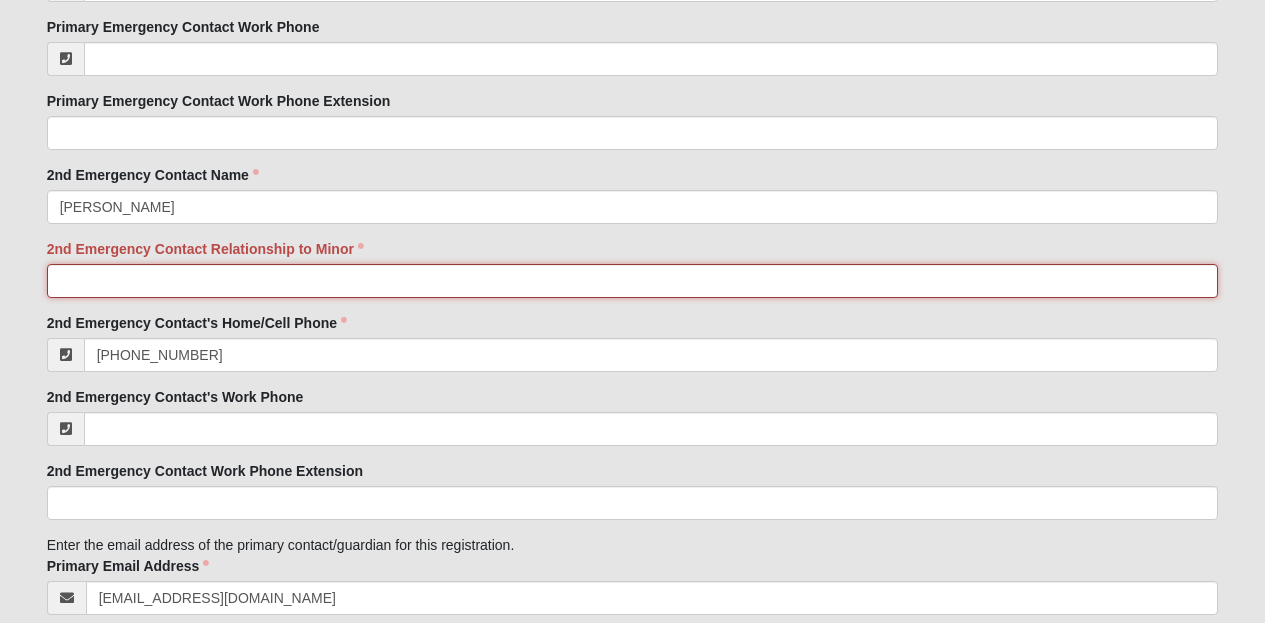 click on "2nd Emergency Contact Relationship to Minor" 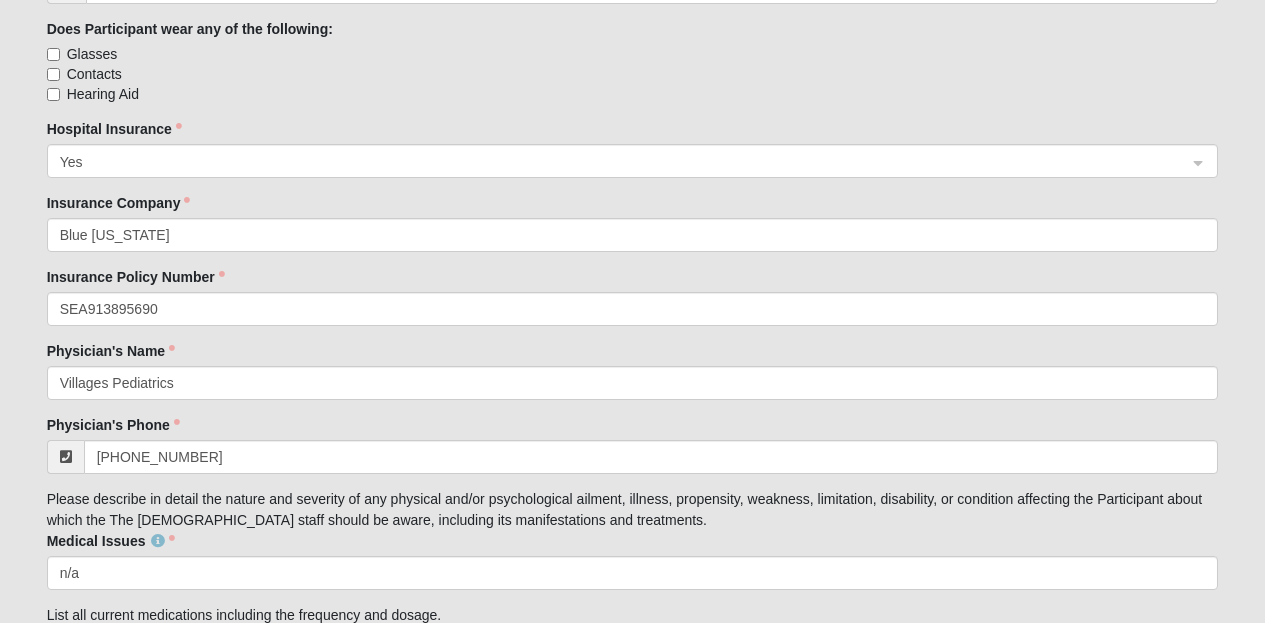 scroll, scrollTop: 3435, scrollLeft: 0, axis: vertical 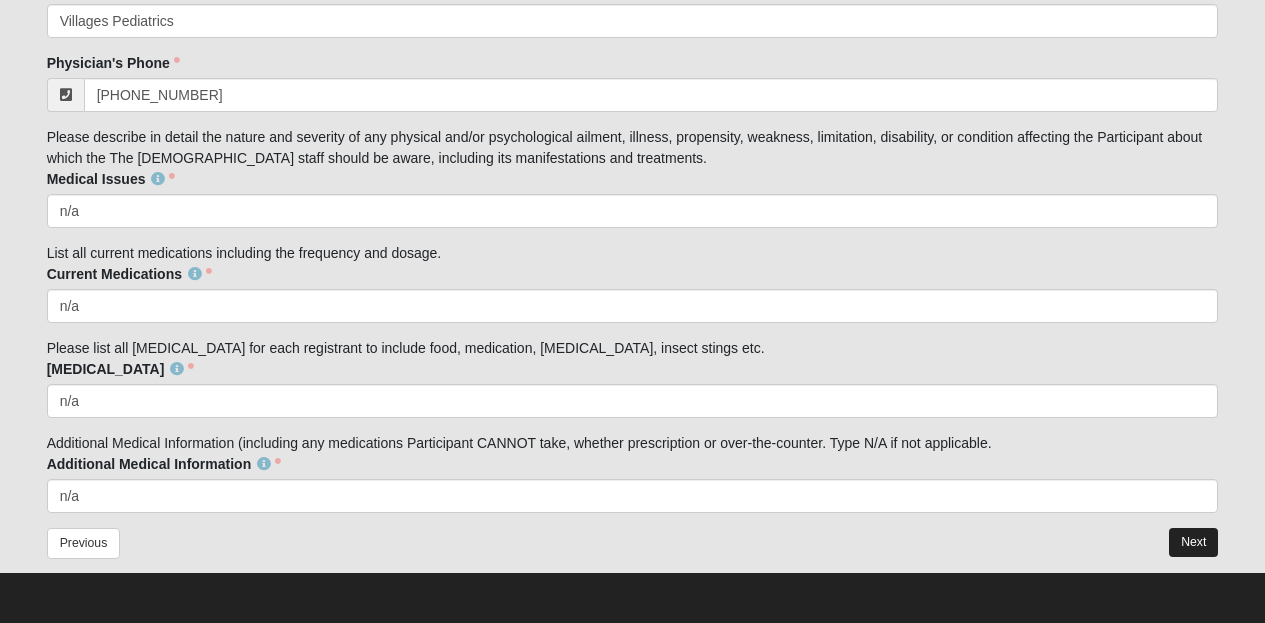 type on "father" 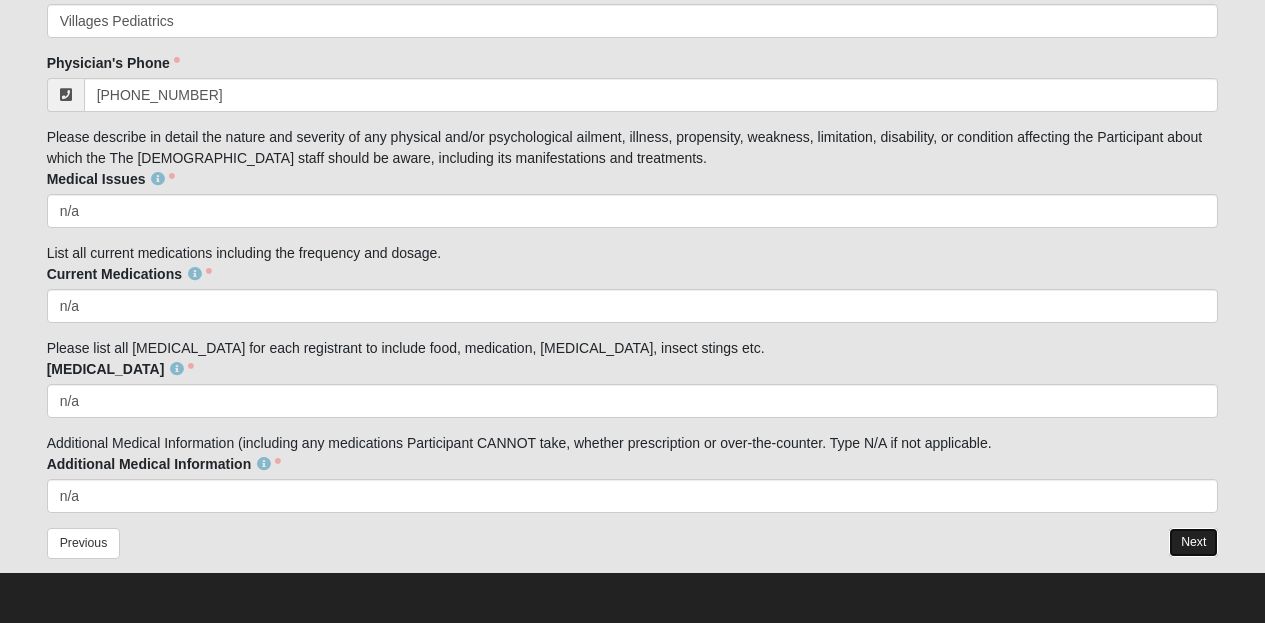 click on "Next" at bounding box center (1193, 542) 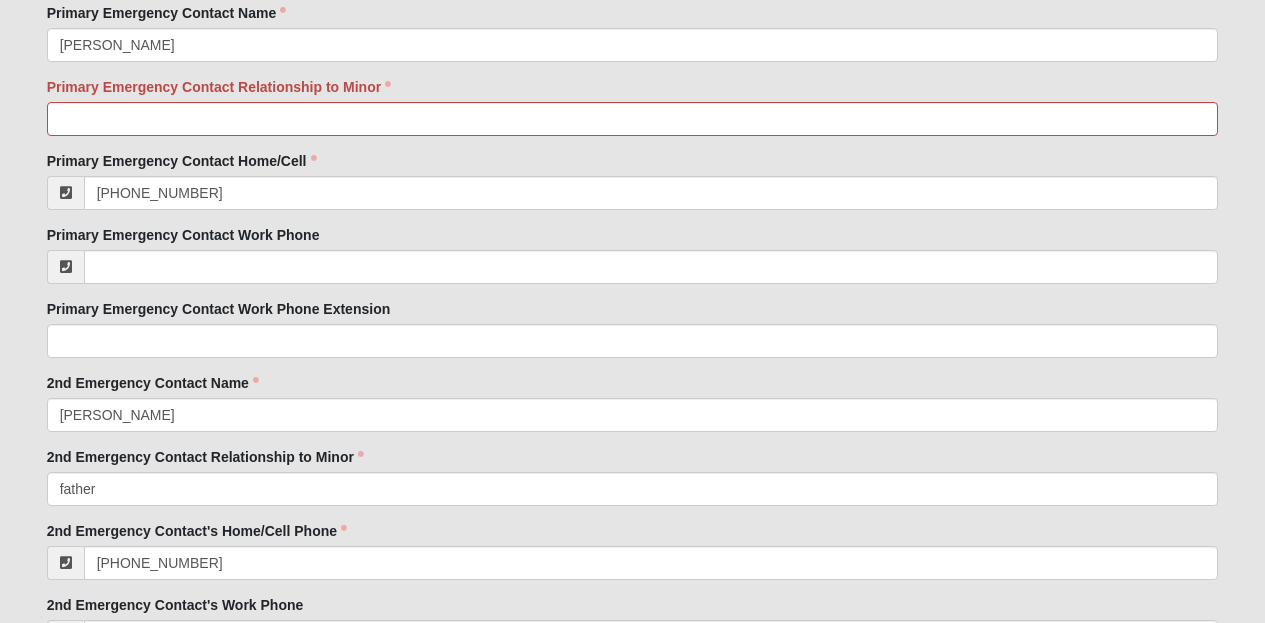 scroll, scrollTop: 2206, scrollLeft: 0, axis: vertical 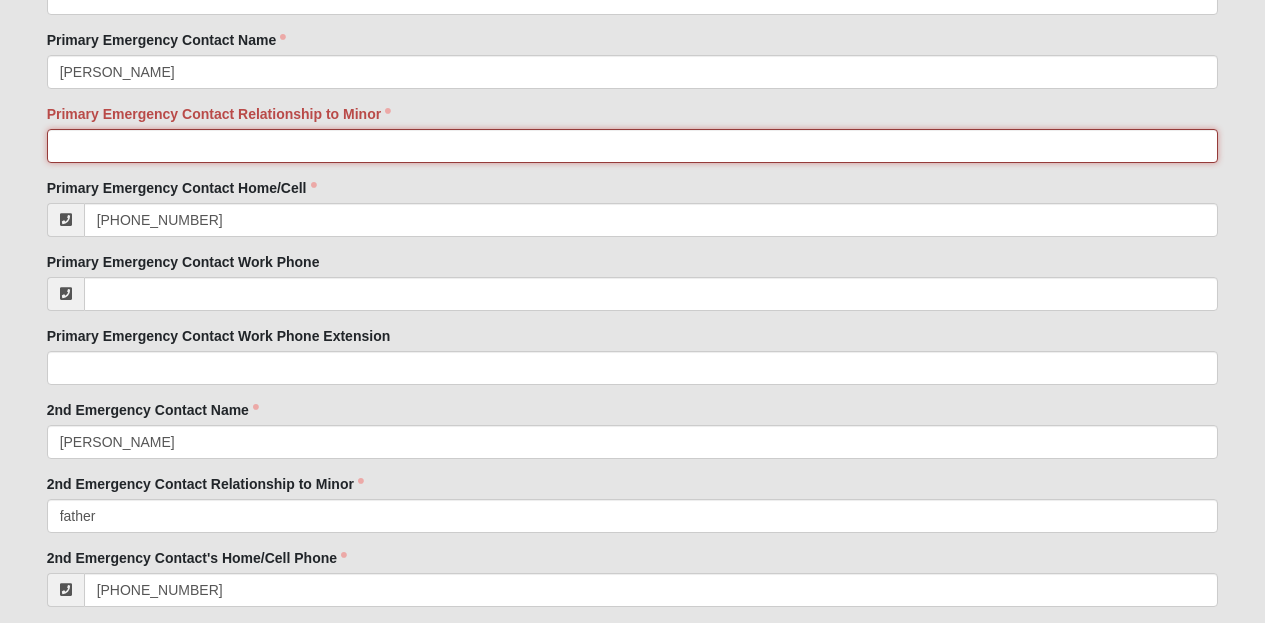 click on "Primary Emergency Contact Relationship to Minor" 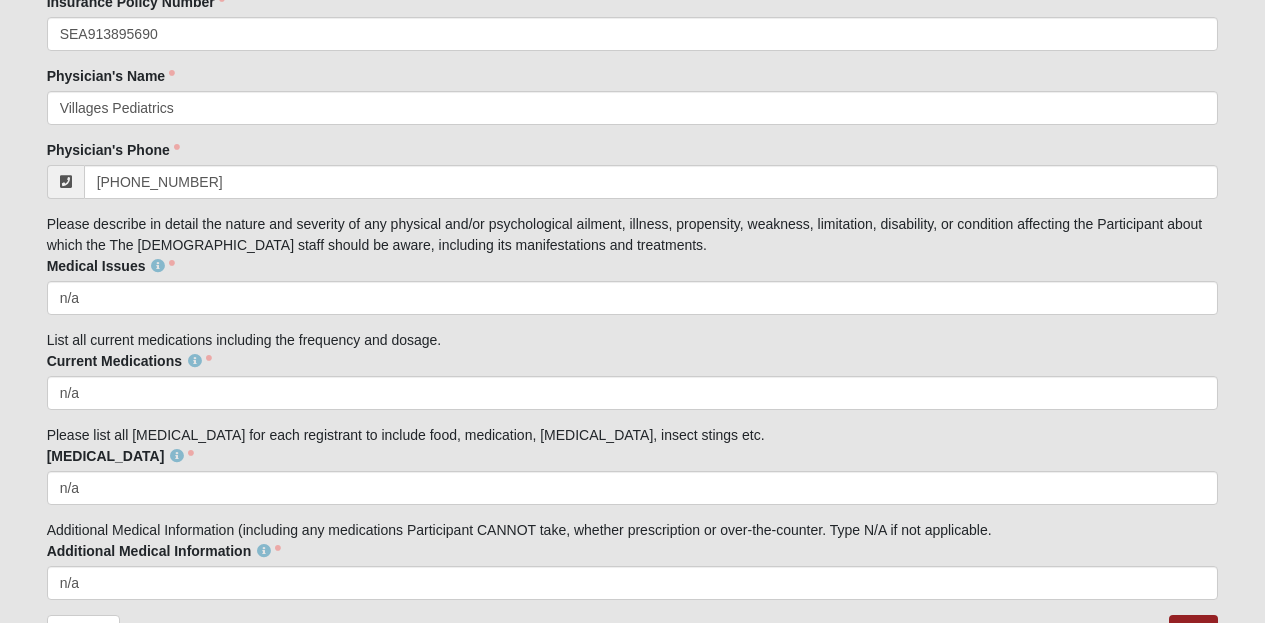 scroll, scrollTop: 3414, scrollLeft: 0, axis: vertical 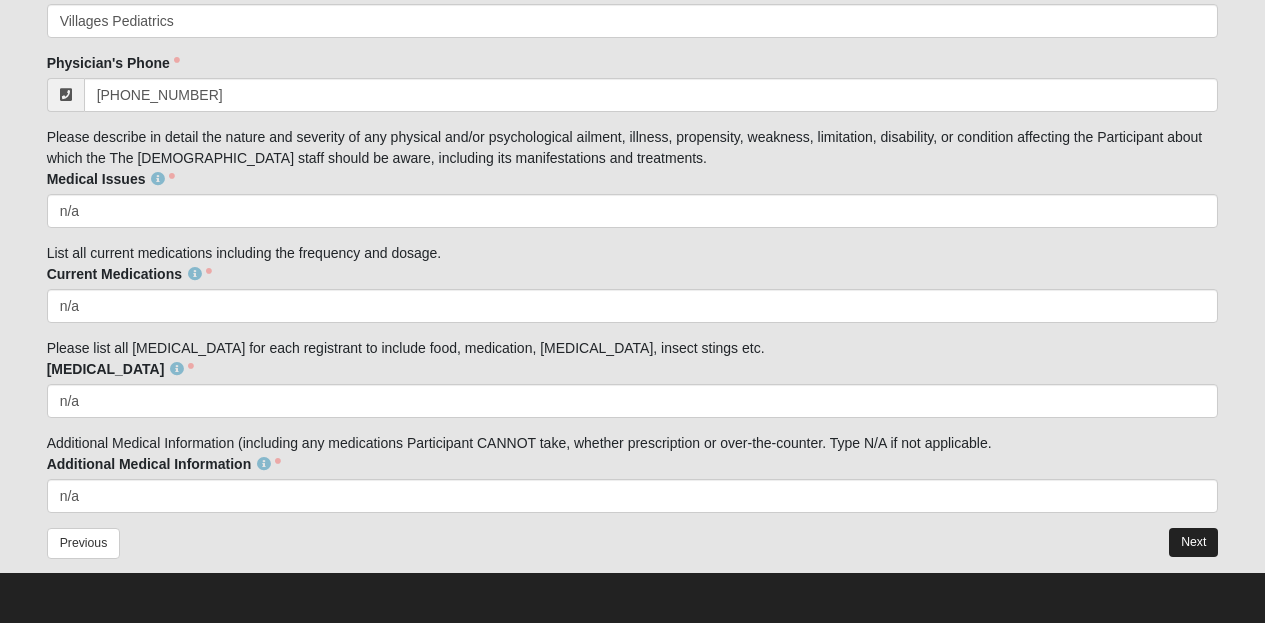 type on "mother" 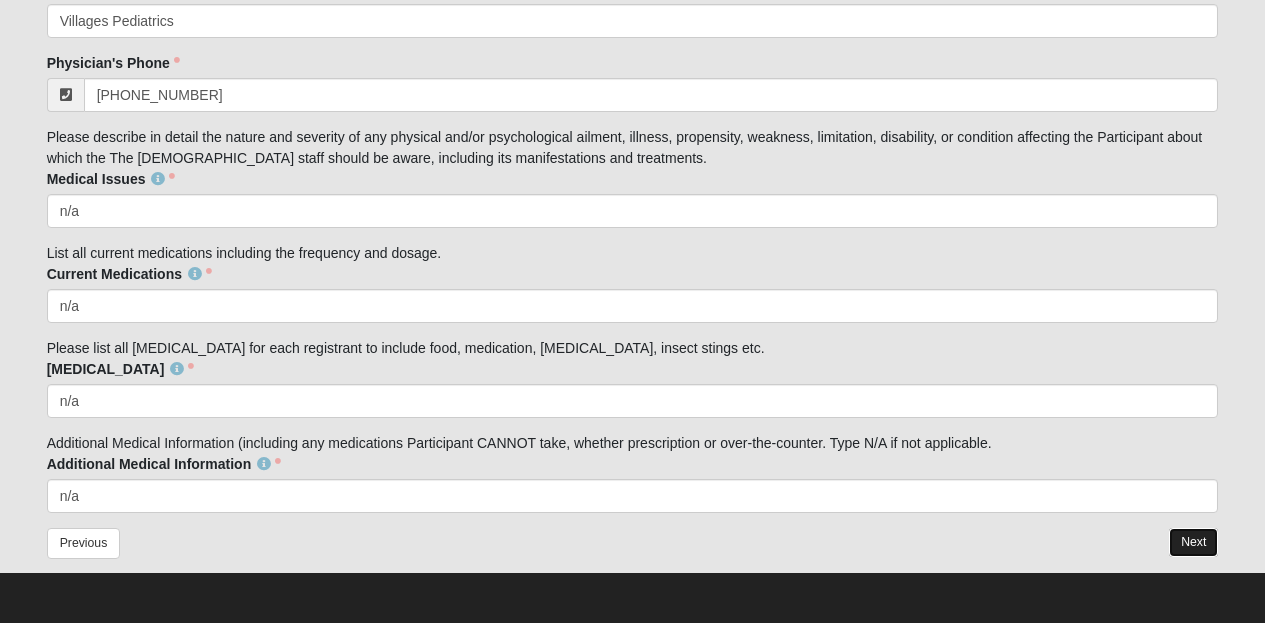 click on "Next" at bounding box center [1193, 542] 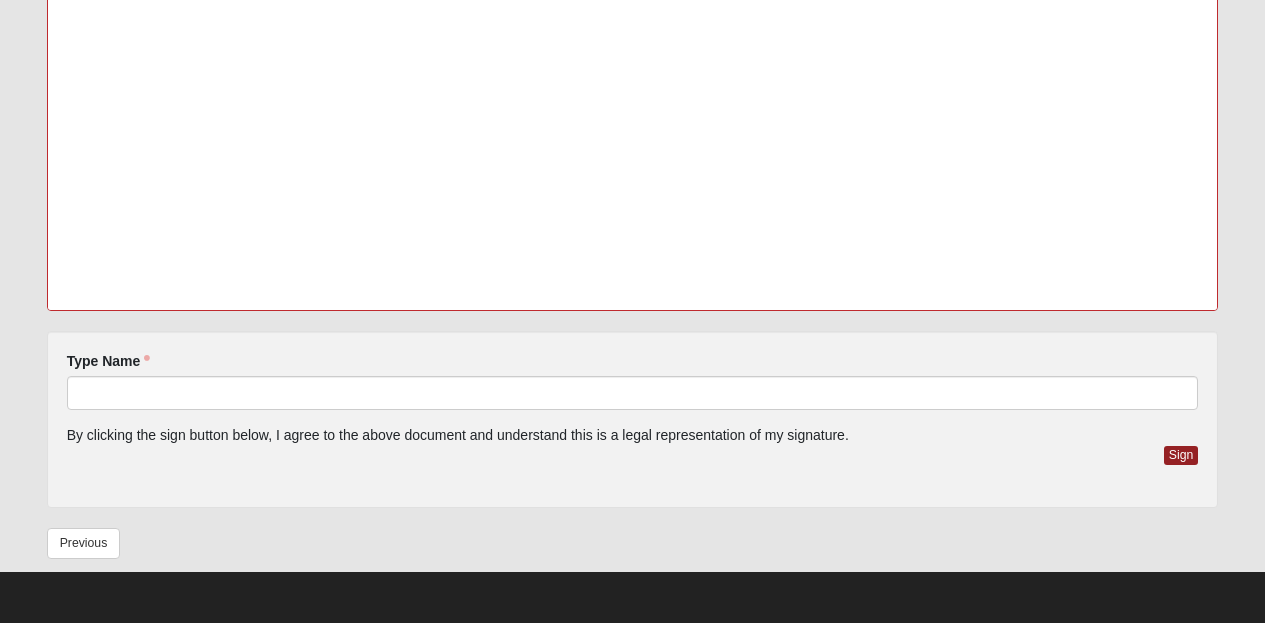 scroll, scrollTop: 416, scrollLeft: 0, axis: vertical 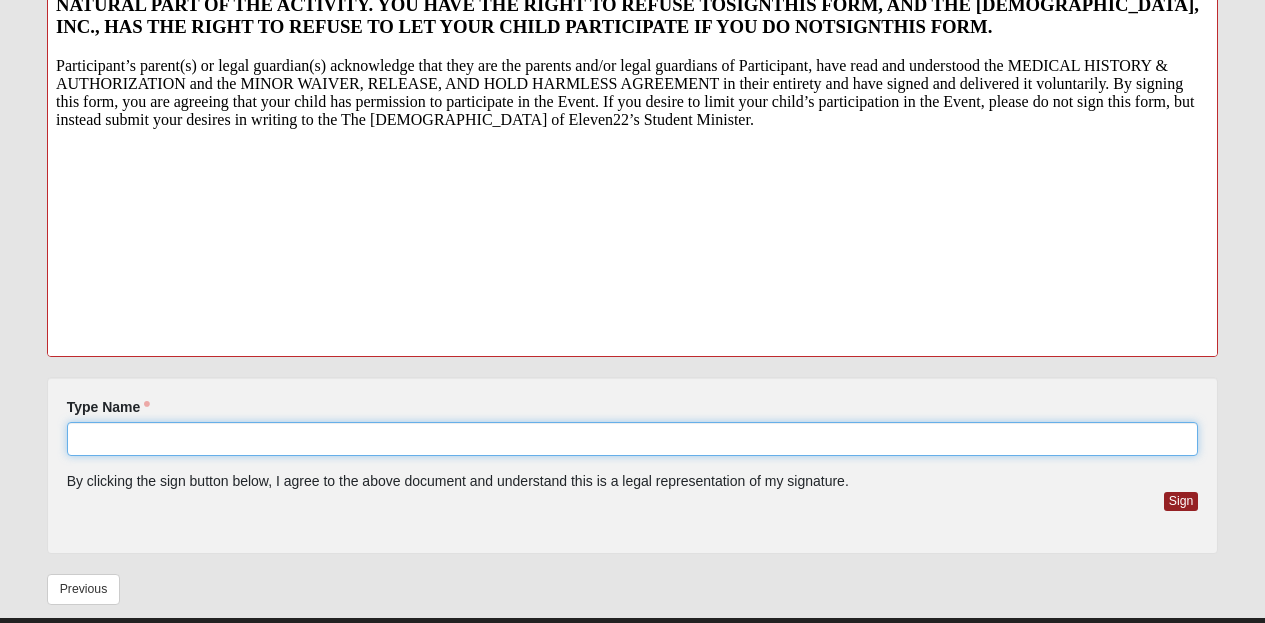 click on "Type Name" 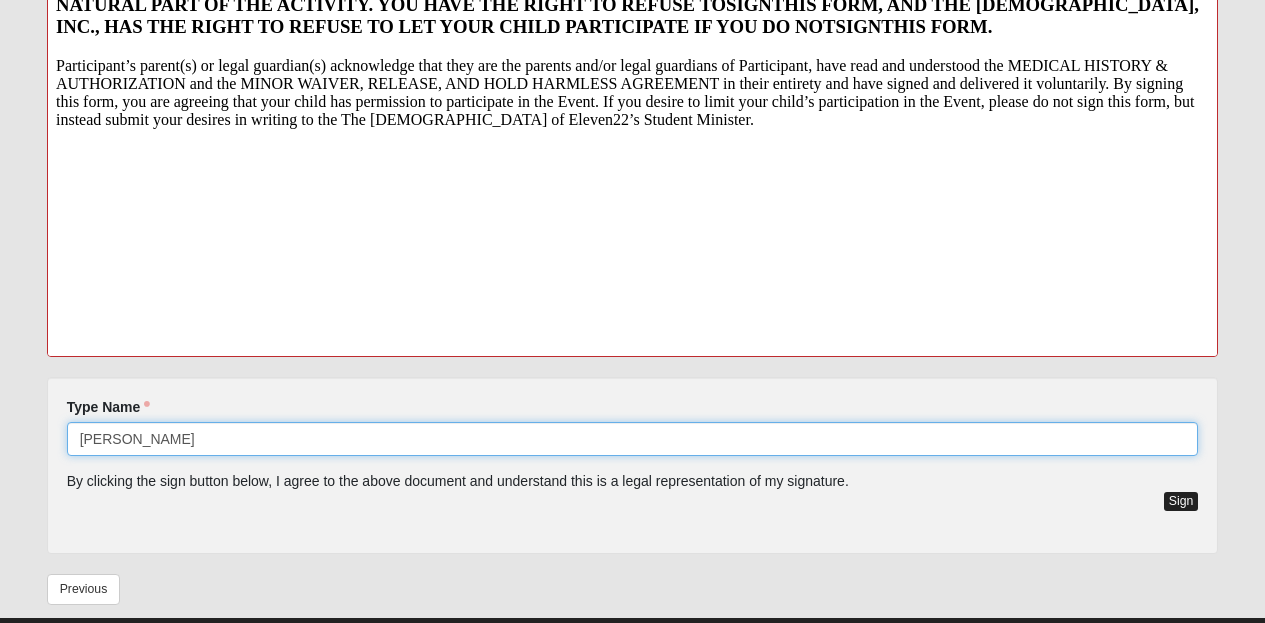 type on "[PERSON_NAME]" 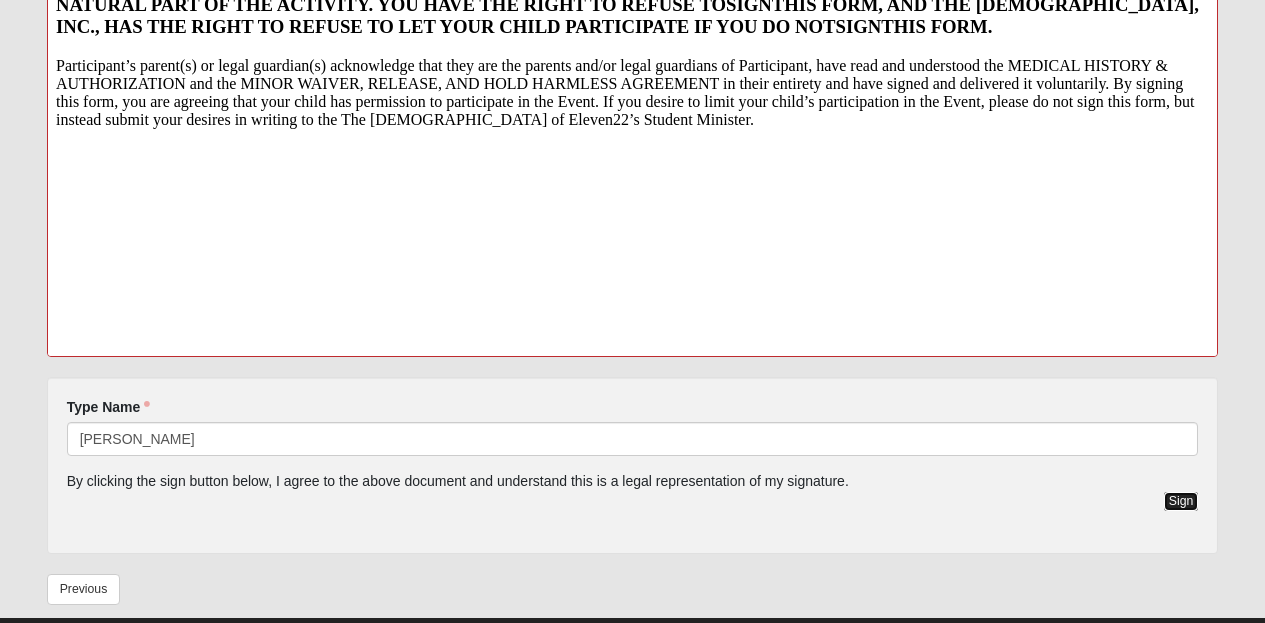 click on "Sign" at bounding box center [1181, 501] 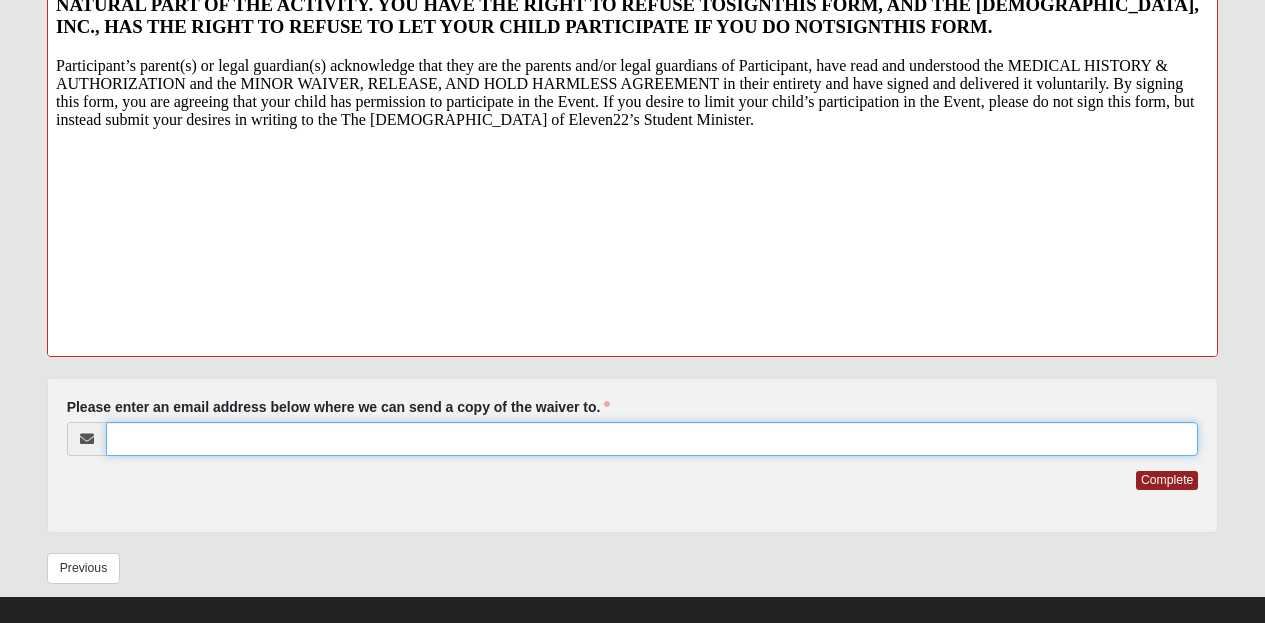 click on "Please enter an email address below where we can send a copy of the waiver to." at bounding box center [652, 439] 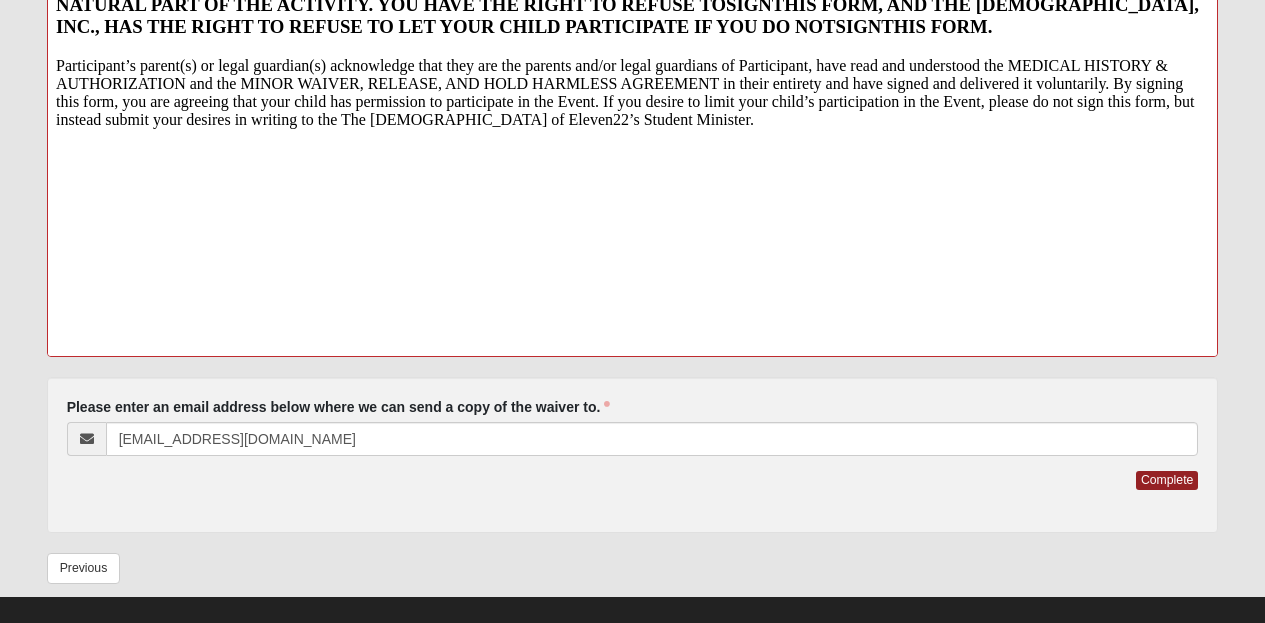 click on "Complete" 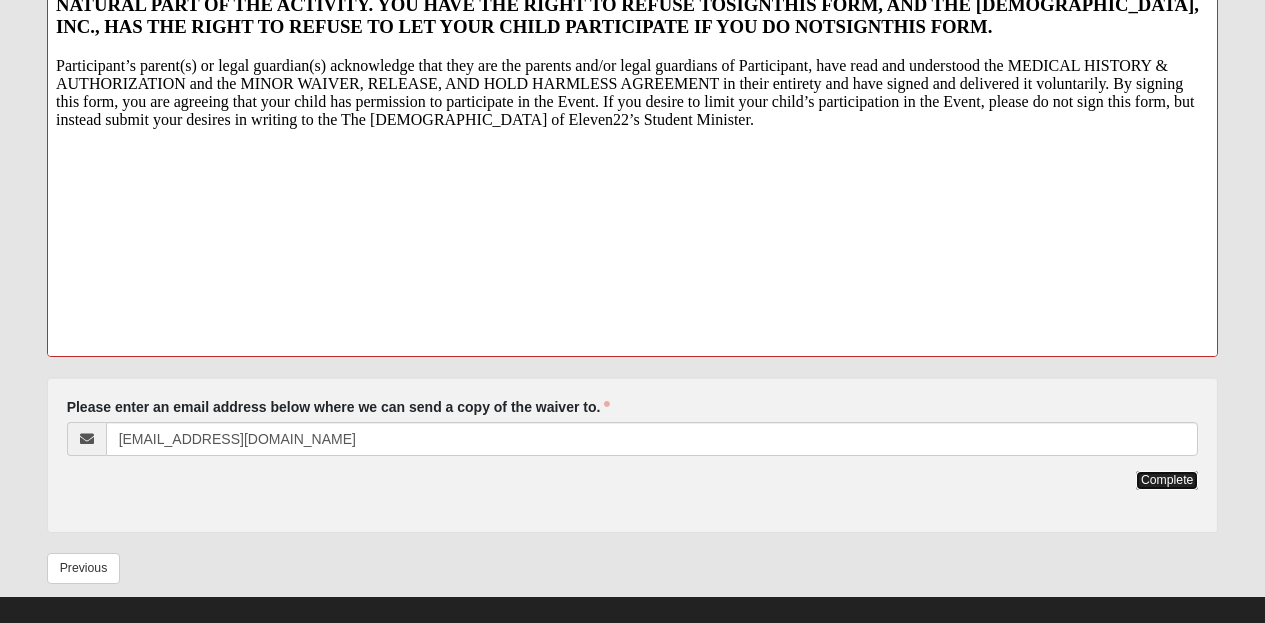 click on "Complete" at bounding box center (1167, 480) 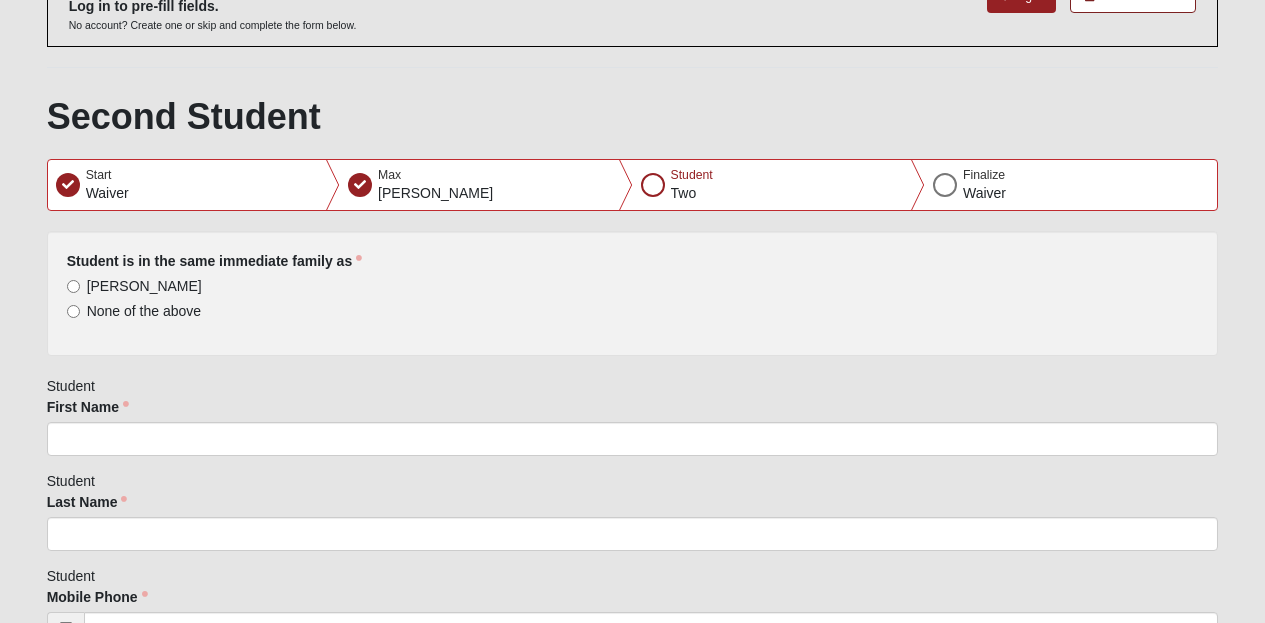 scroll, scrollTop: 209, scrollLeft: 0, axis: vertical 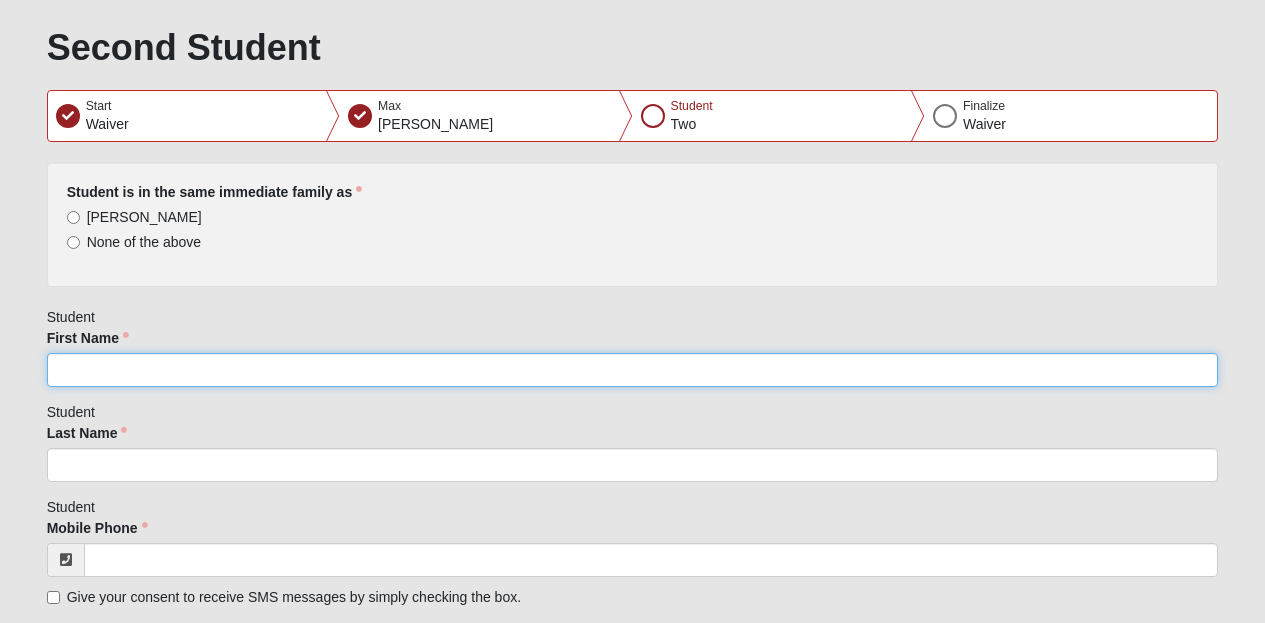click on "First Name" 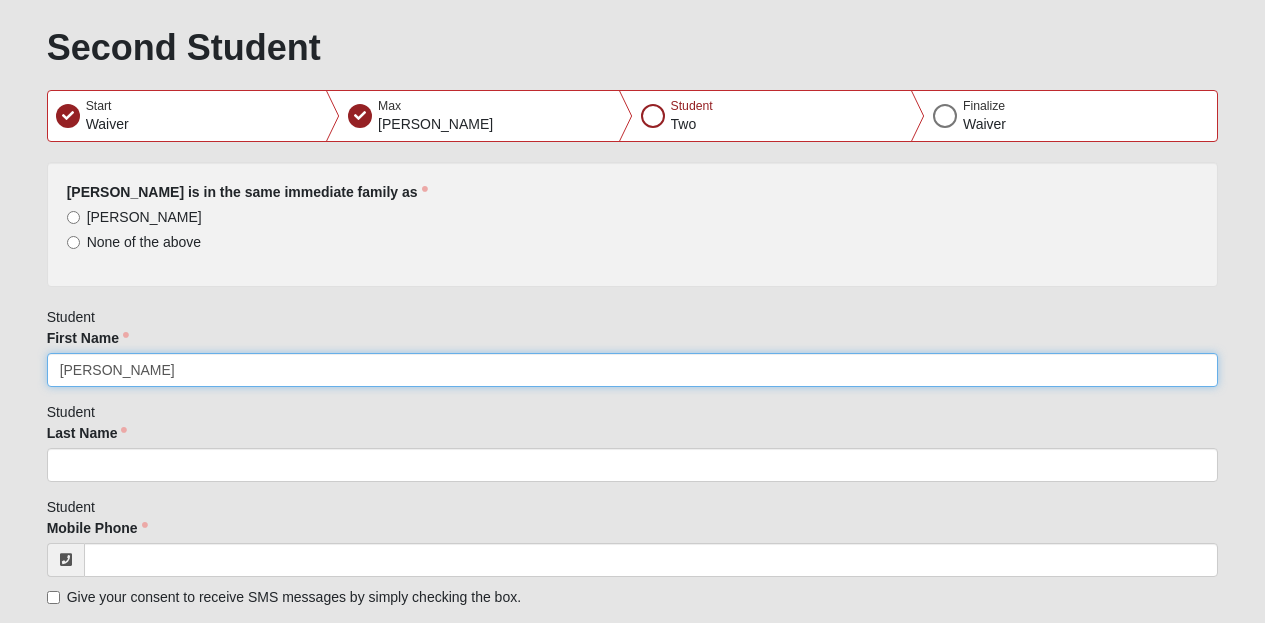 type on "[PERSON_NAME]" 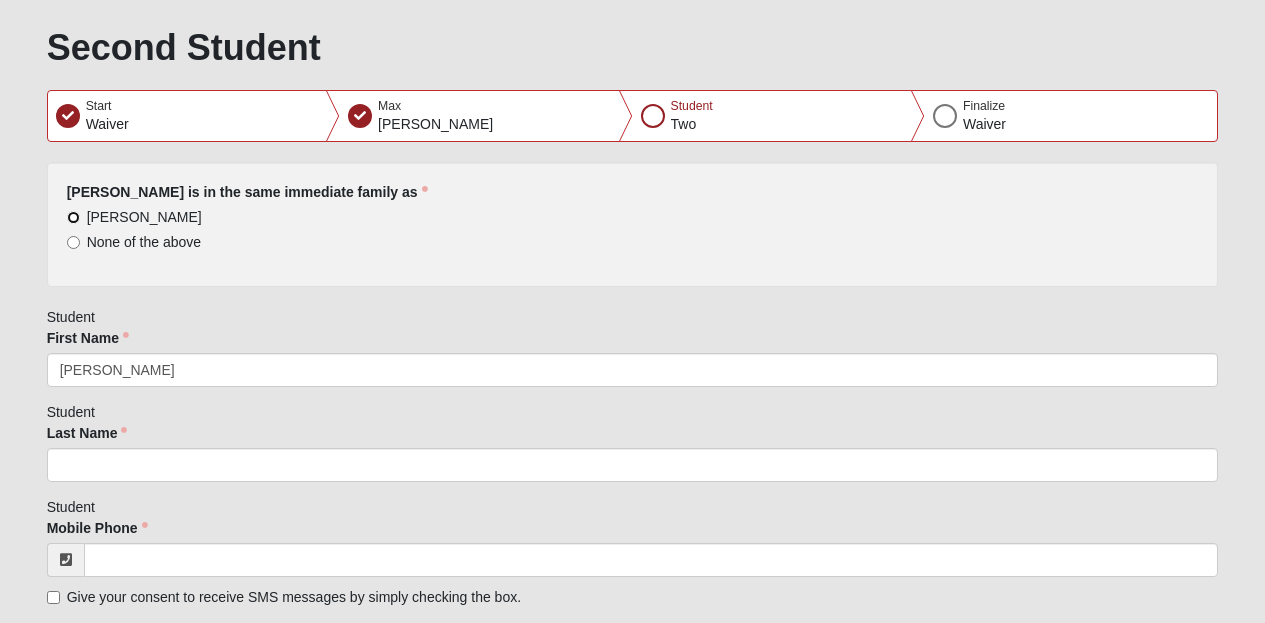 click on "[PERSON_NAME]" at bounding box center (73, 217) 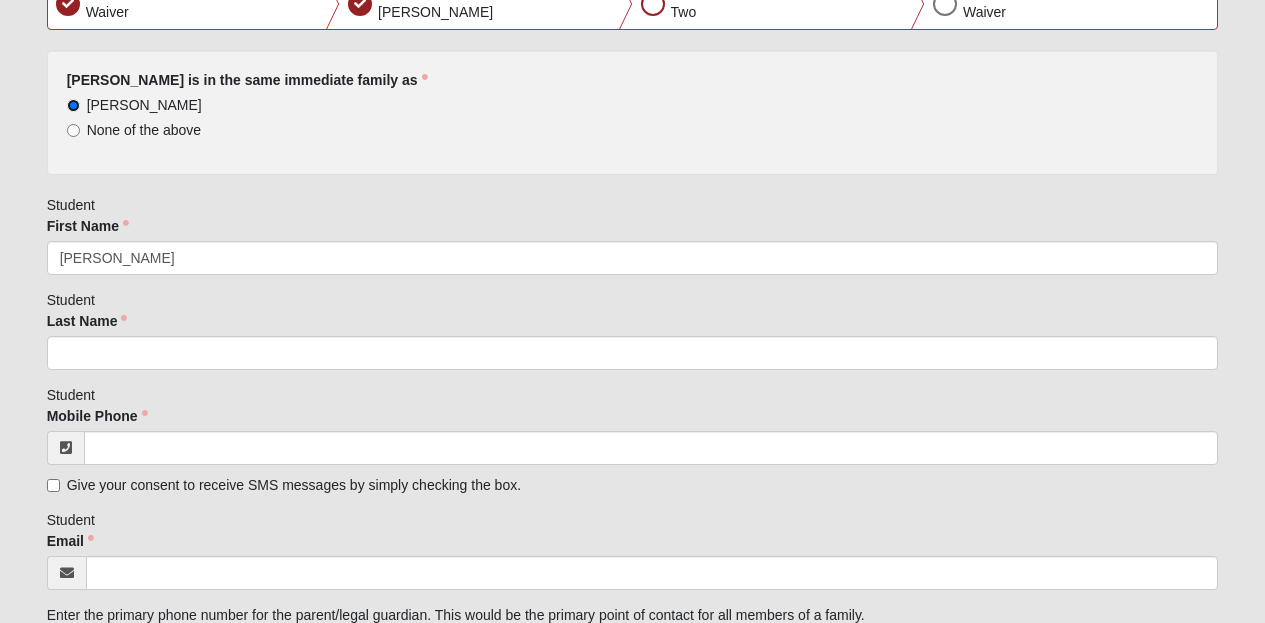 scroll, scrollTop: 324, scrollLeft: 0, axis: vertical 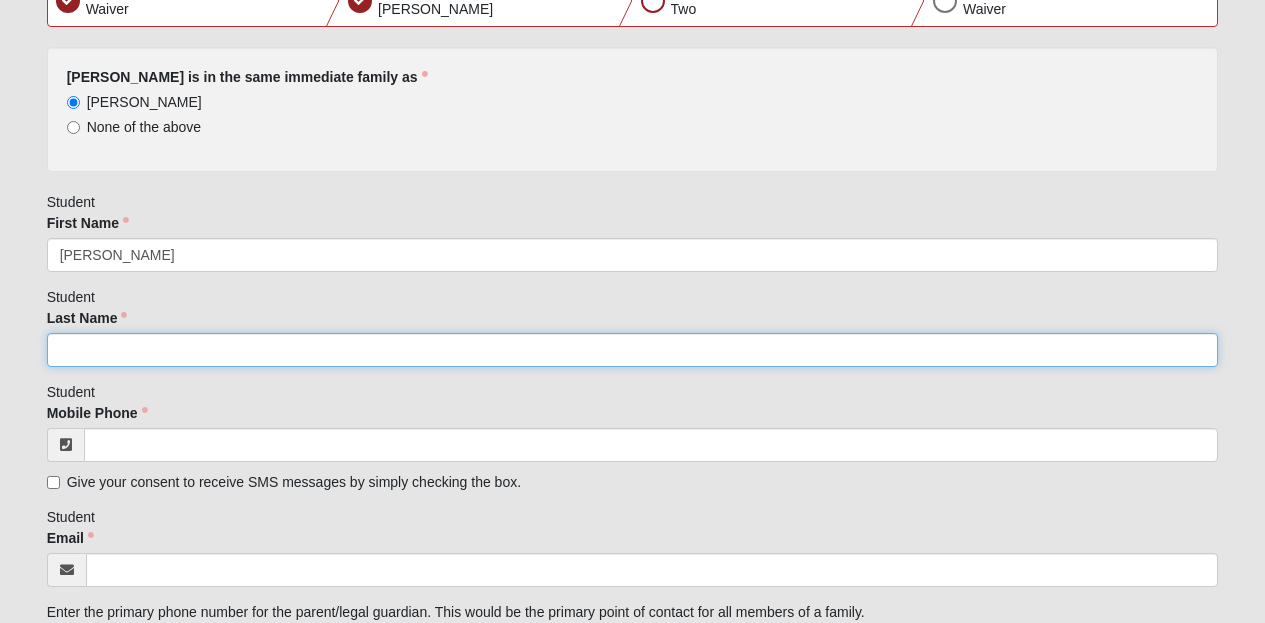 click on "Last Name" 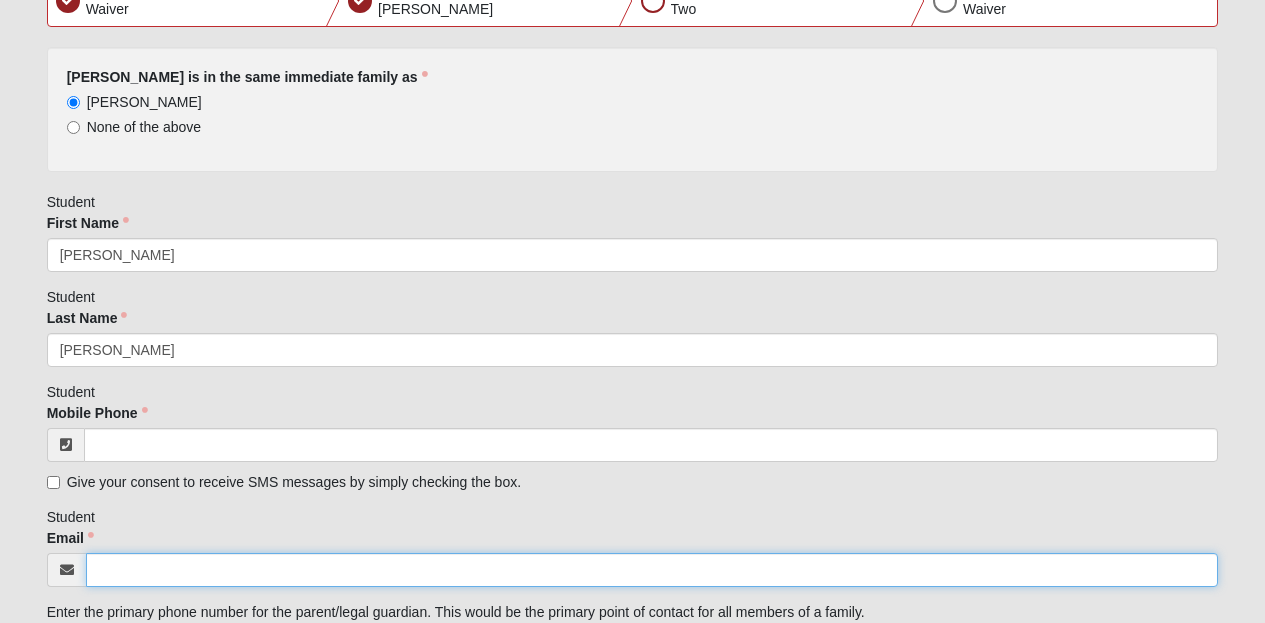 type on "[PERSON_NAME][EMAIL_ADDRESS][PERSON_NAME][DOMAIN_NAME]" 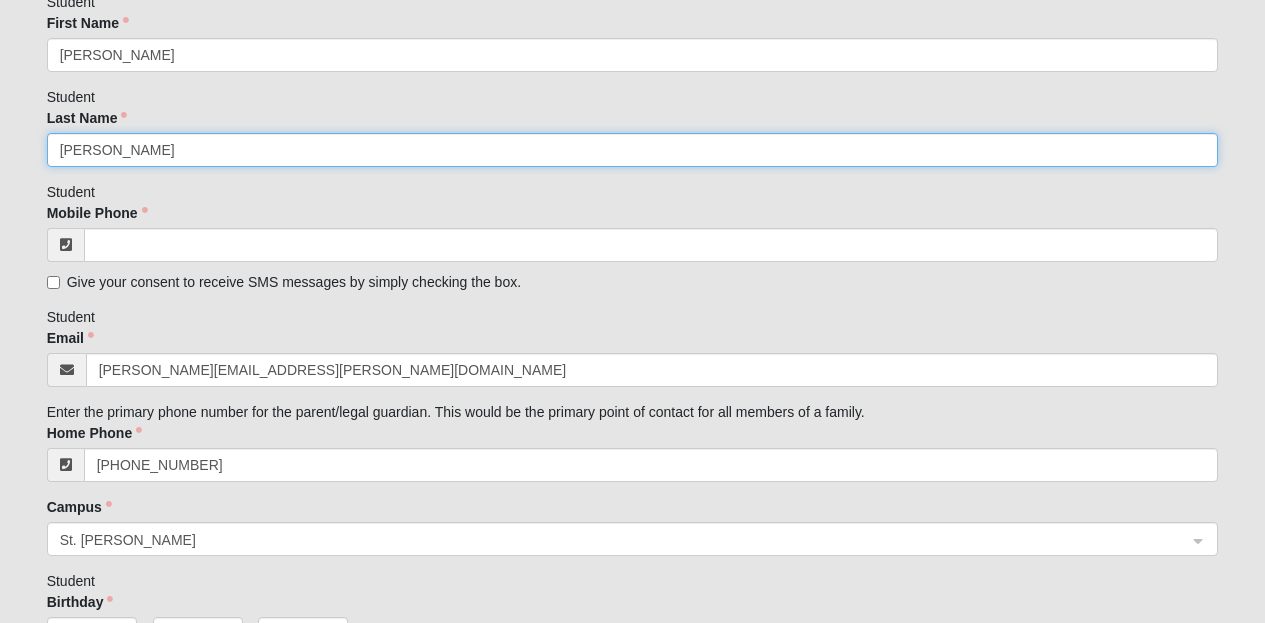 scroll, scrollTop: 534, scrollLeft: 0, axis: vertical 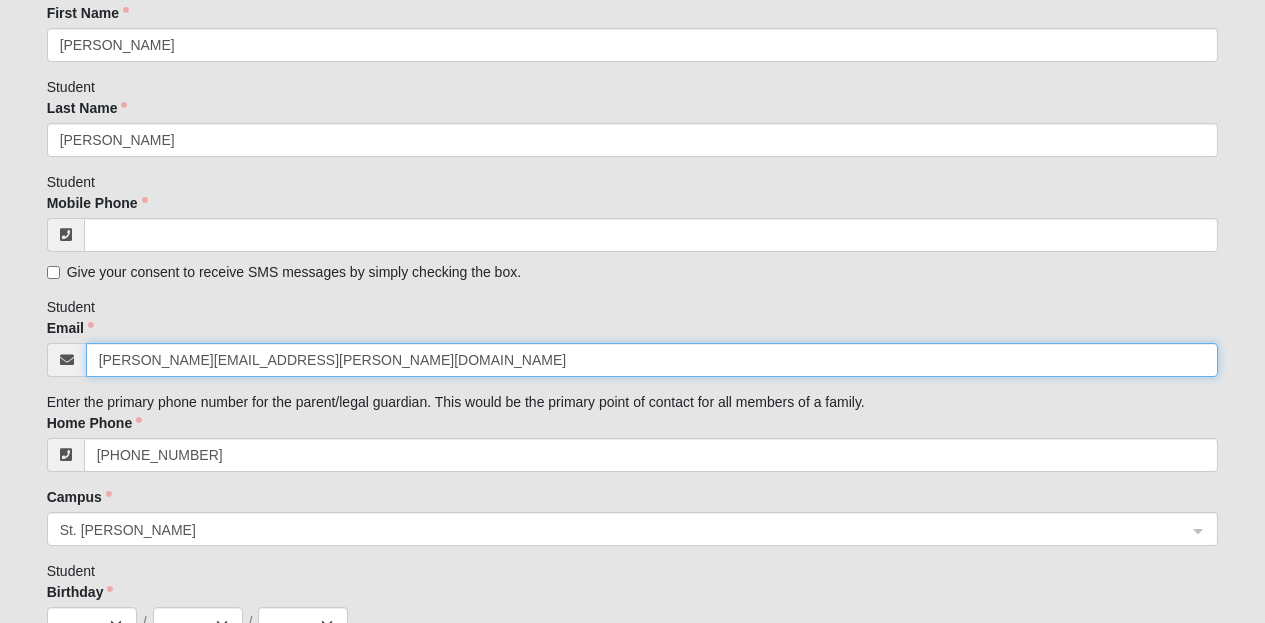 drag, startPoint x: 294, startPoint y: 362, endPoint x: 51, endPoint y: 349, distance: 243.34749 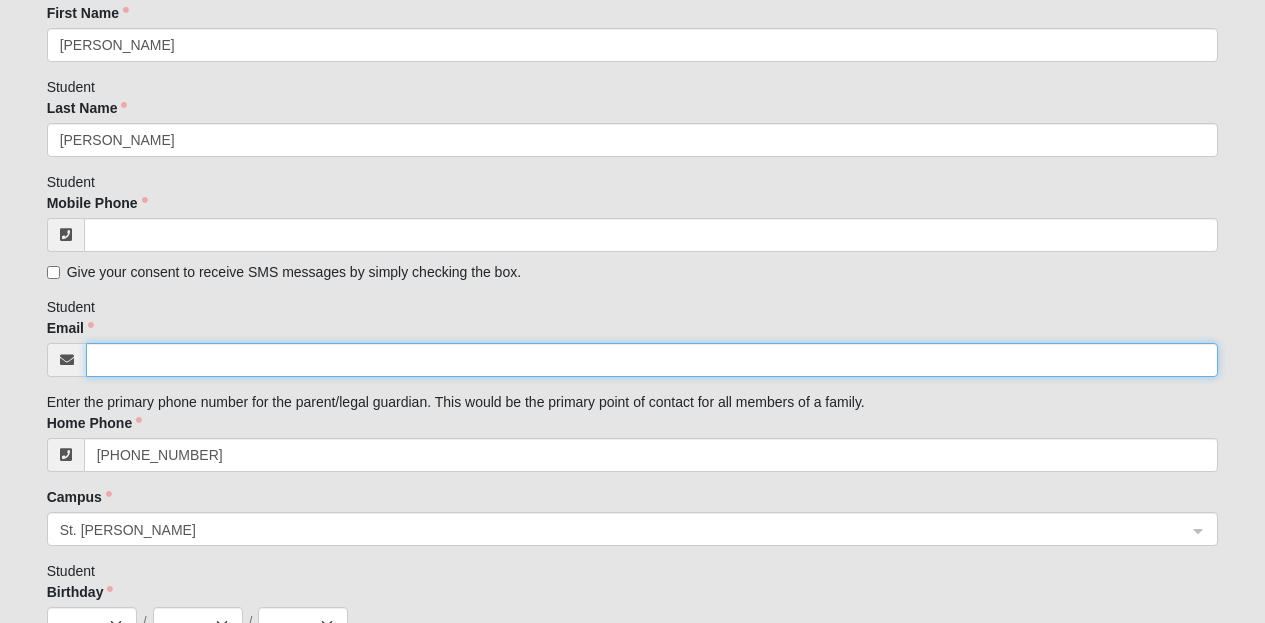 type 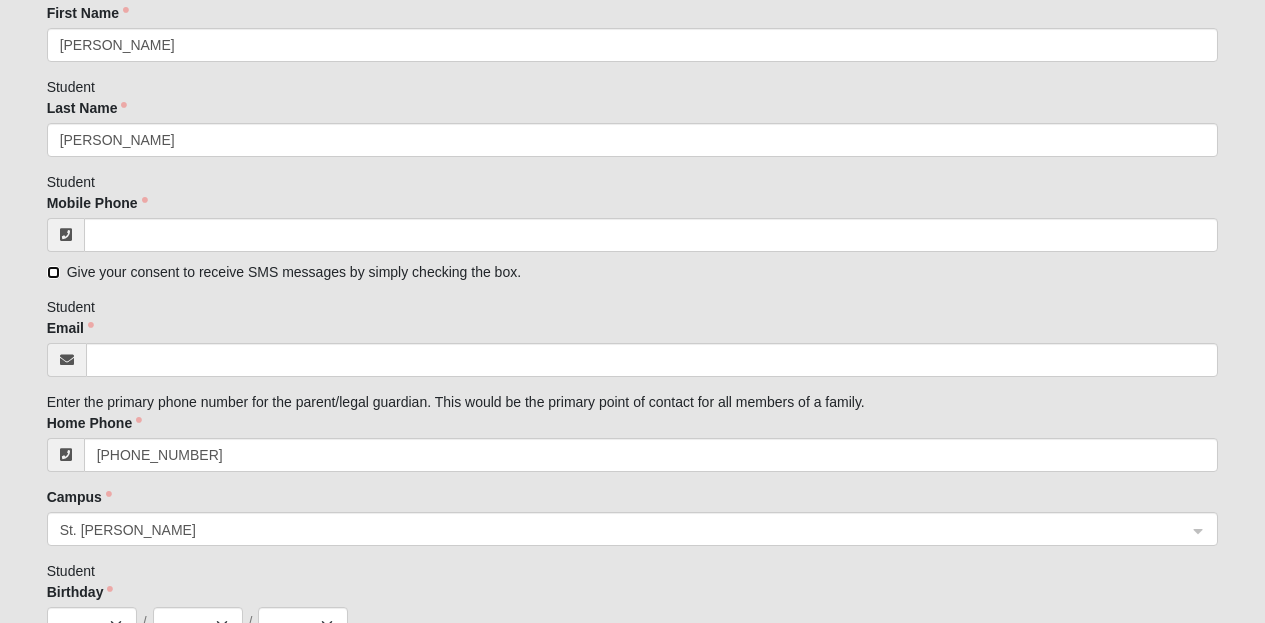click on "Give your consent to receive SMS messages by simply checking the box." at bounding box center (53, 272) 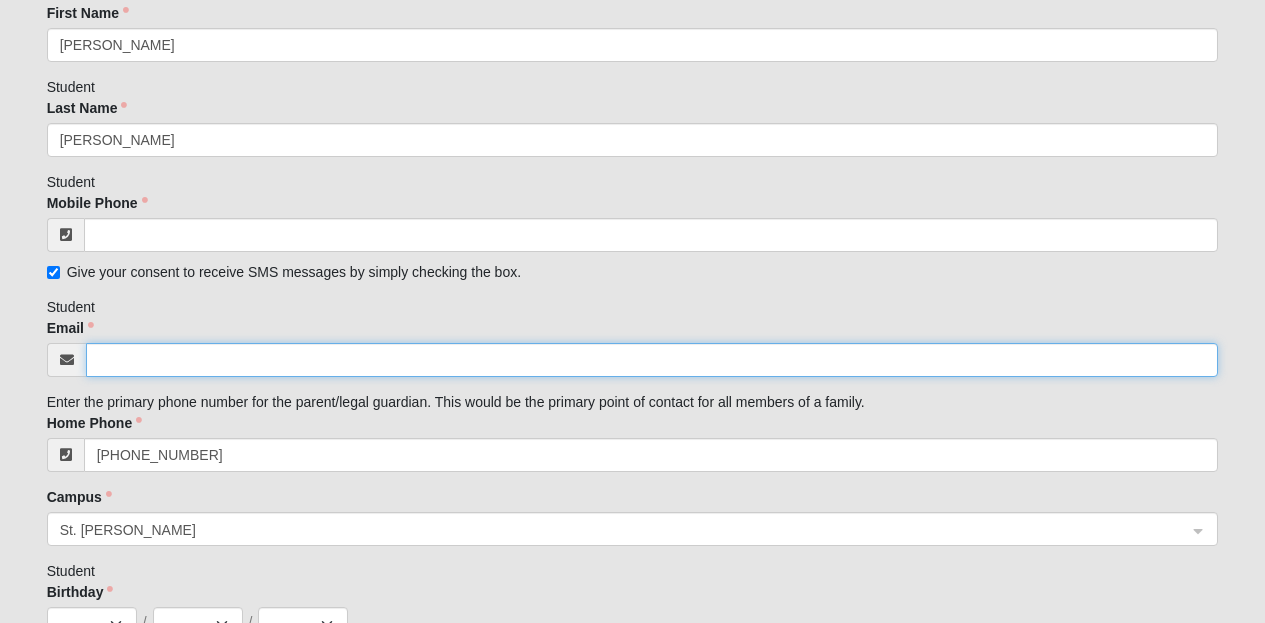 click on "Email" at bounding box center (652, 360) 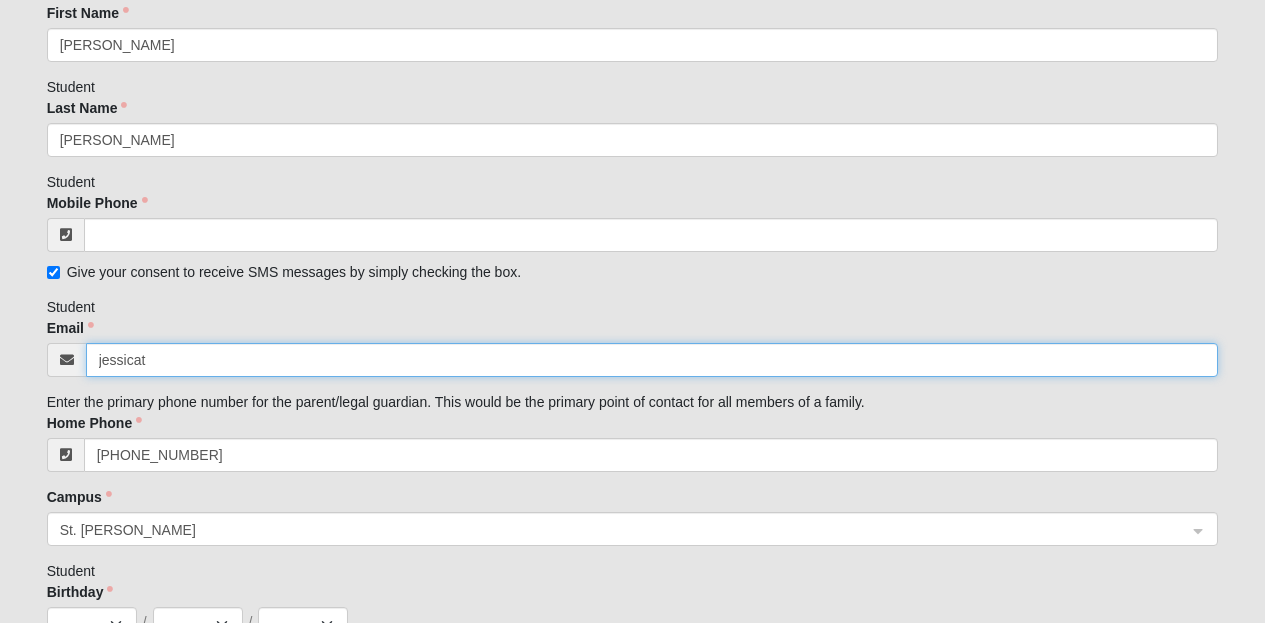 type on "[EMAIL_ADDRESS][DOMAIN_NAME]" 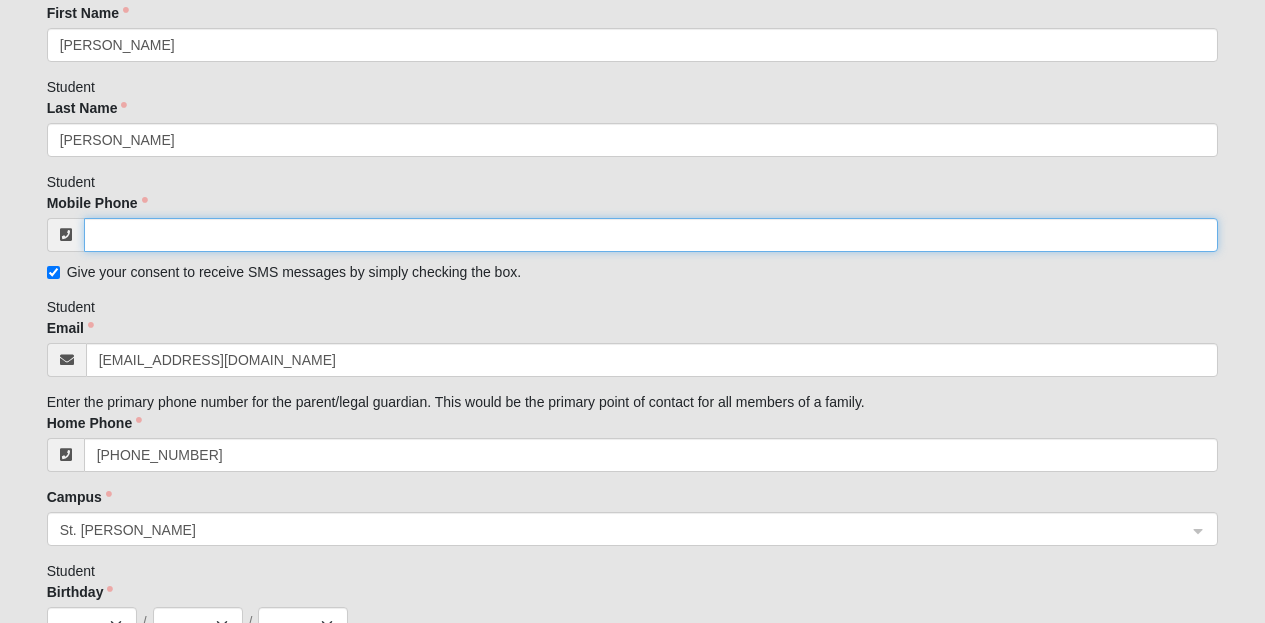 click on "Mobile Phone" at bounding box center [651, 235] 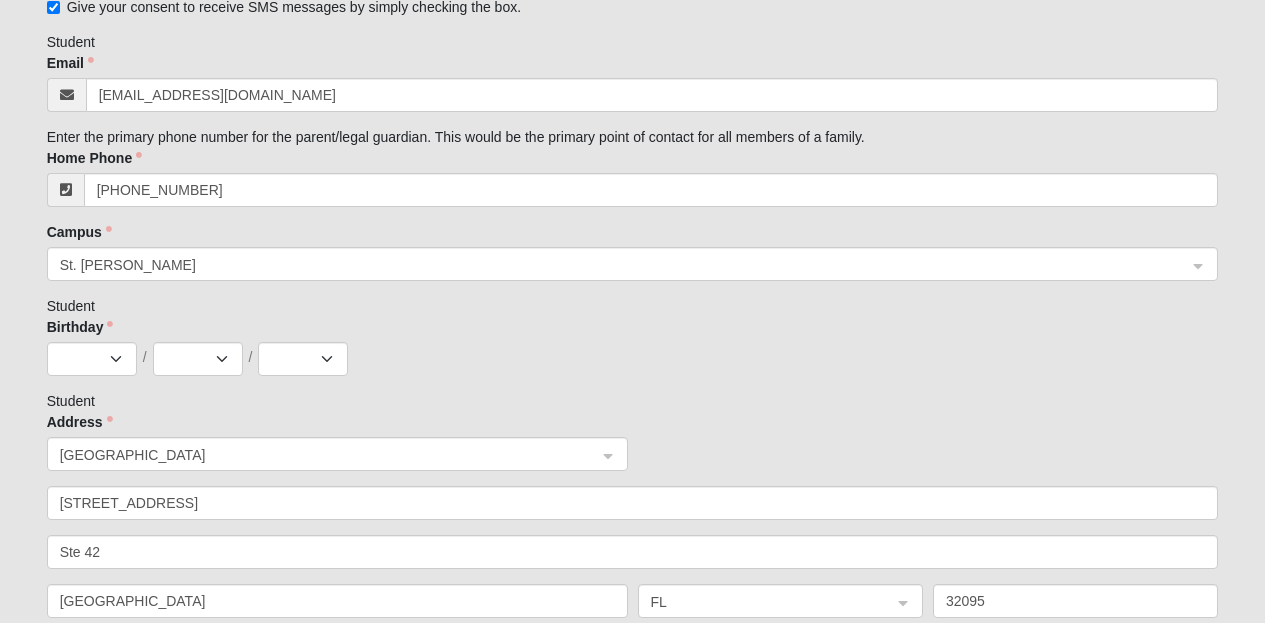scroll, scrollTop: 850, scrollLeft: 0, axis: vertical 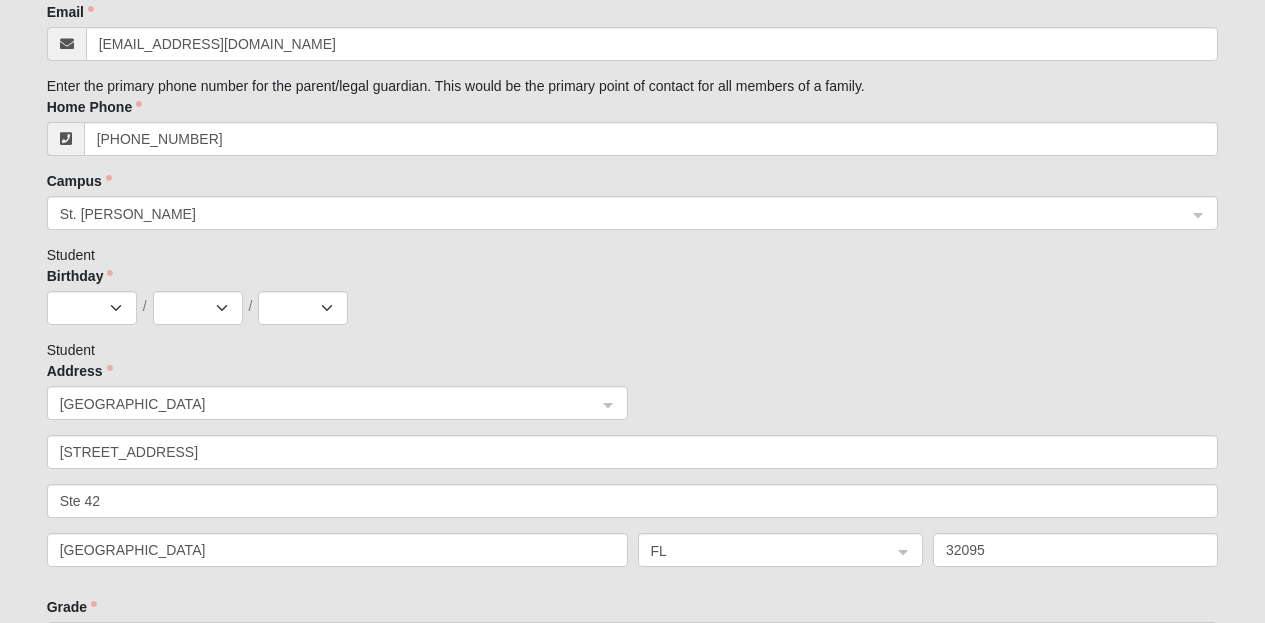 type on "[PHONE_NUMBER]" 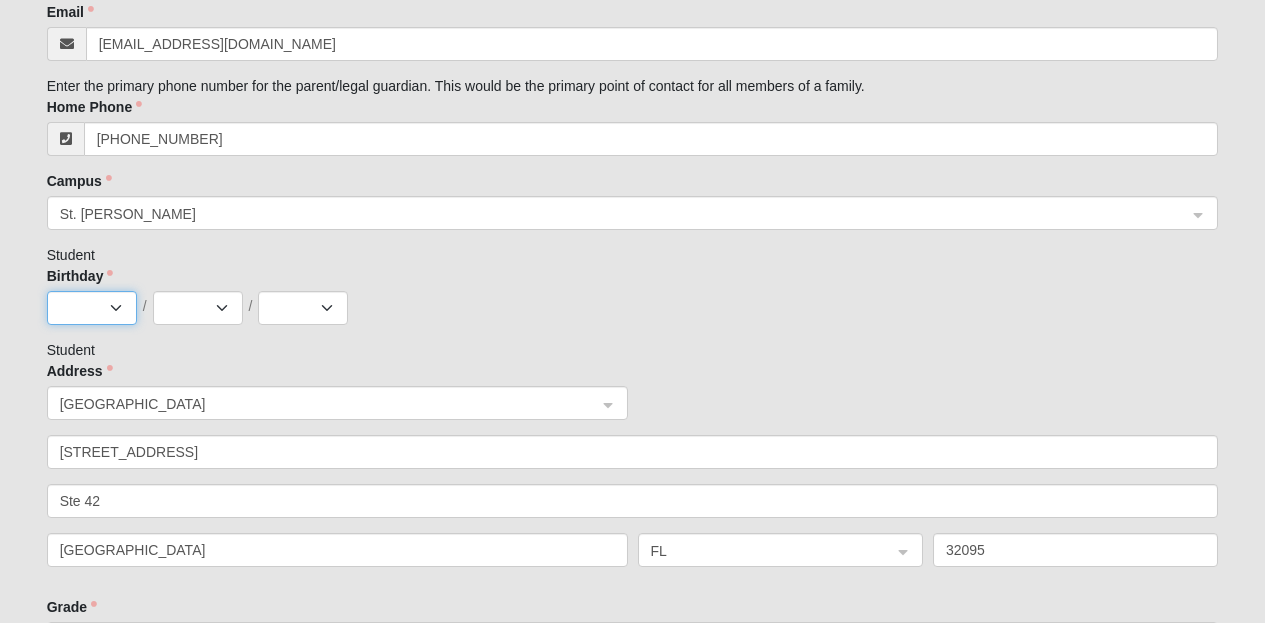 click on "Jan Feb Mar Apr May Jun [DATE] Aug Sep Oct Nov Dec" at bounding box center [92, 308] 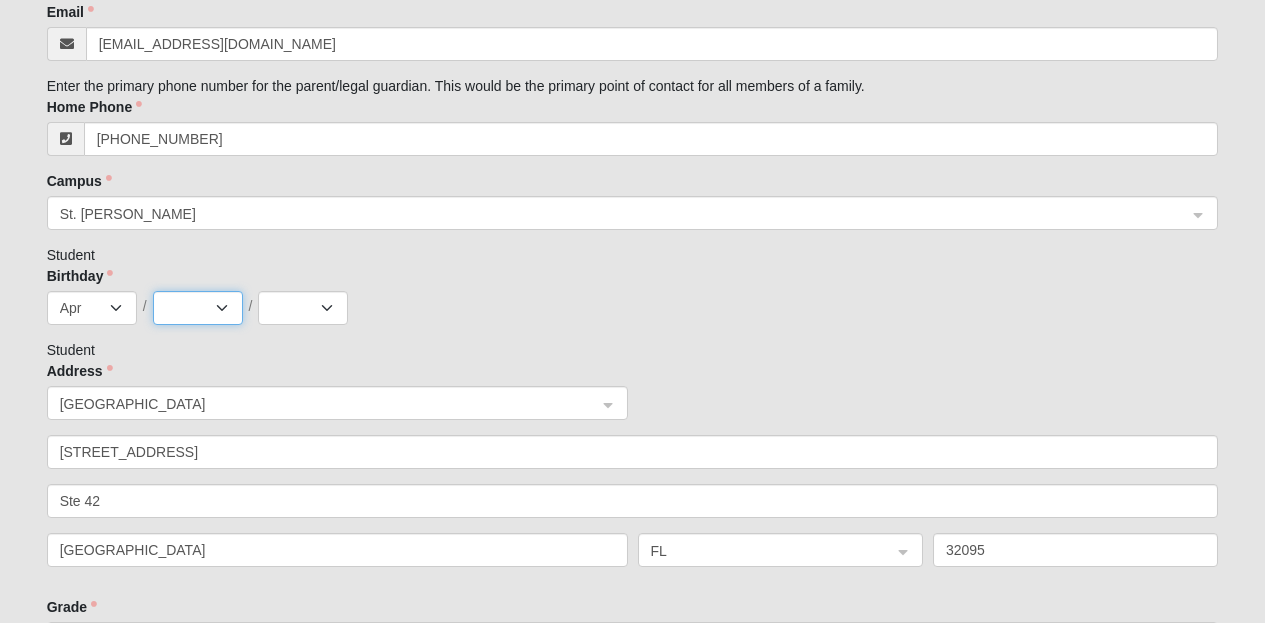 click on "1 2 3 4 5 6 7 8 9 10 11 12 13 14 15 16 17 18 19 20 21 22 23 24 25 26 27 28 29 30" at bounding box center (198, 308) 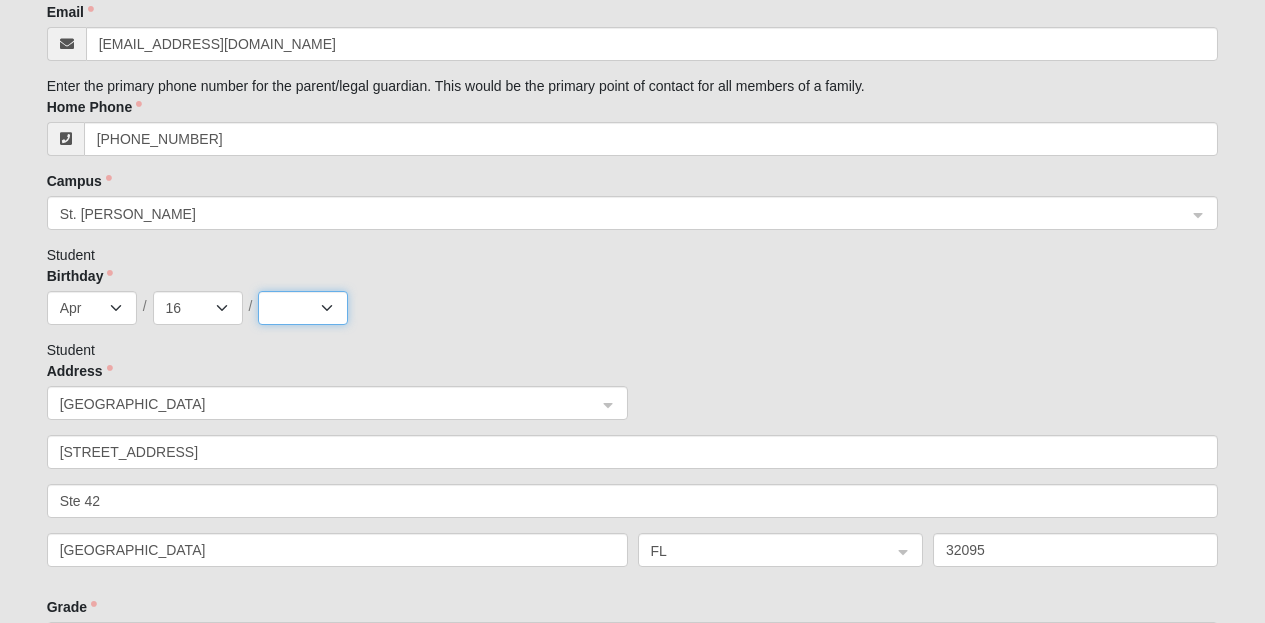 click on "2025 2024 2023 2022 2021 2020 2019 2018 2017 2016 2015 2014 2013 2012 2011 2010 2009 2008 2007 2006 2005 2004 2003 2002 2001 2000 1999 1998 1997 1996 1995 1994 1993 1992 1991 1990 1989 1988 1987 1986 1985 1984 1983 1982 1981 1980 1979 1978 1977 1976 1975 1974 1973 1972 1971 1970 1969 1968 1967 1966 1965 1964 1963 1962 1961 1960 1959 1958 1957 1956 1955 1954 1953 1952 1951 1950 1949 1948 1947 1946 1945 1944 1943 1942 1941 1940 1939 1938 1937 1936 1935 1934 1933 1932 1931 1930 1929 1928 1927 1926 1925 1924 1923 1922 1921 1920 1919 1918 1917 1916 1915 1914 1913 1912 1911 1910 1909 1908 1907 1906 1905 1904 1903 1902 1901 1900" at bounding box center (303, 308) 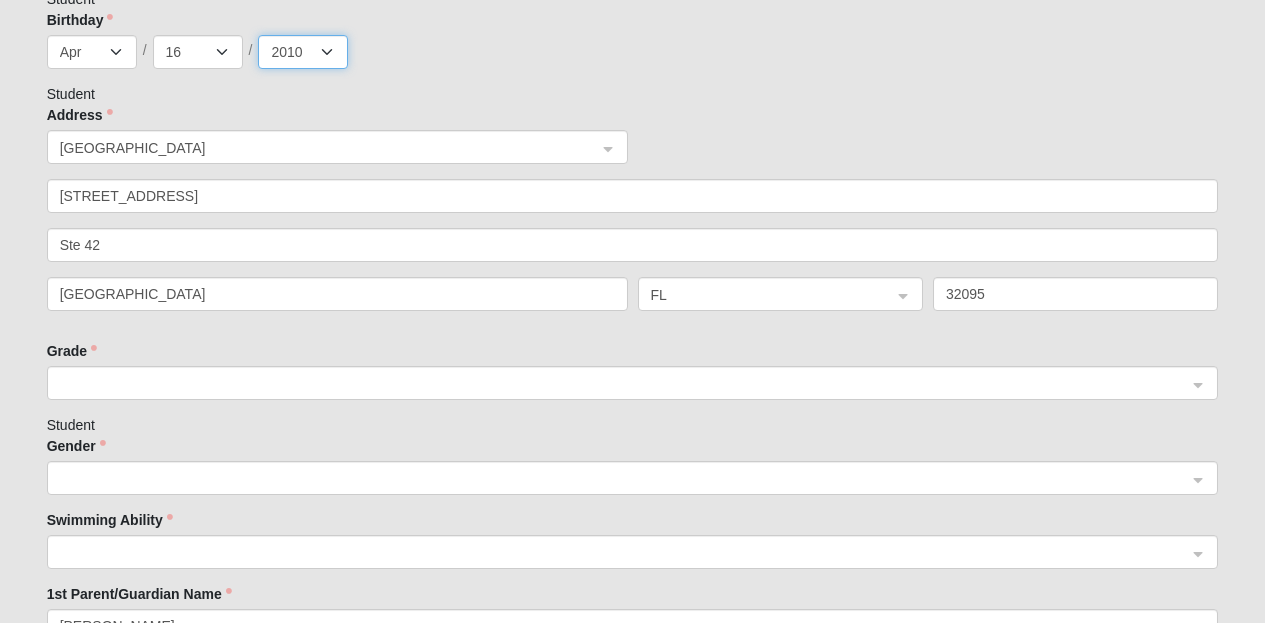 scroll, scrollTop: 1097, scrollLeft: 0, axis: vertical 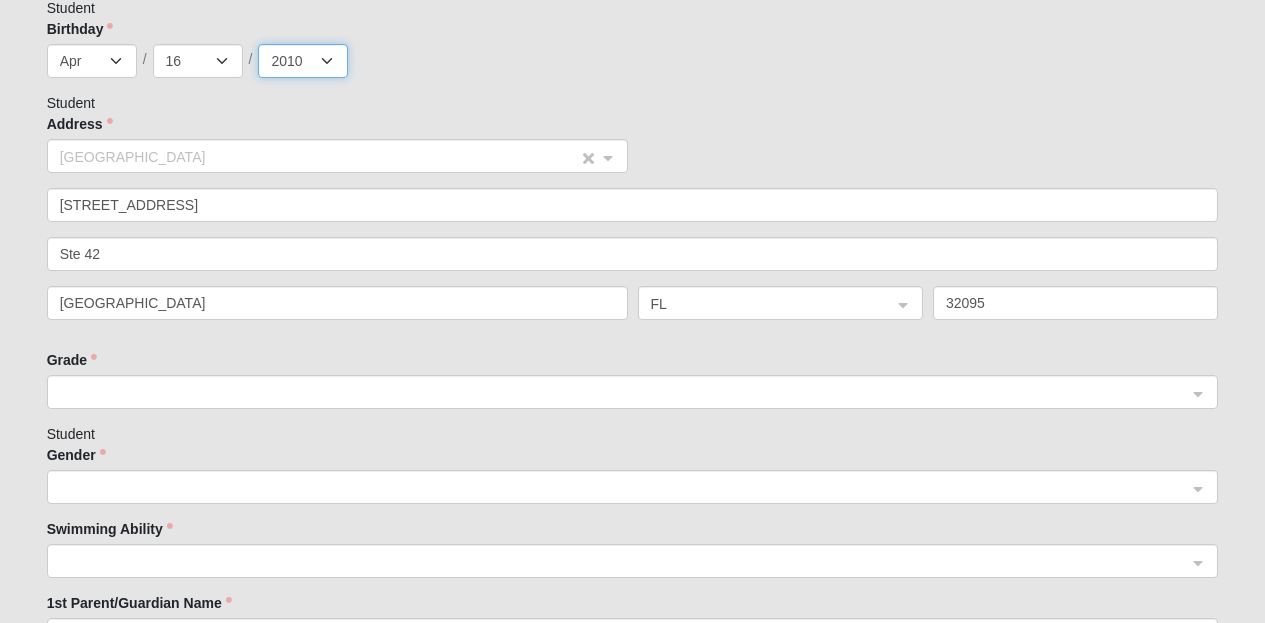 click on "[GEOGRAPHIC_DATA]" 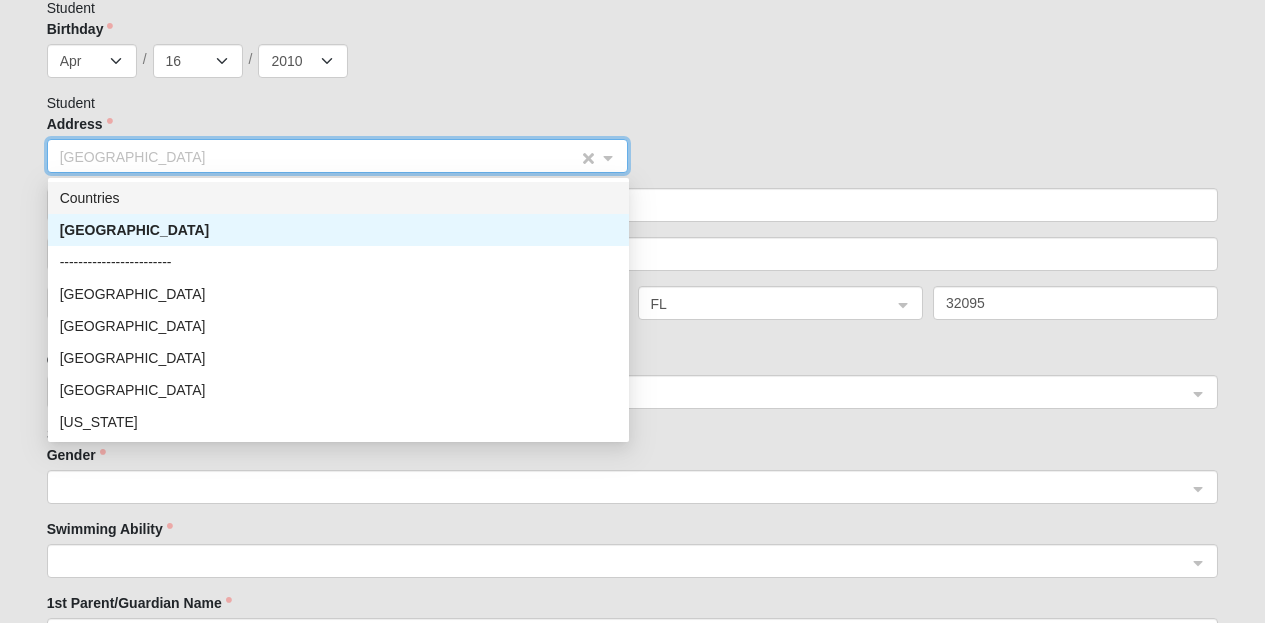 click on "[GEOGRAPHIC_DATA]" 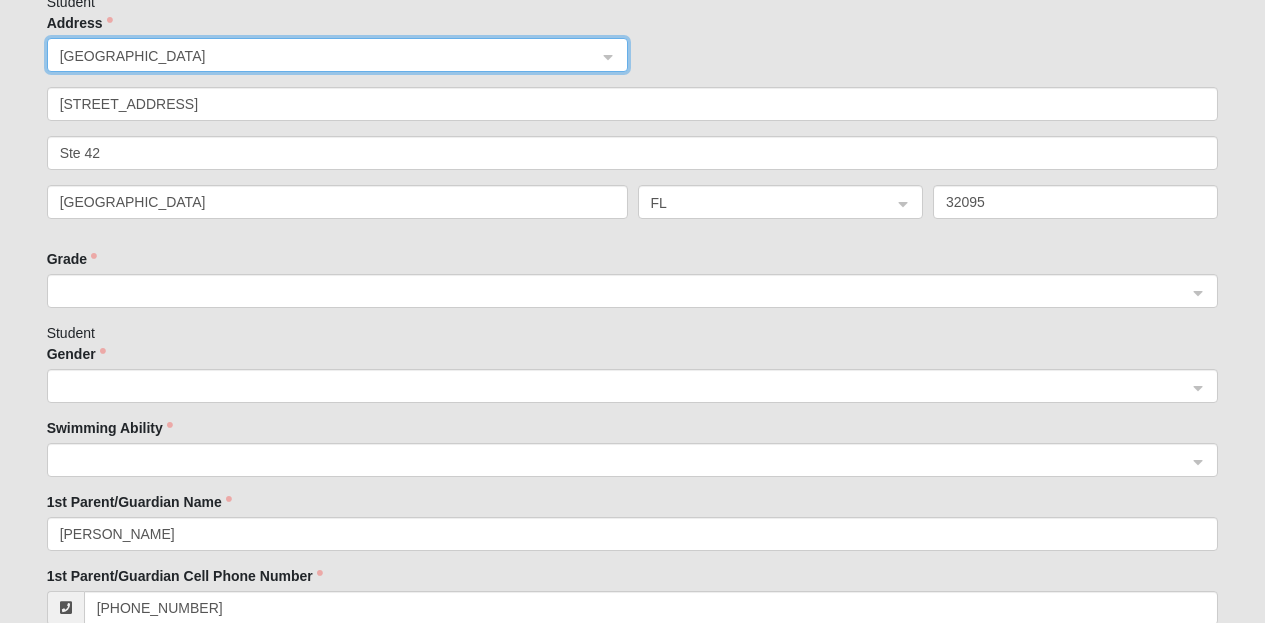 scroll, scrollTop: 1204, scrollLeft: 0, axis: vertical 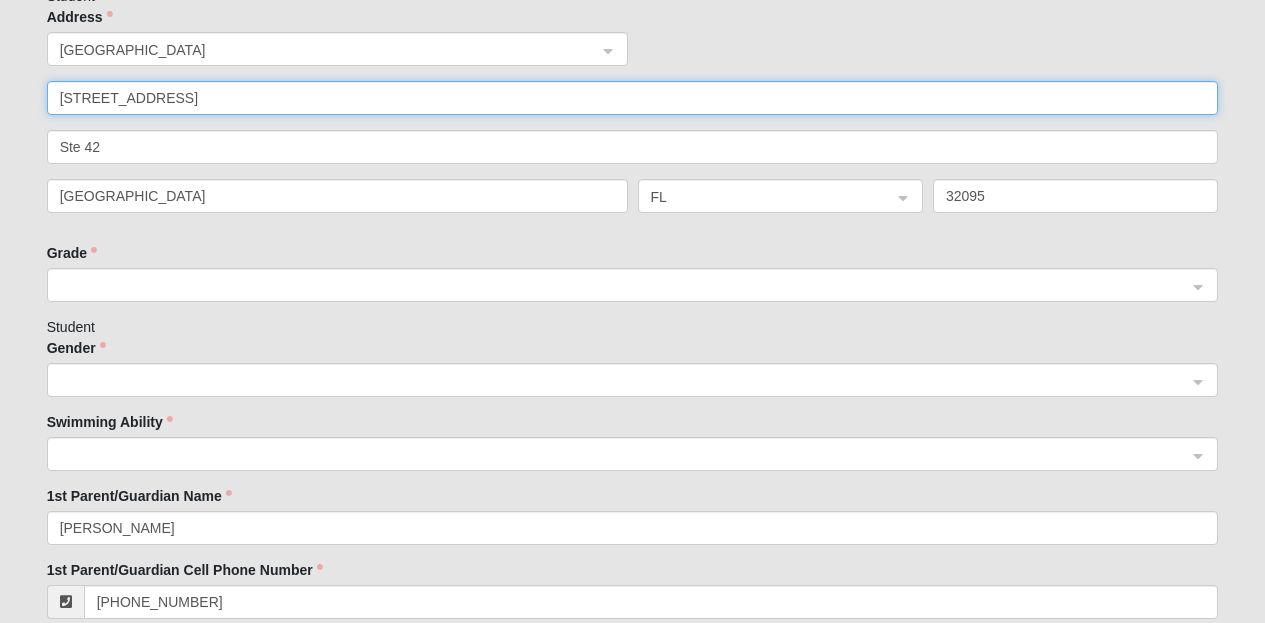 drag, startPoint x: 299, startPoint y: 103, endPoint x: 20, endPoint y: 83, distance: 279.71594 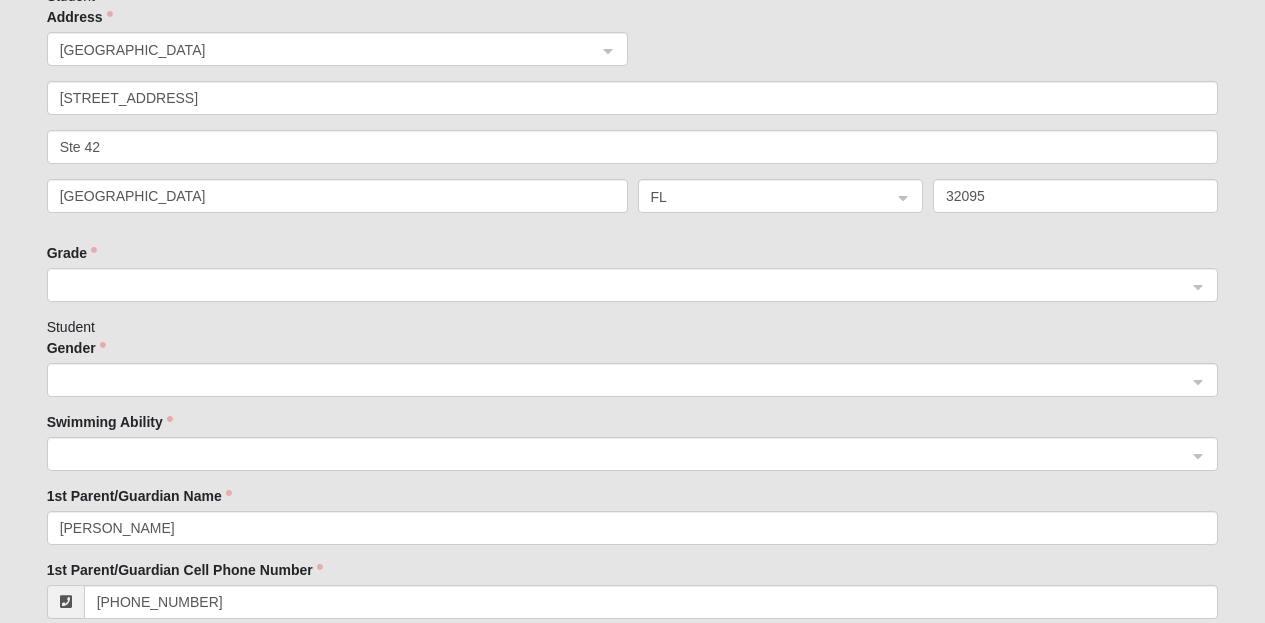 click on "Grade" 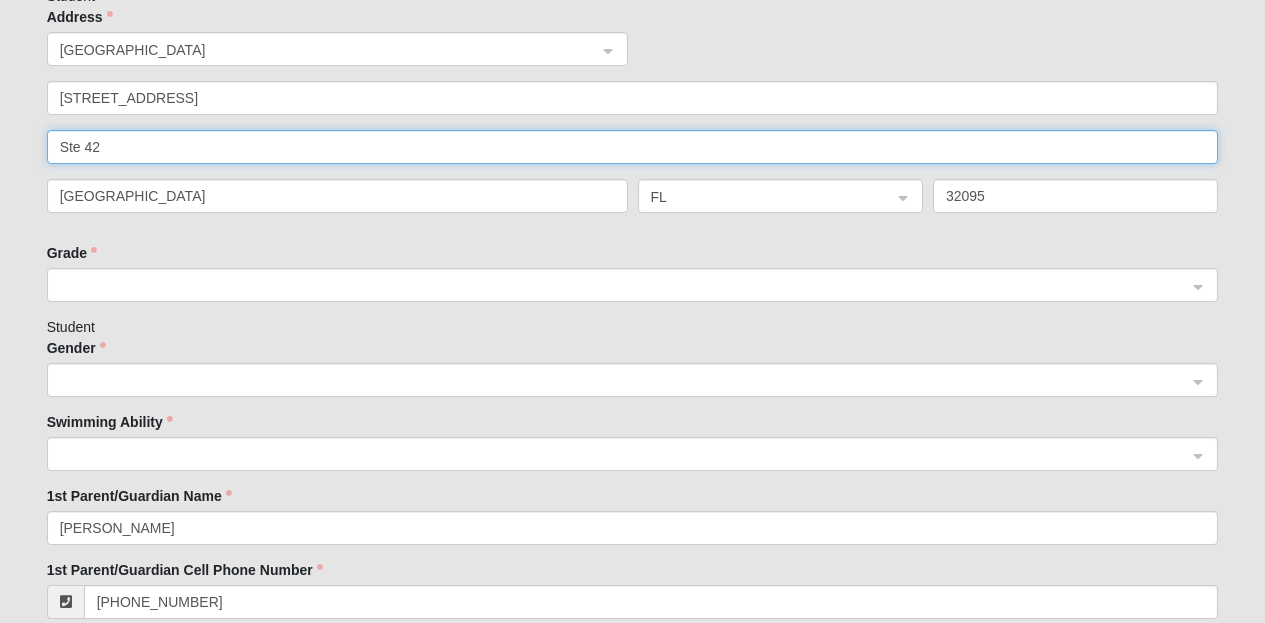 drag, startPoint x: 134, startPoint y: 154, endPoint x: -21, endPoint y: 119, distance: 158.90248 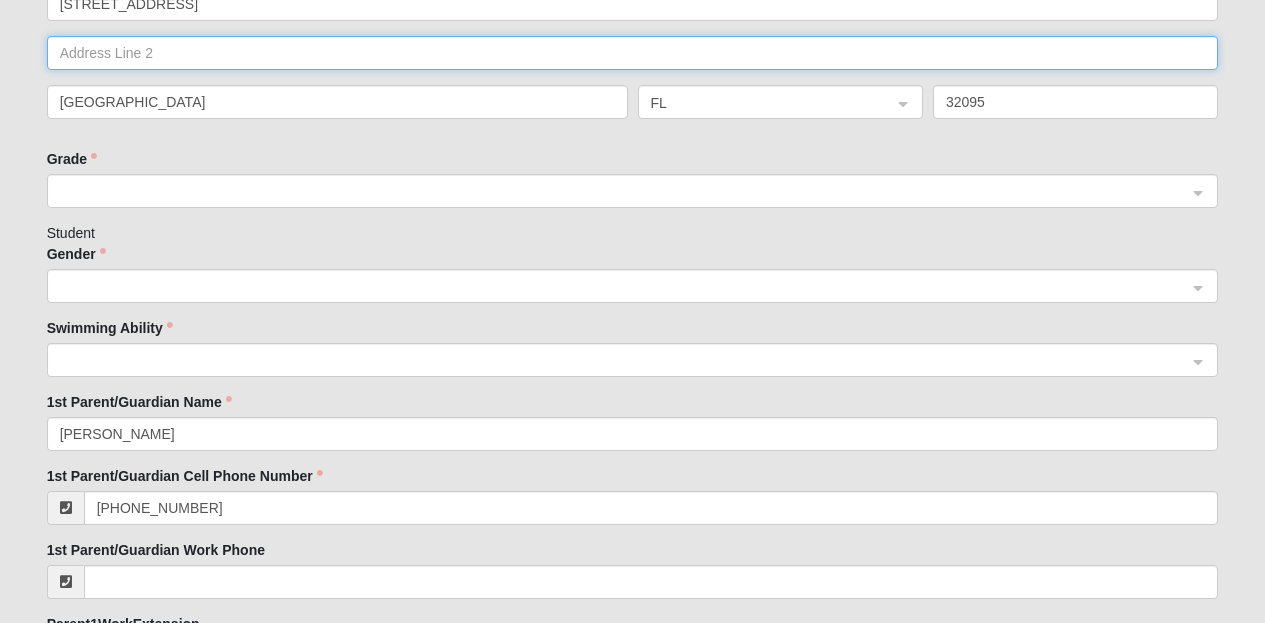 scroll, scrollTop: 1300, scrollLeft: 0, axis: vertical 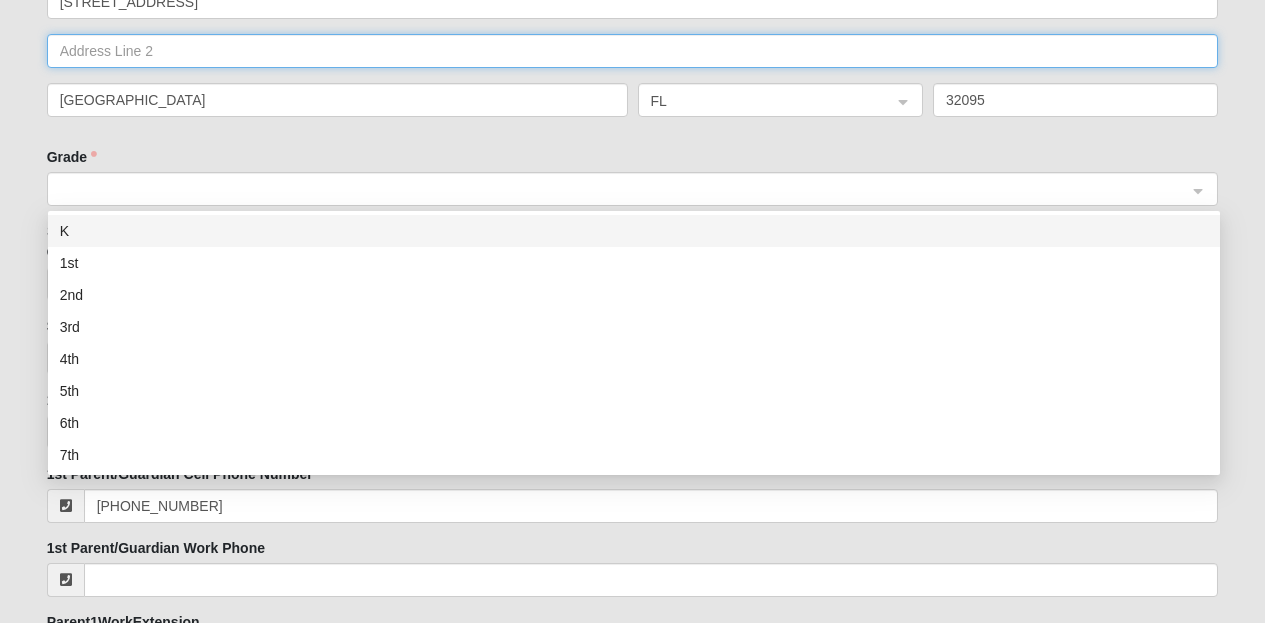 click 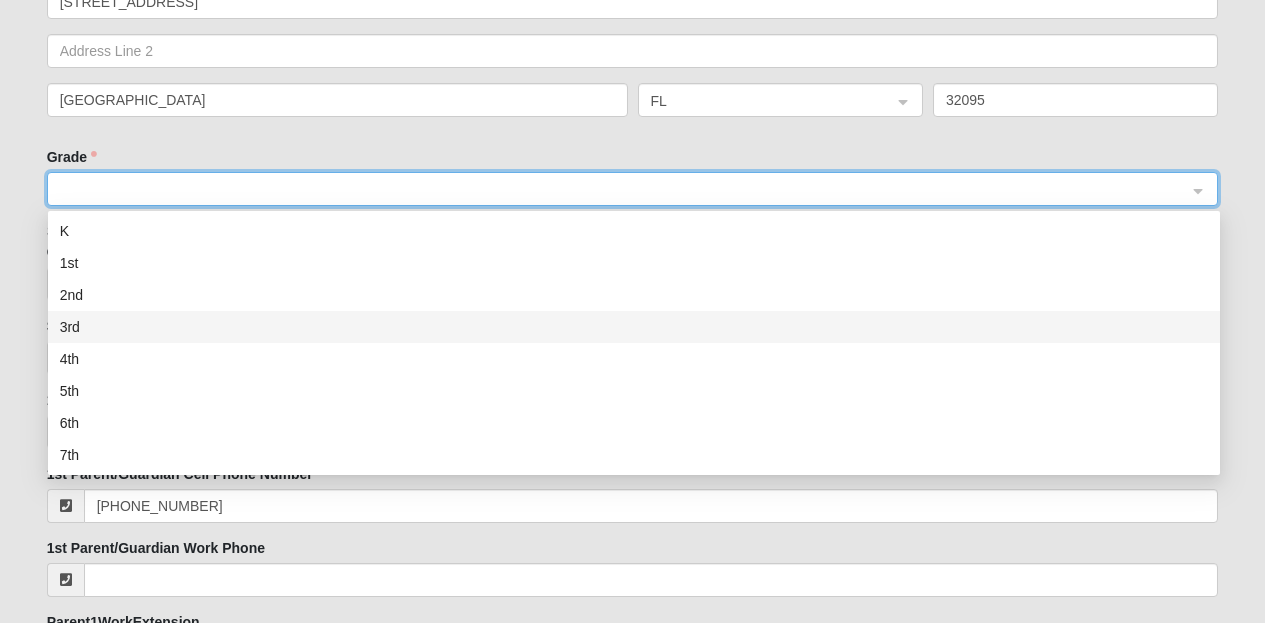 scroll, scrollTop: 160, scrollLeft: 0, axis: vertical 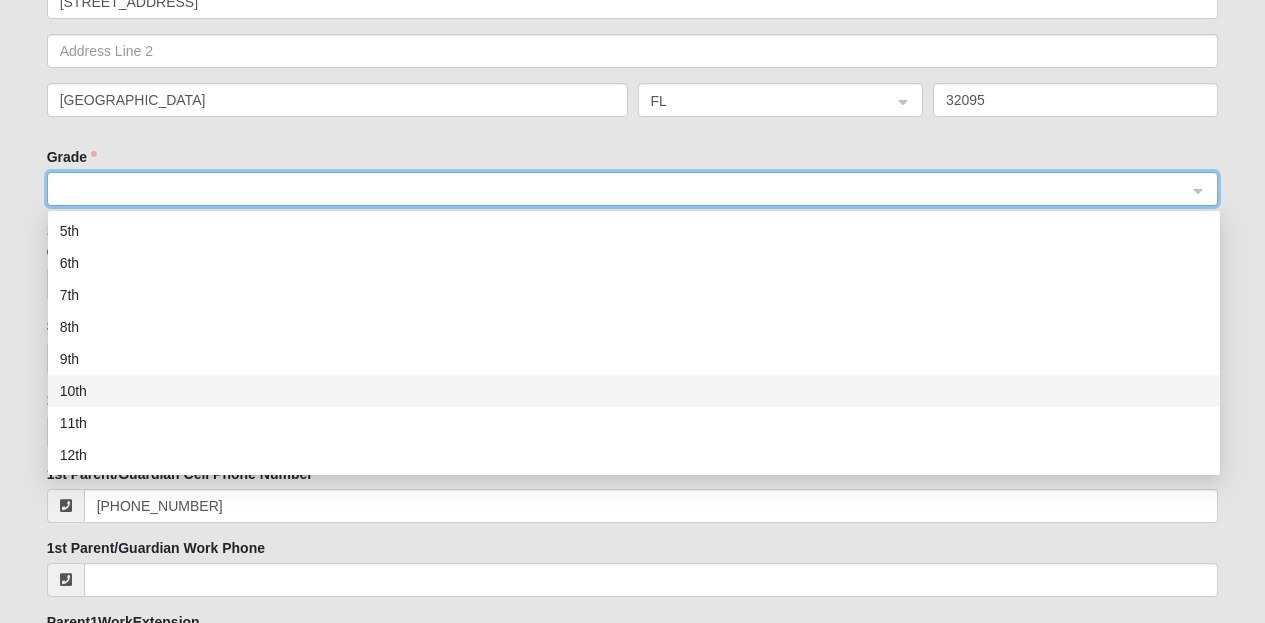 click on "10th" at bounding box center (634, 391) 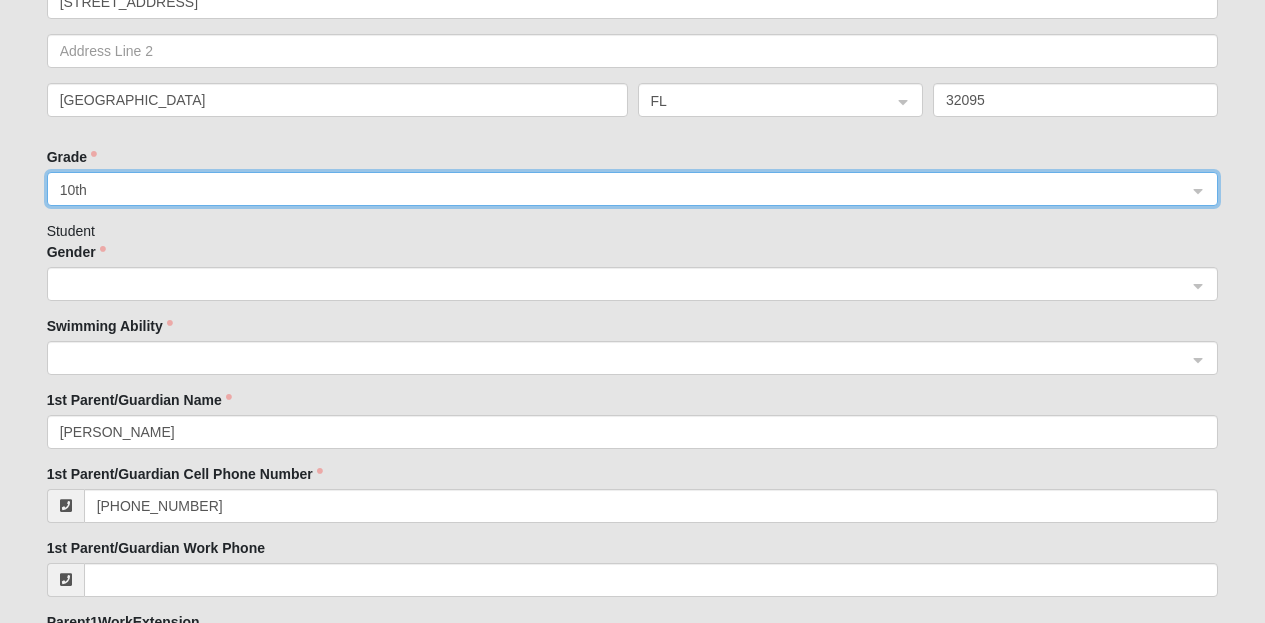click 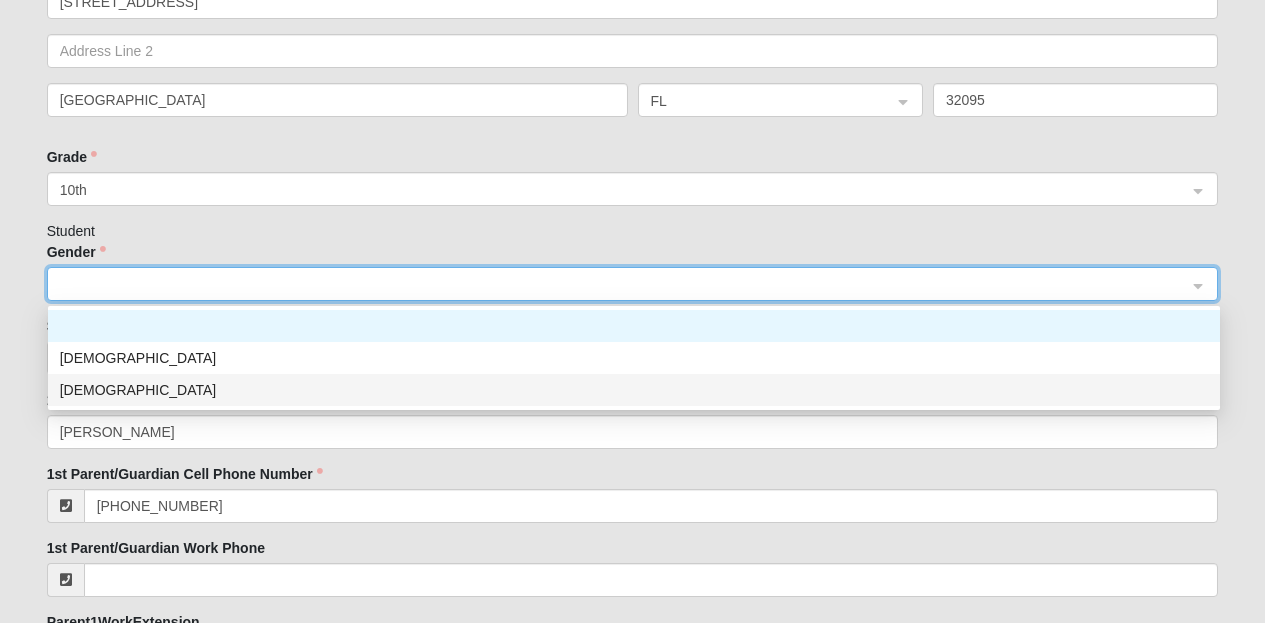 click on "[DEMOGRAPHIC_DATA]" at bounding box center (634, 390) 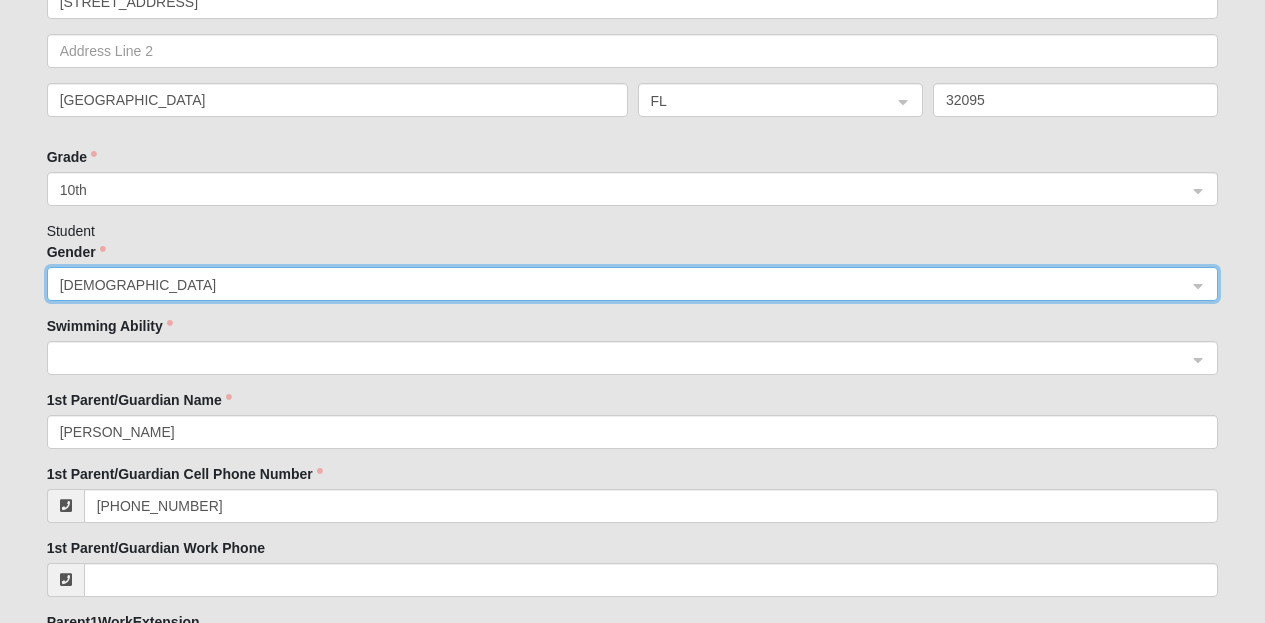 click 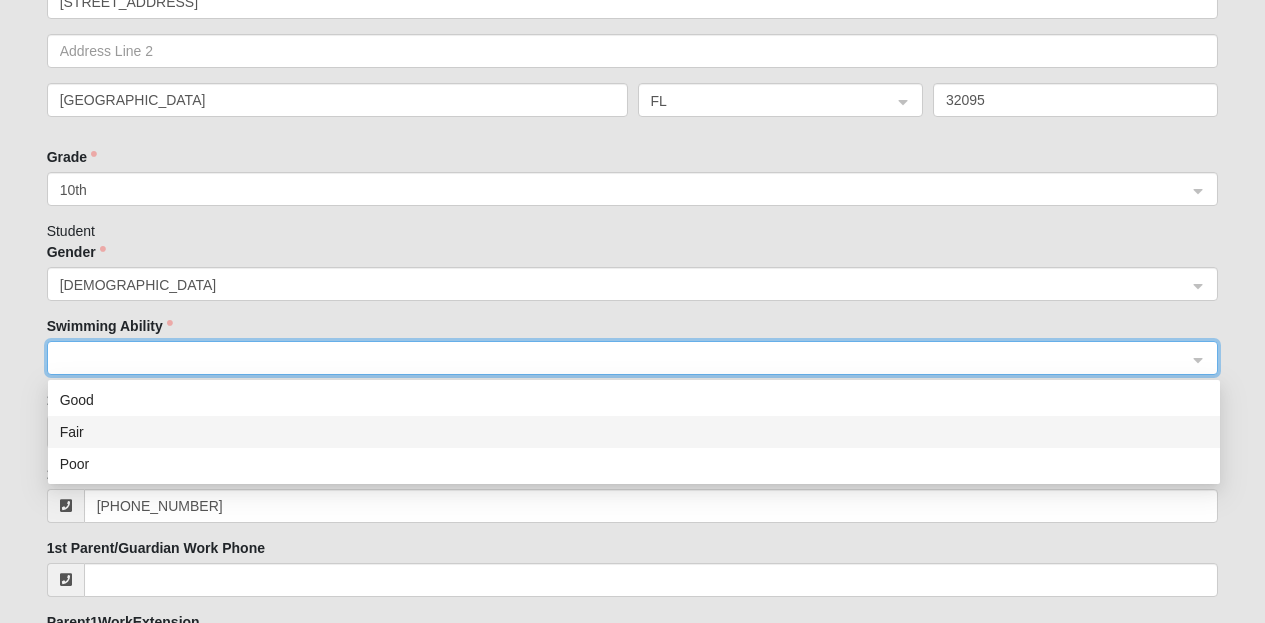click on "Fair" at bounding box center (634, 432) 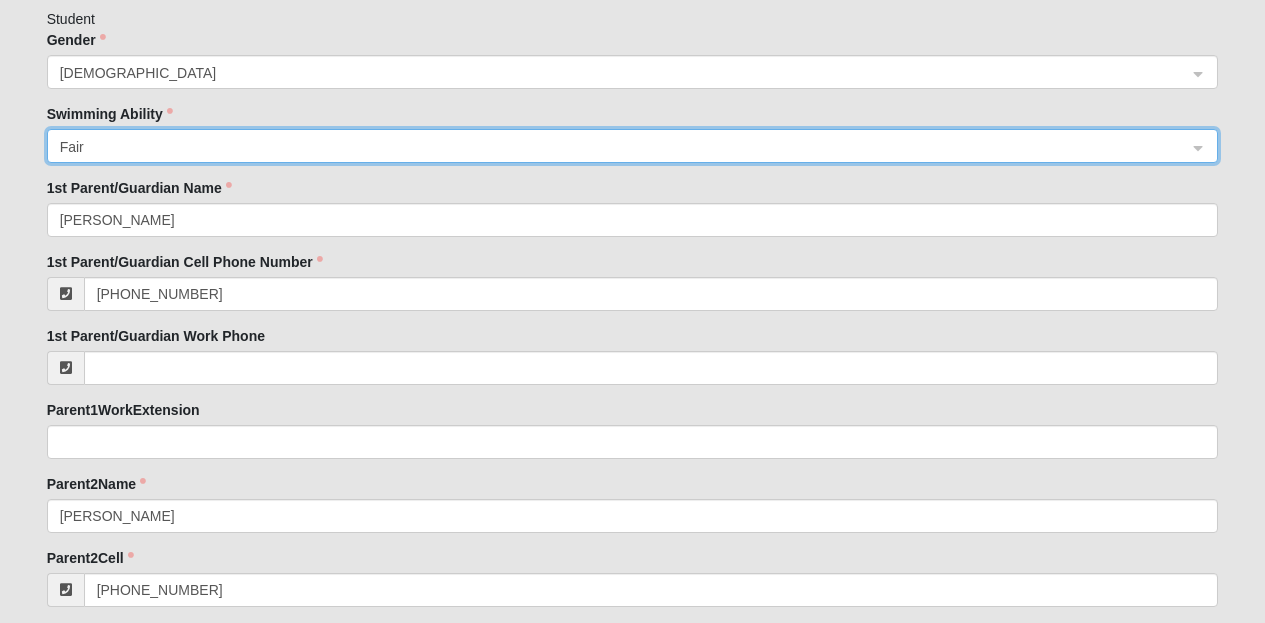 scroll, scrollTop: 1518, scrollLeft: 0, axis: vertical 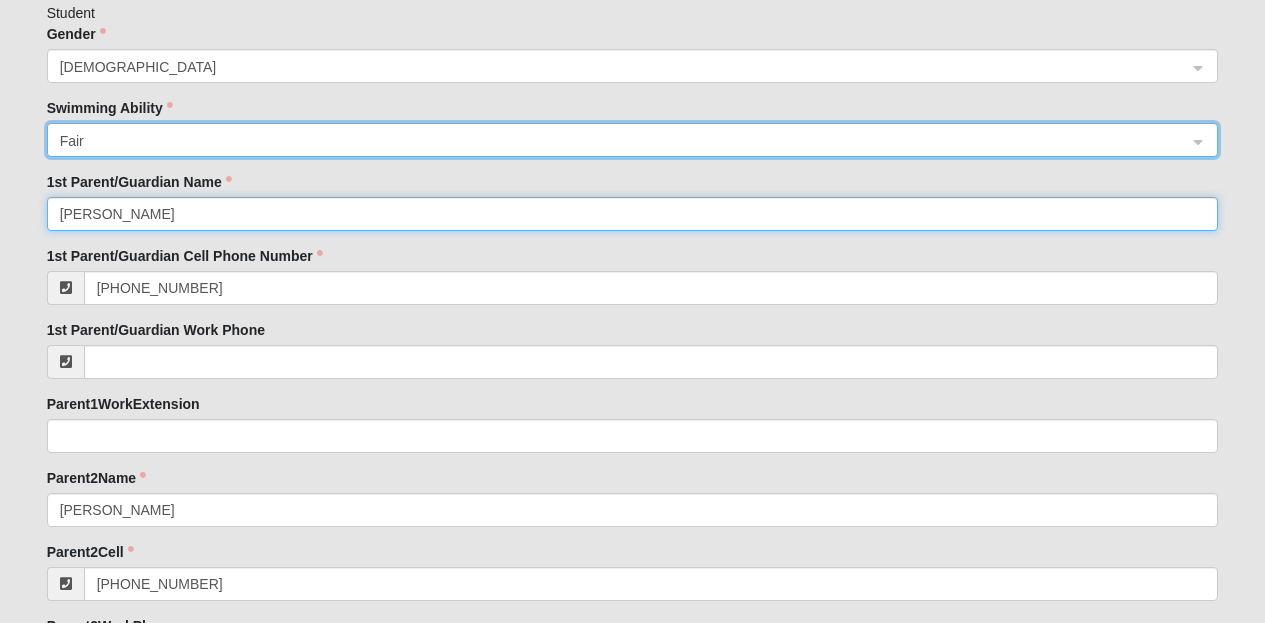 click on "[PERSON_NAME]" 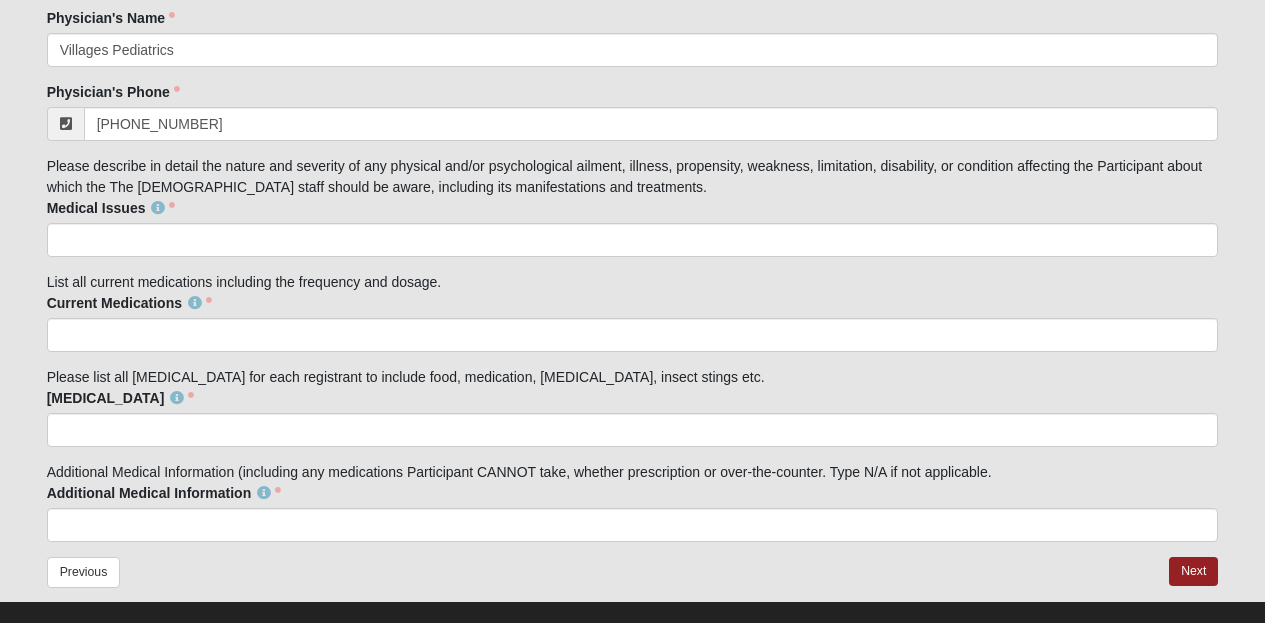 scroll, scrollTop: 3433, scrollLeft: 0, axis: vertical 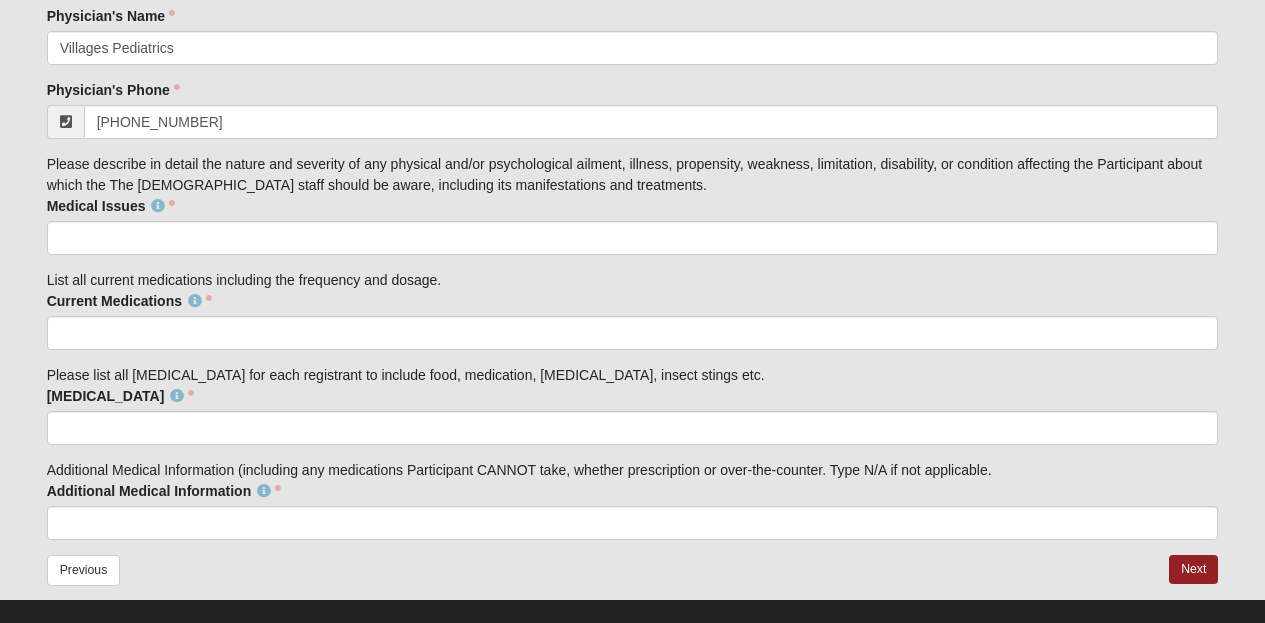 type on "[PERSON_NAME]" 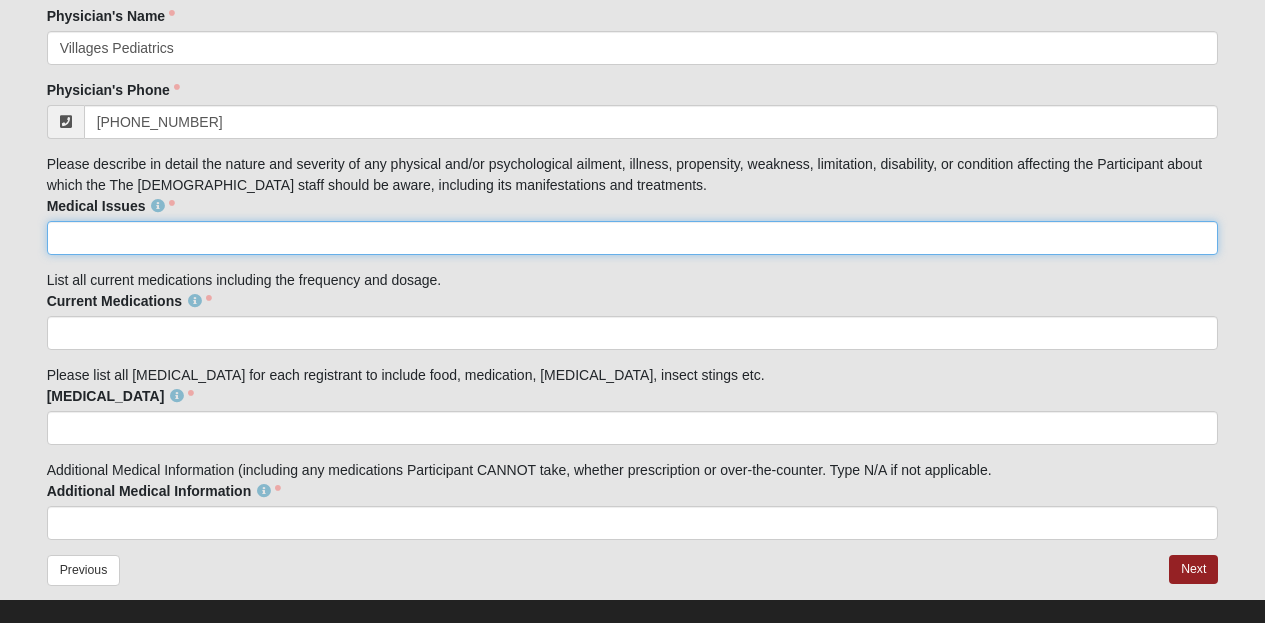click on "Medical Issues" 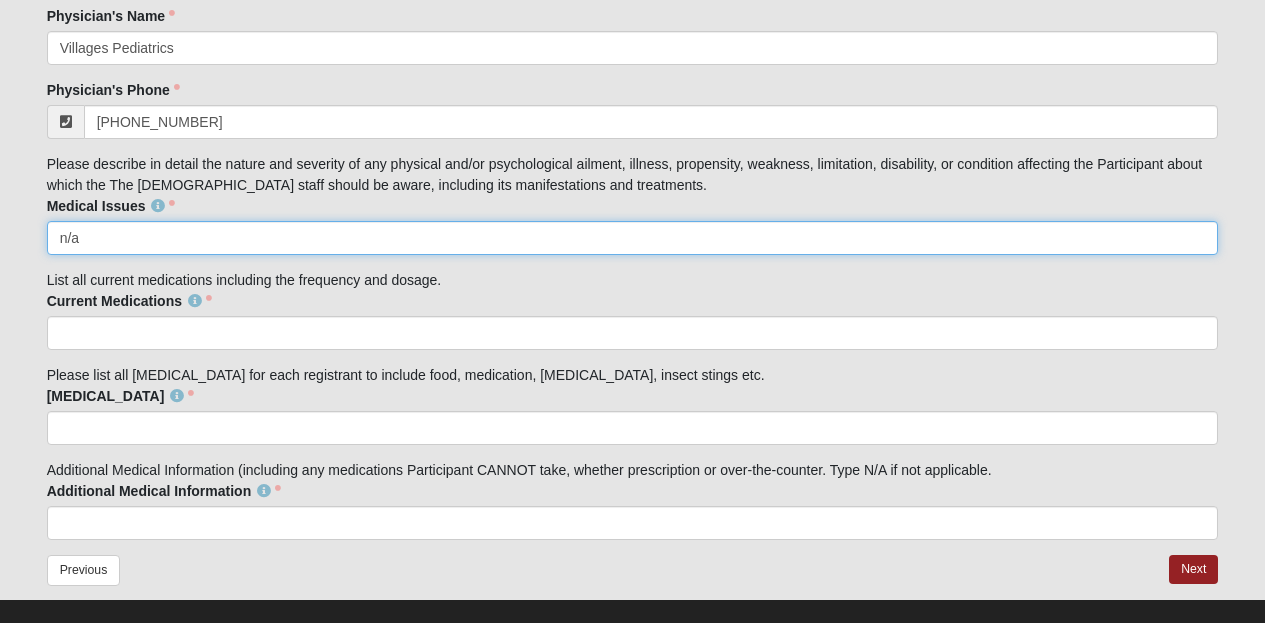 type on "n/a" 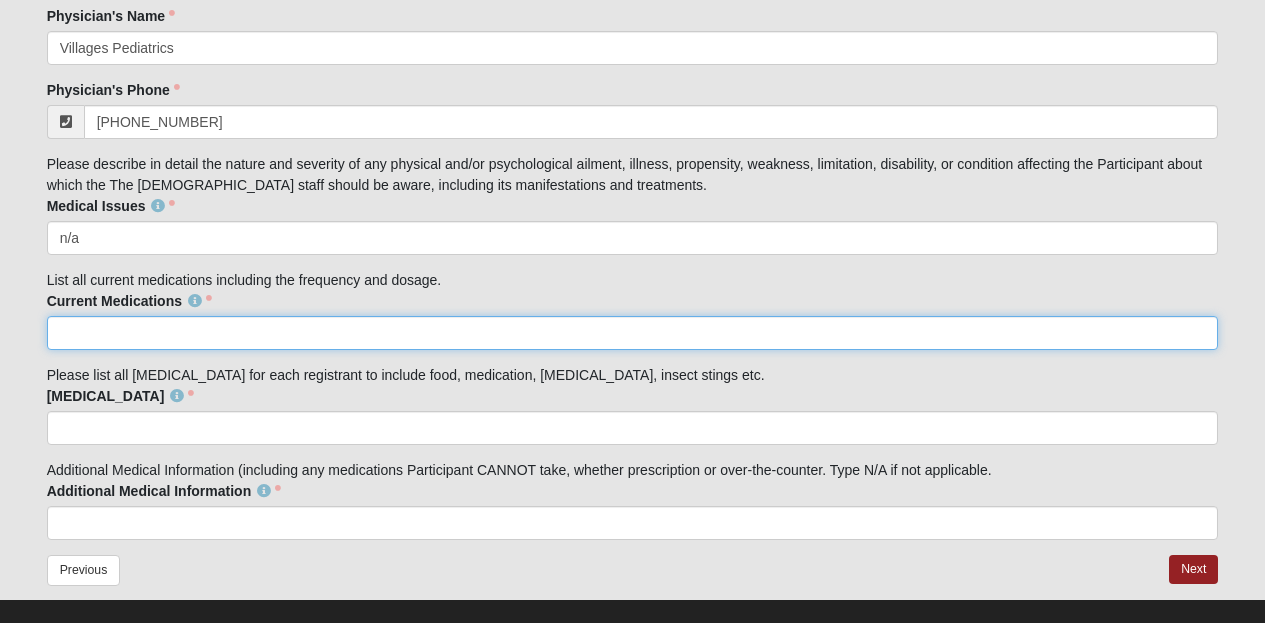 click on "Current Medications" 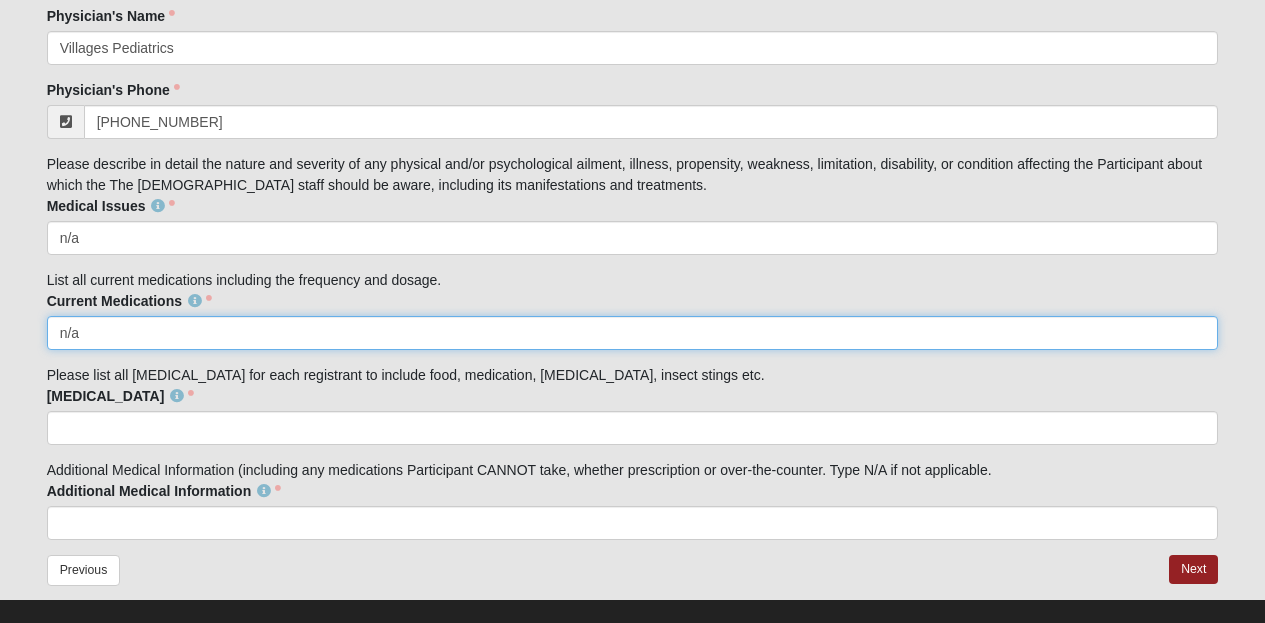 type on "n/a" 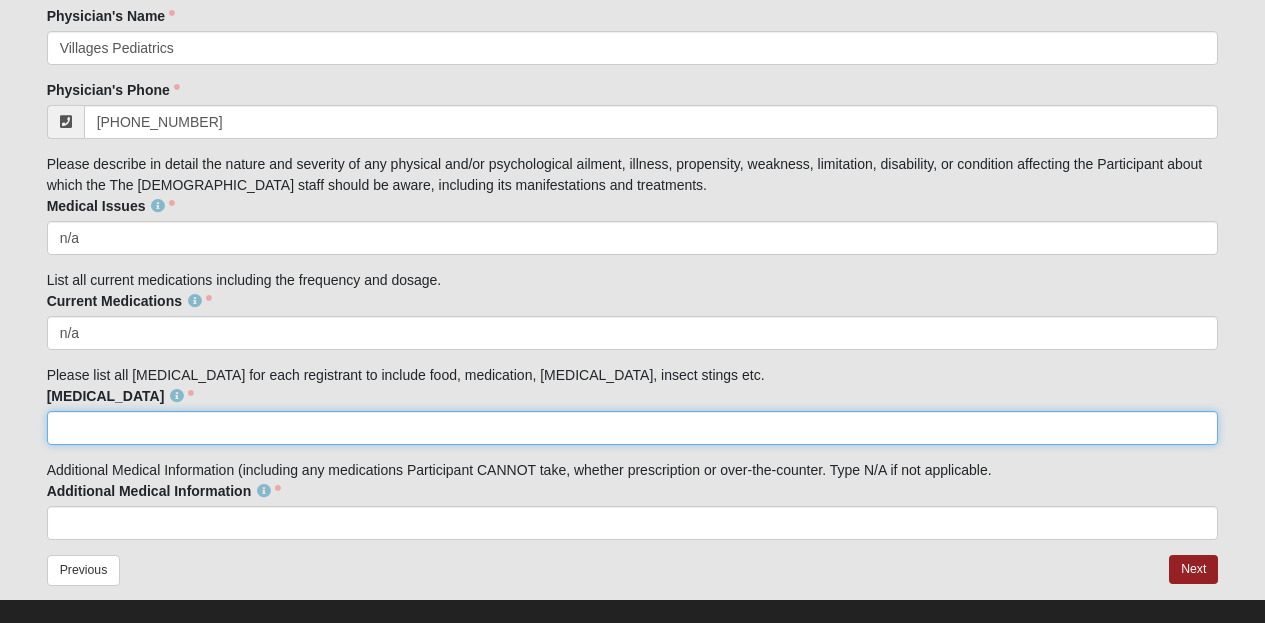 click on "[MEDICAL_DATA]" 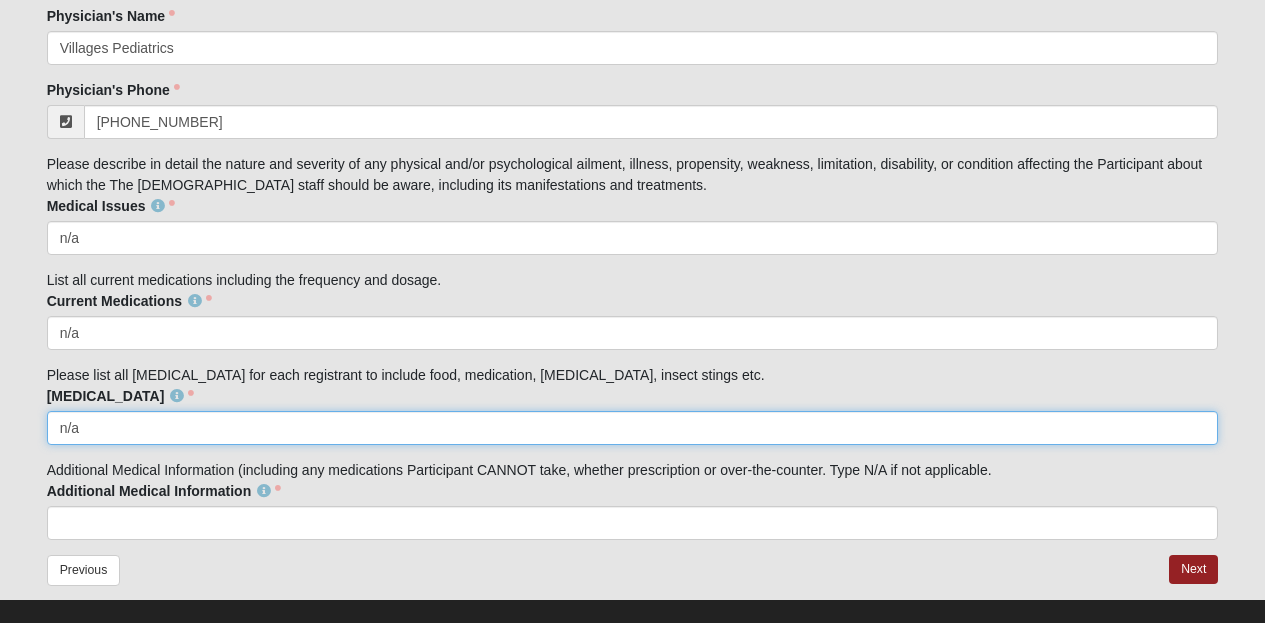 type on "n/a" 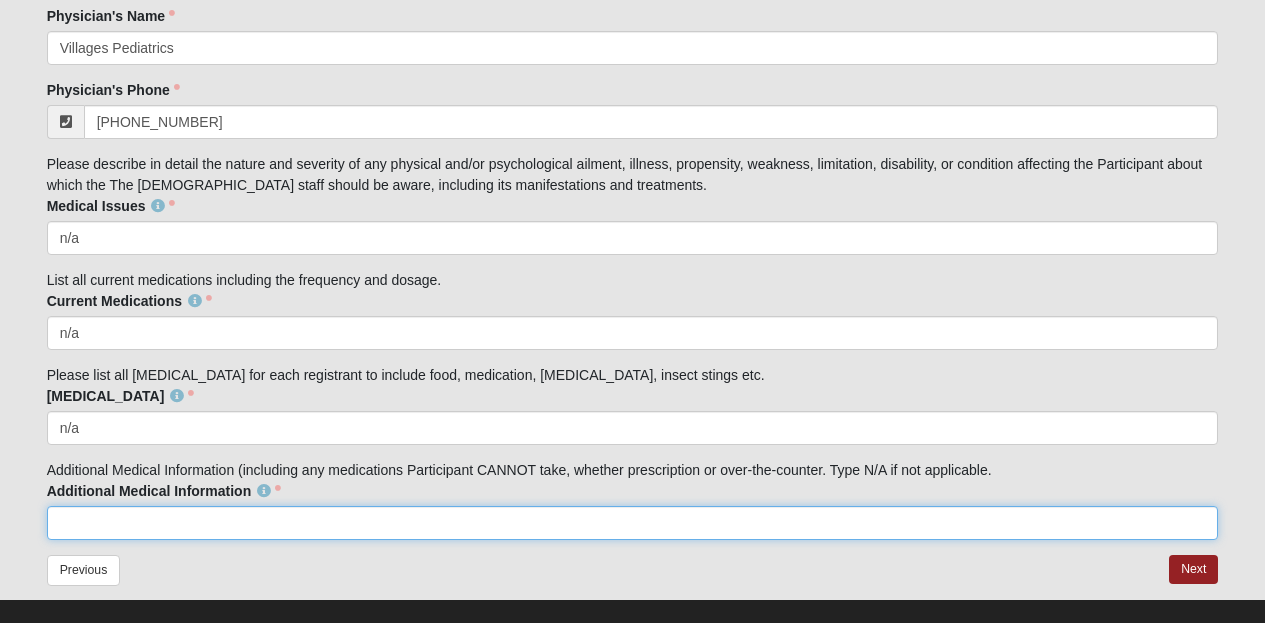 click on "Additional Medical Information" 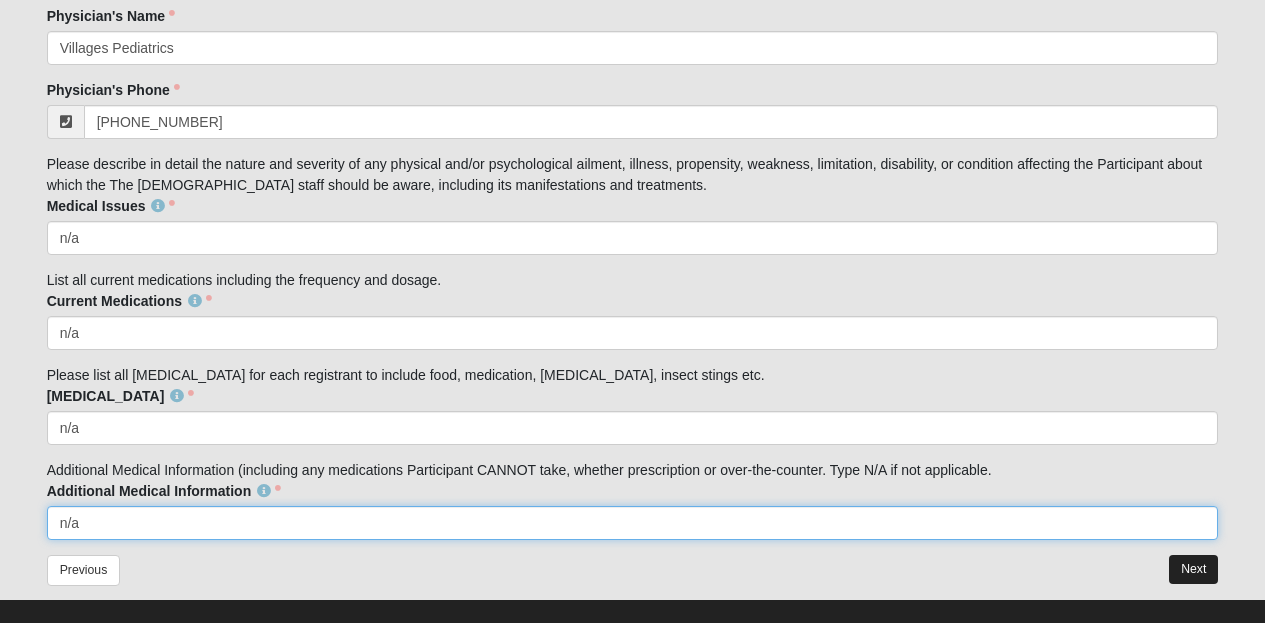 type on "n/a" 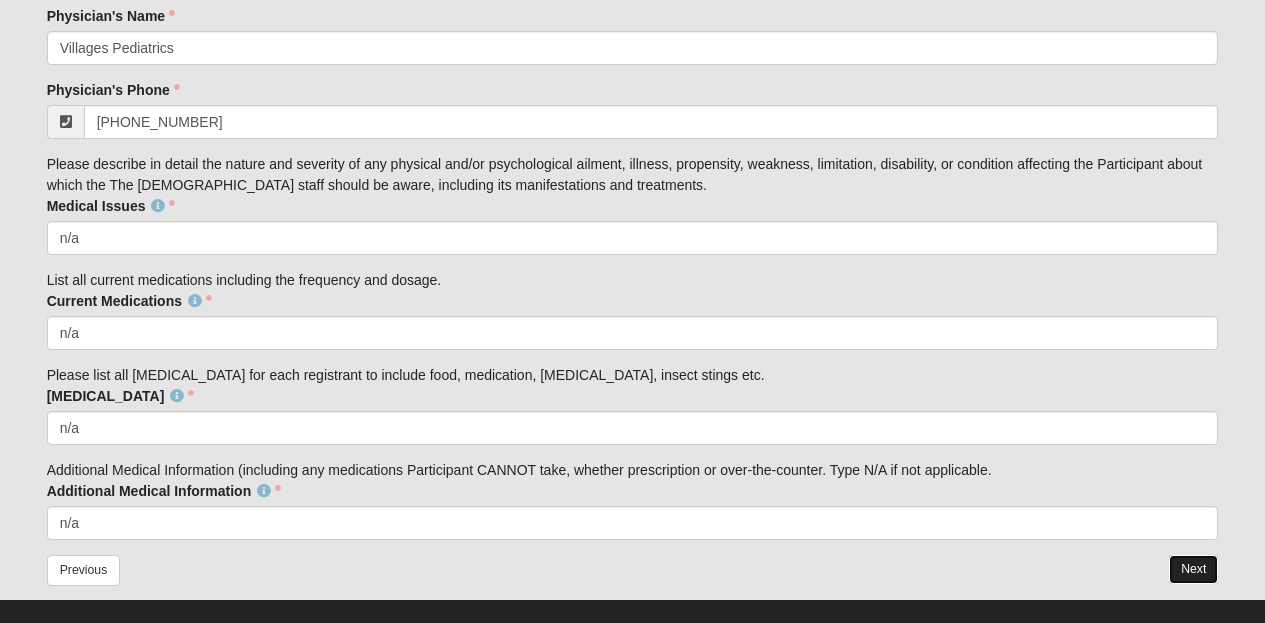 click on "Next" at bounding box center (1193, 569) 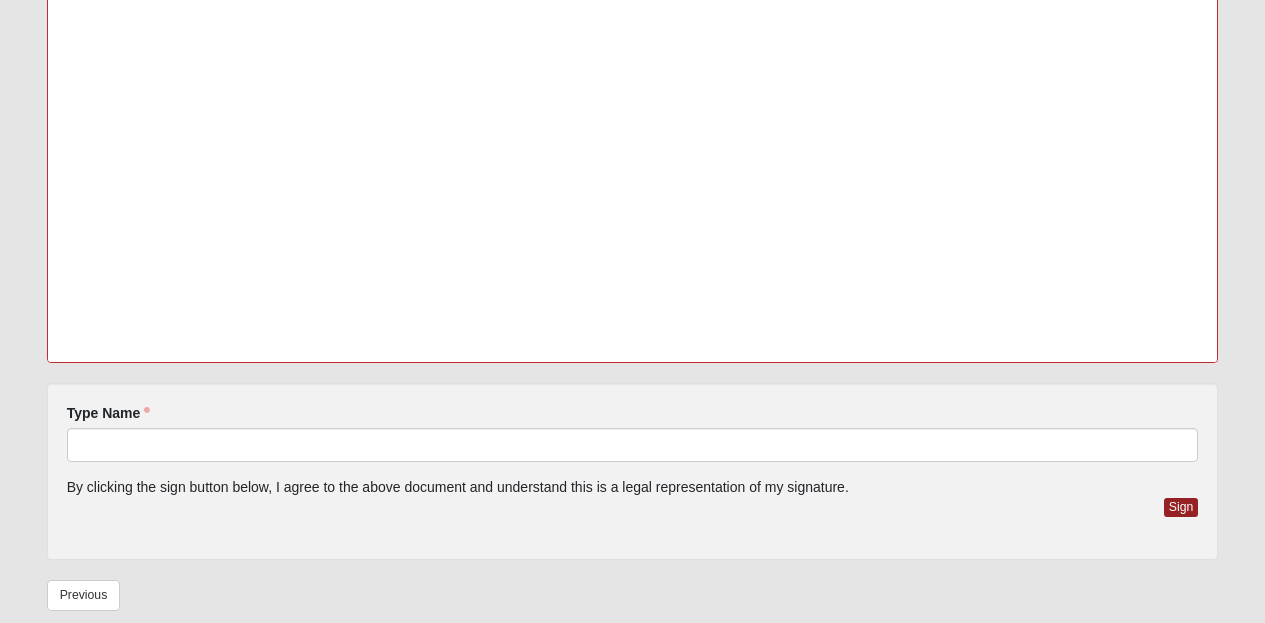 scroll, scrollTop: 413, scrollLeft: 0, axis: vertical 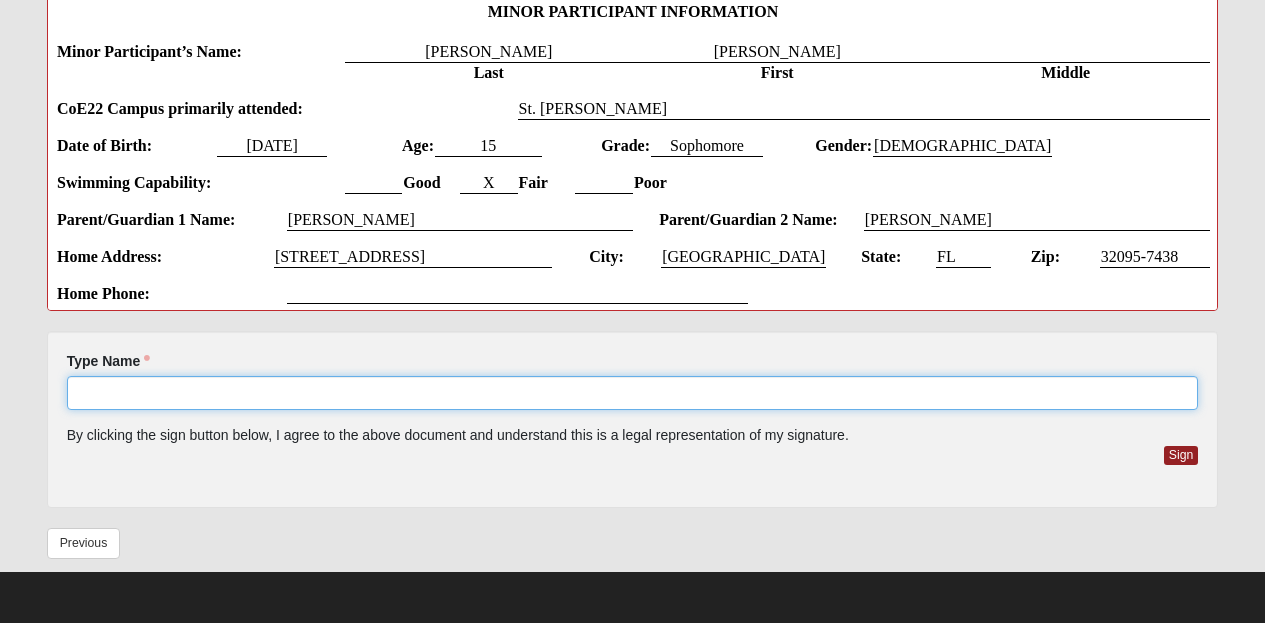 click on "Type Name" 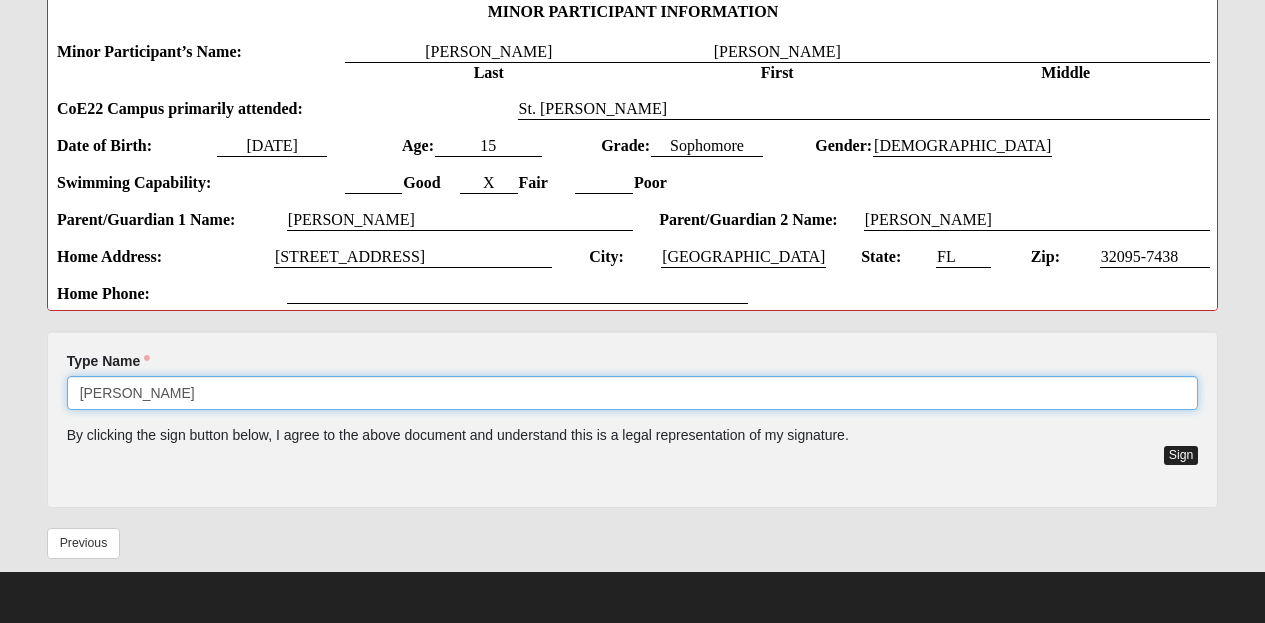 type on "[PERSON_NAME]" 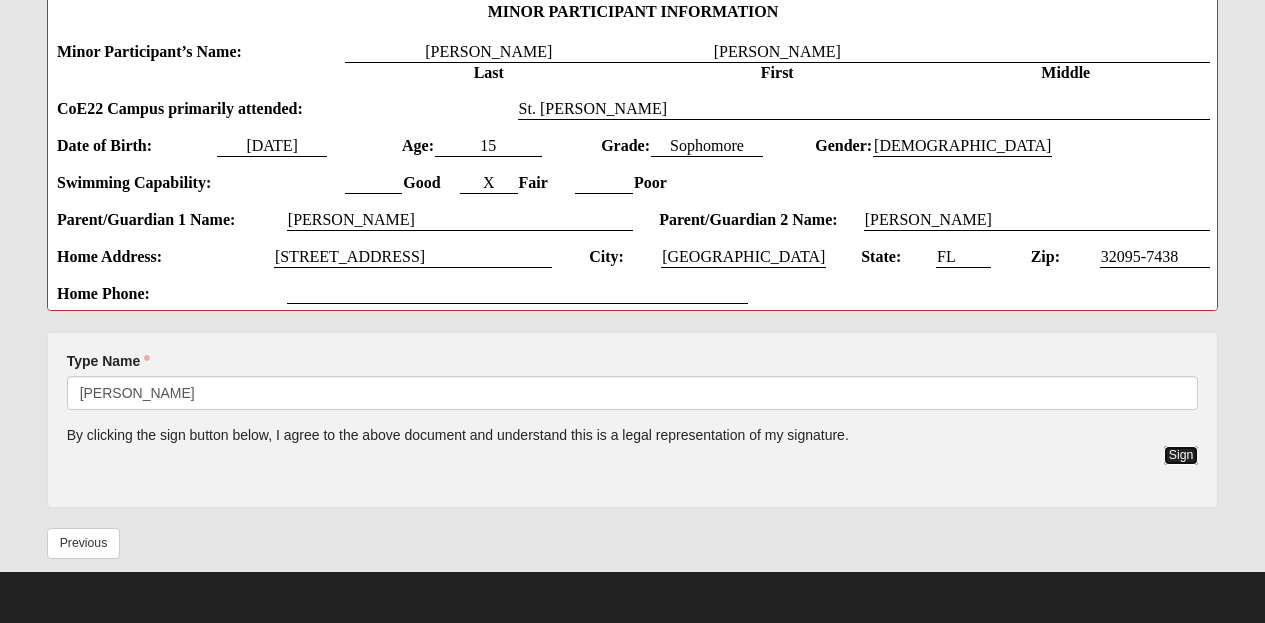 click on "Sign" at bounding box center [1181, 455] 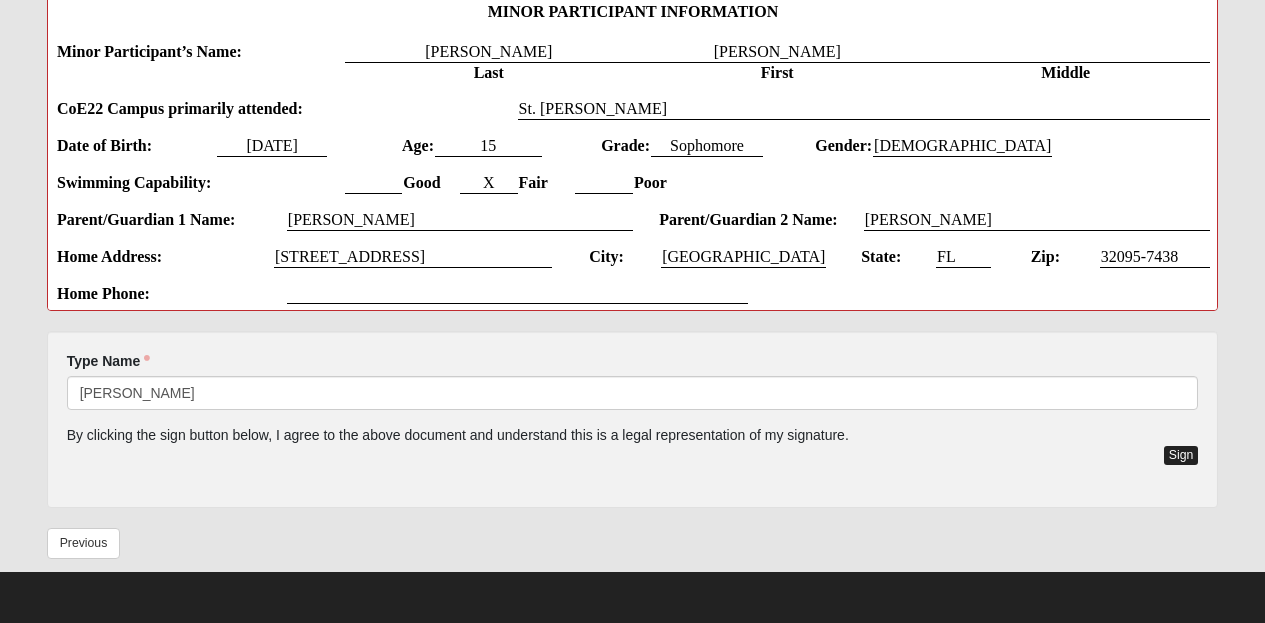 scroll, scrollTop: 569, scrollLeft: 0, axis: vertical 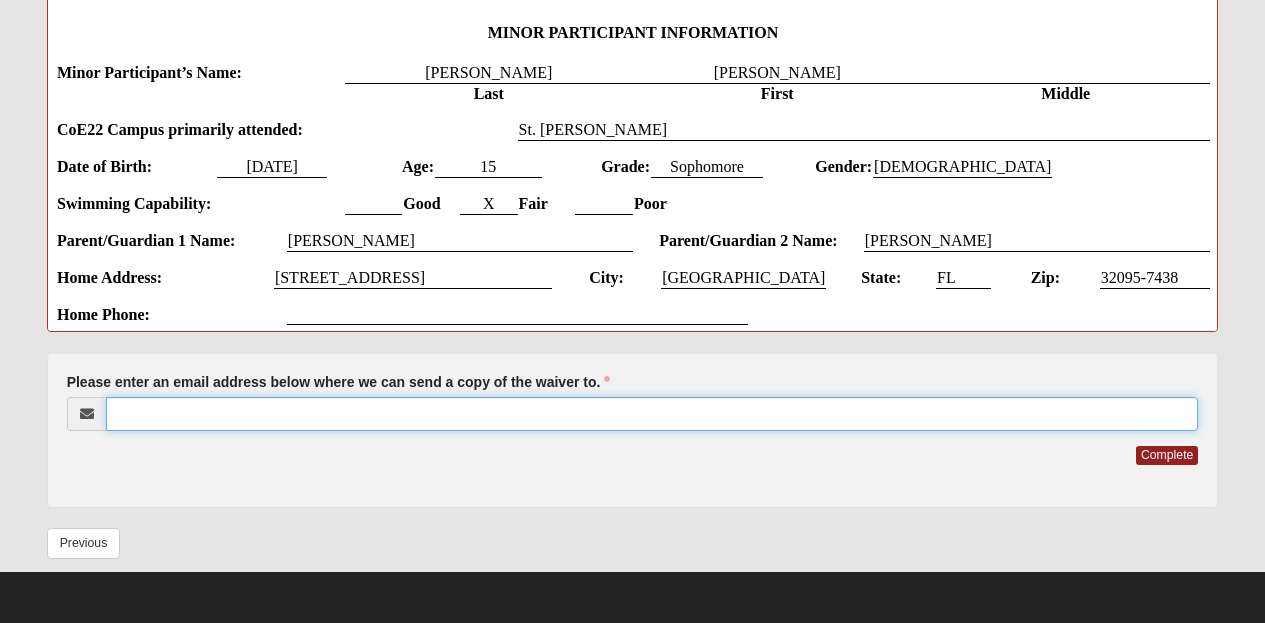 click on "Please enter an email address below where we can send a copy of the waiver to." at bounding box center [652, 414] 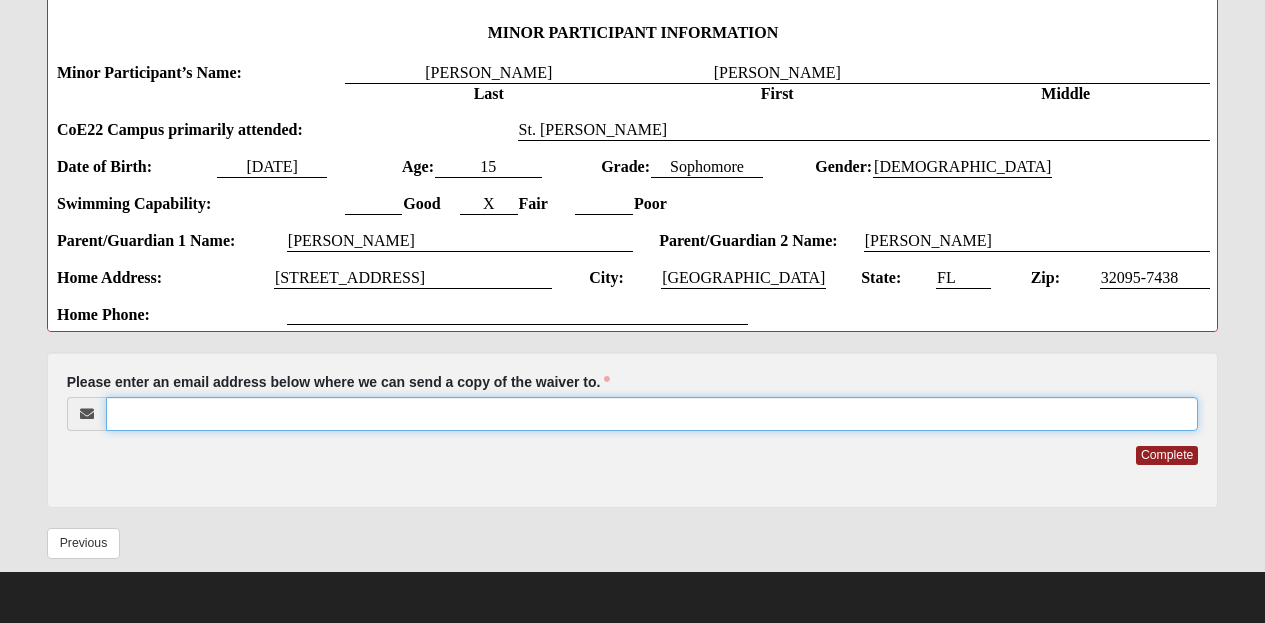 type on "[EMAIL_ADDRESS][DOMAIN_NAME]" 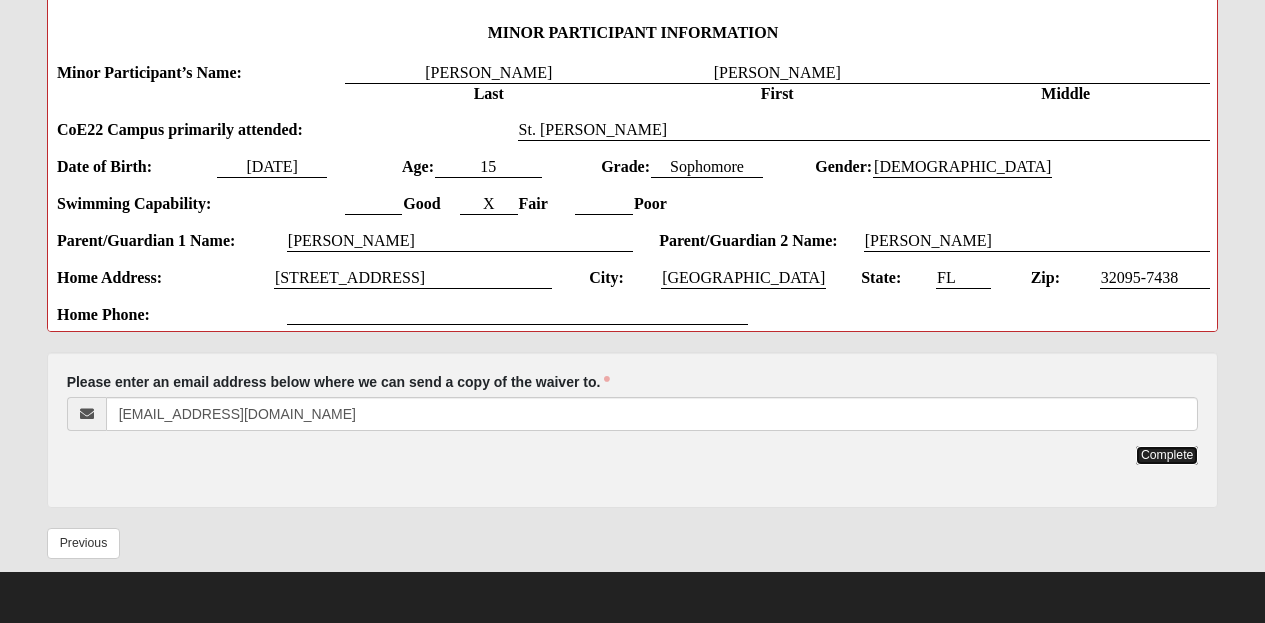 click on "Complete" at bounding box center (1167, 455) 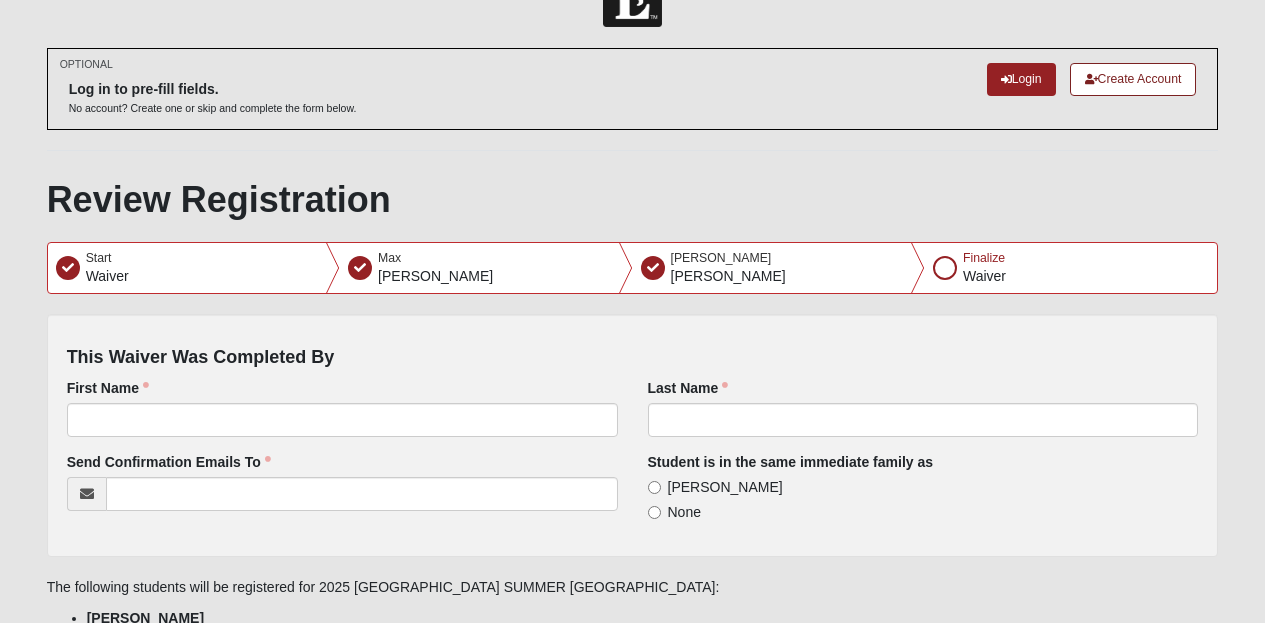 scroll, scrollTop: 0, scrollLeft: 0, axis: both 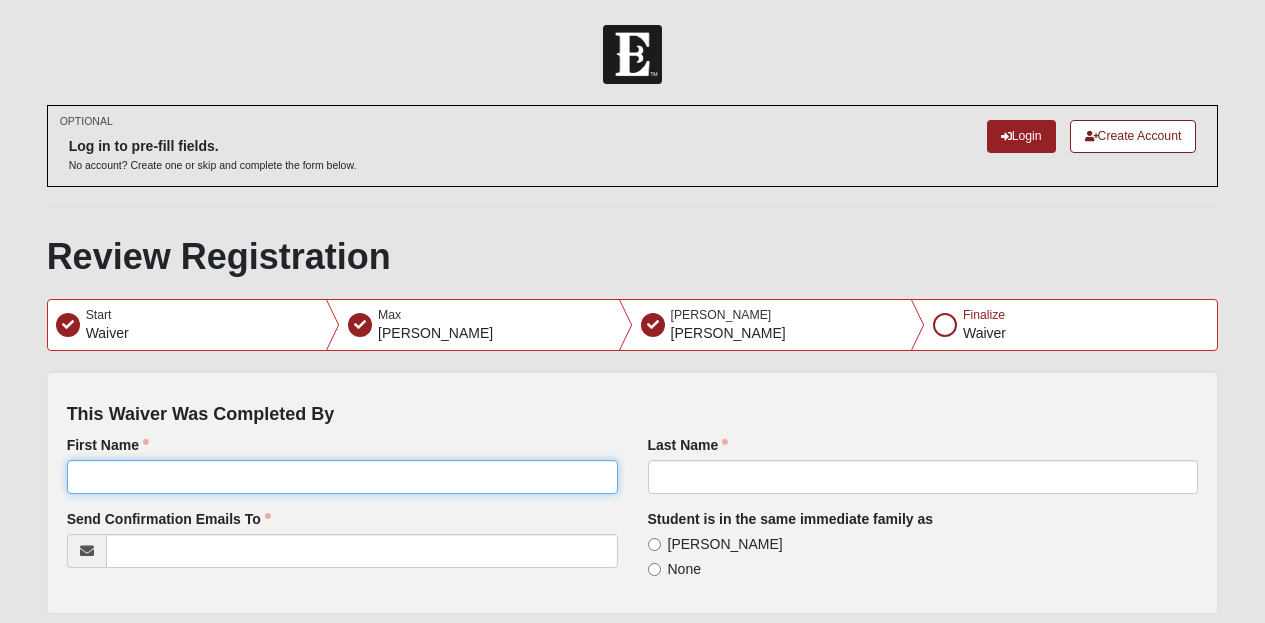click on "First Name" 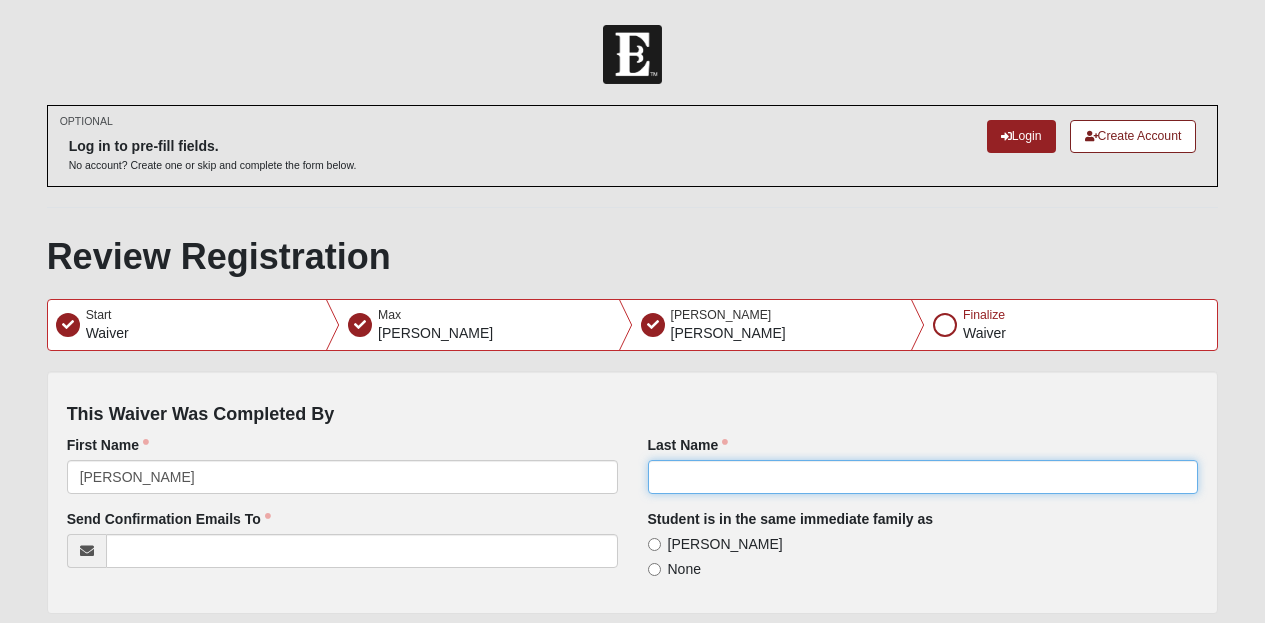 type on "[PERSON_NAME]" 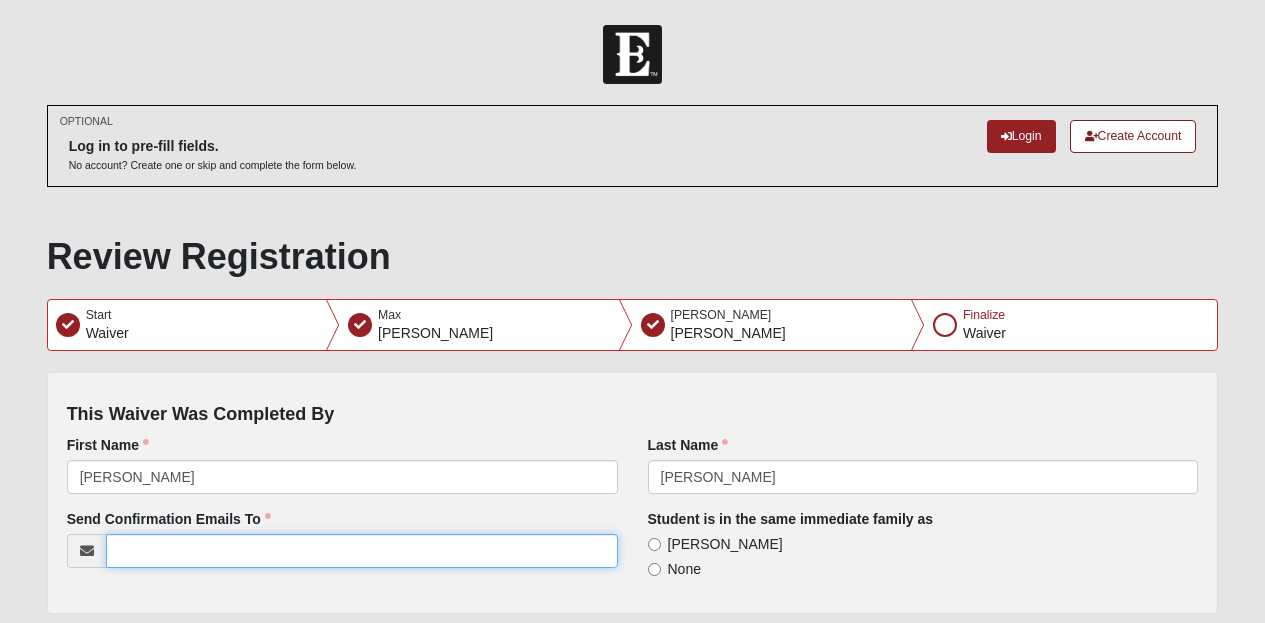 type on "[PERSON_NAME][EMAIL_ADDRESS][PERSON_NAME][DOMAIN_NAME]" 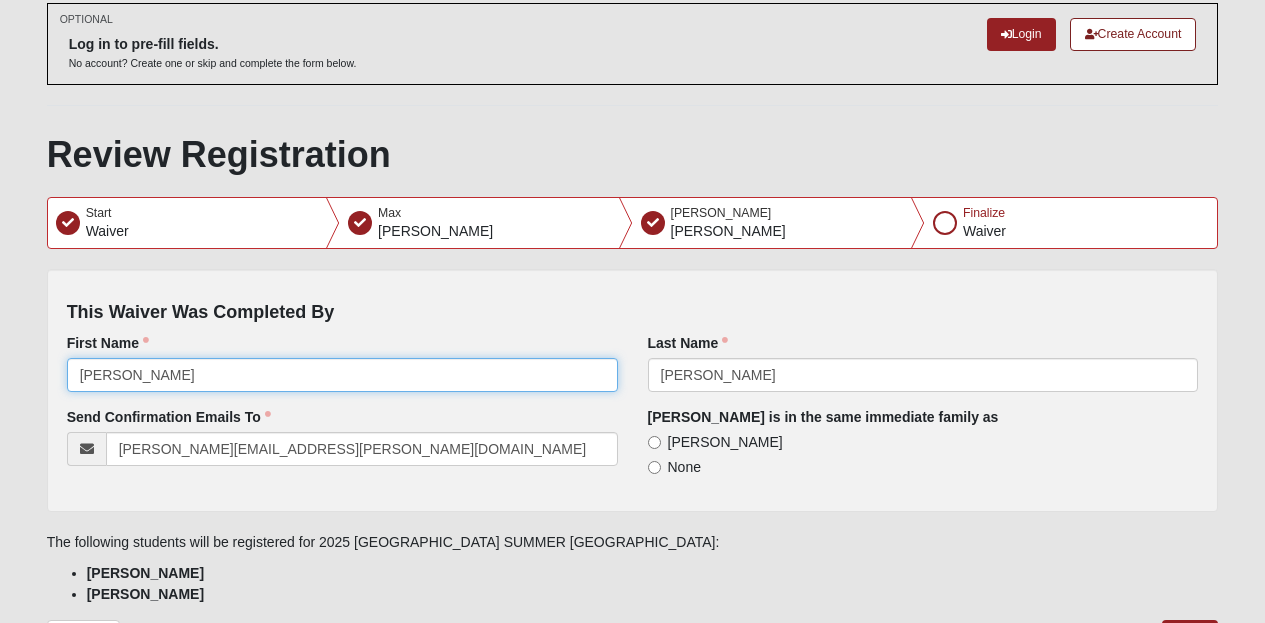scroll, scrollTop: 115, scrollLeft: 0, axis: vertical 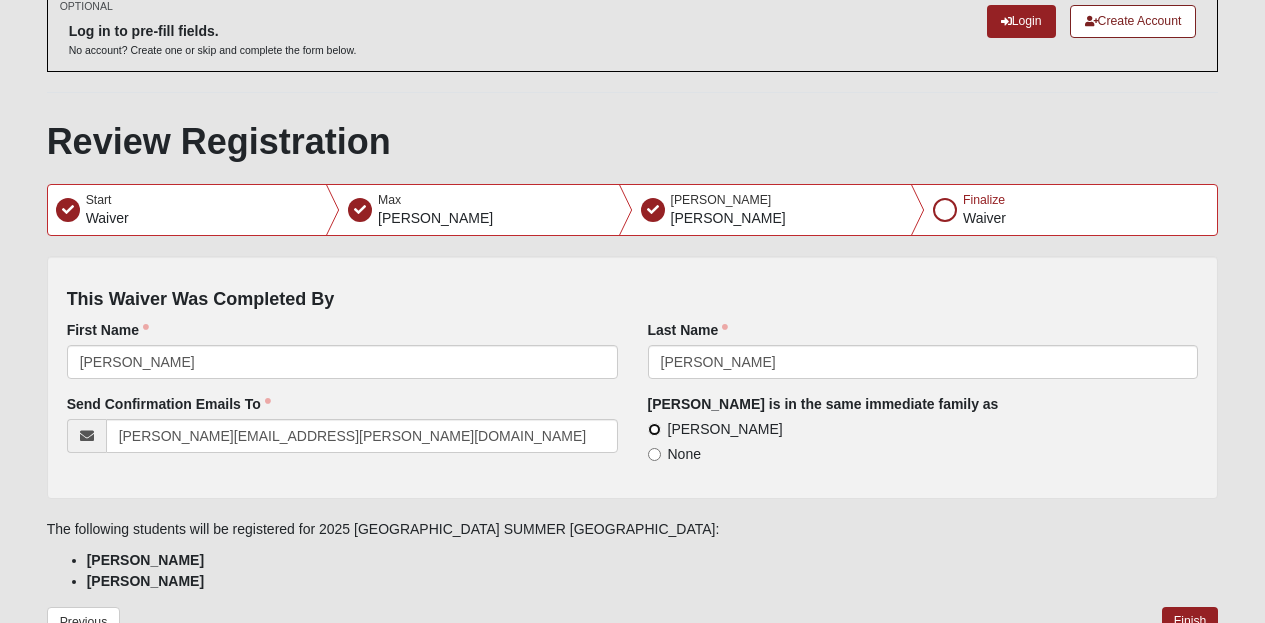 click on "[PERSON_NAME]" at bounding box center (654, 429) 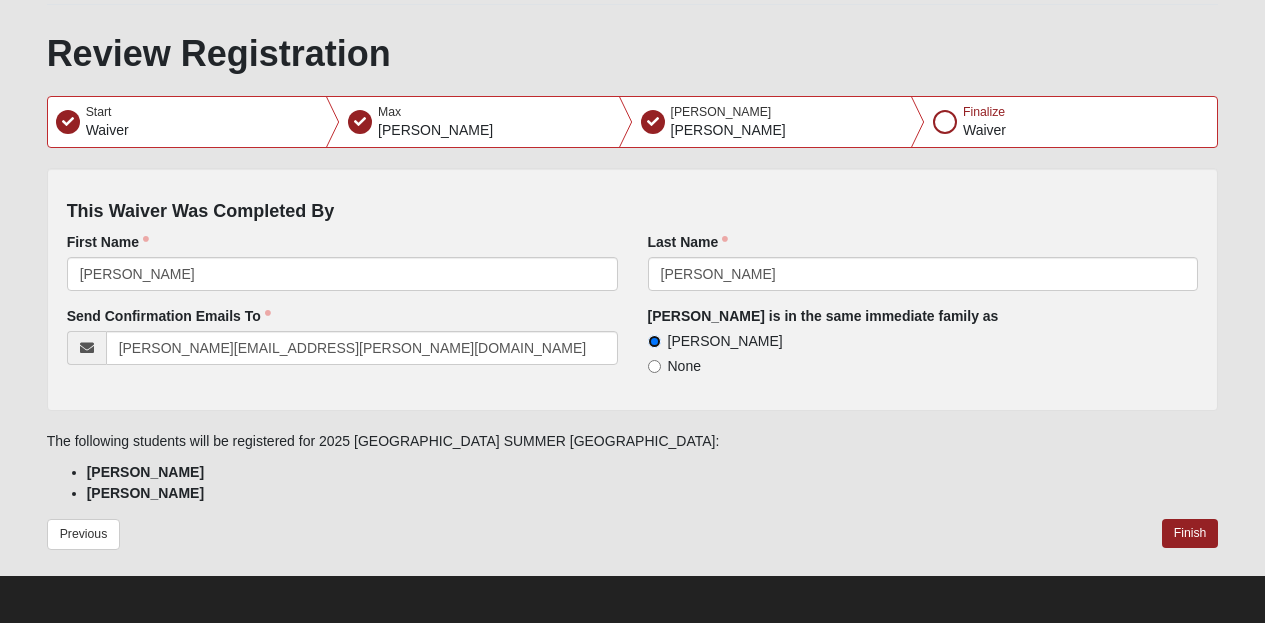 scroll, scrollTop: 206, scrollLeft: 0, axis: vertical 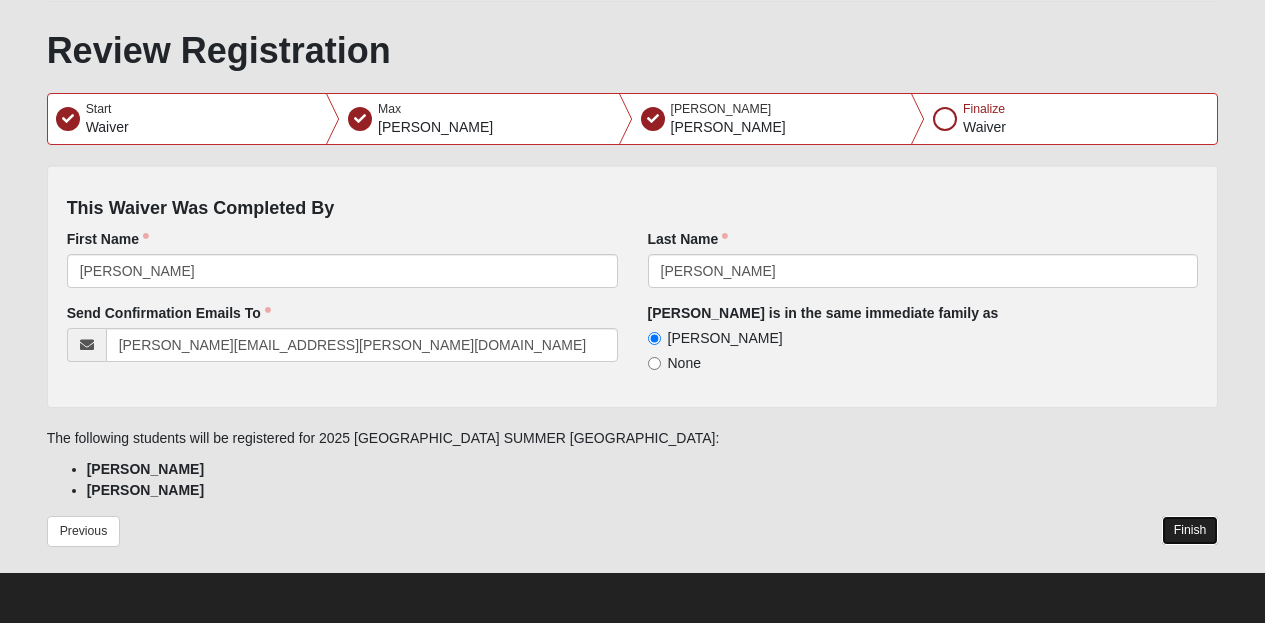 click on "Finish" at bounding box center [1190, 530] 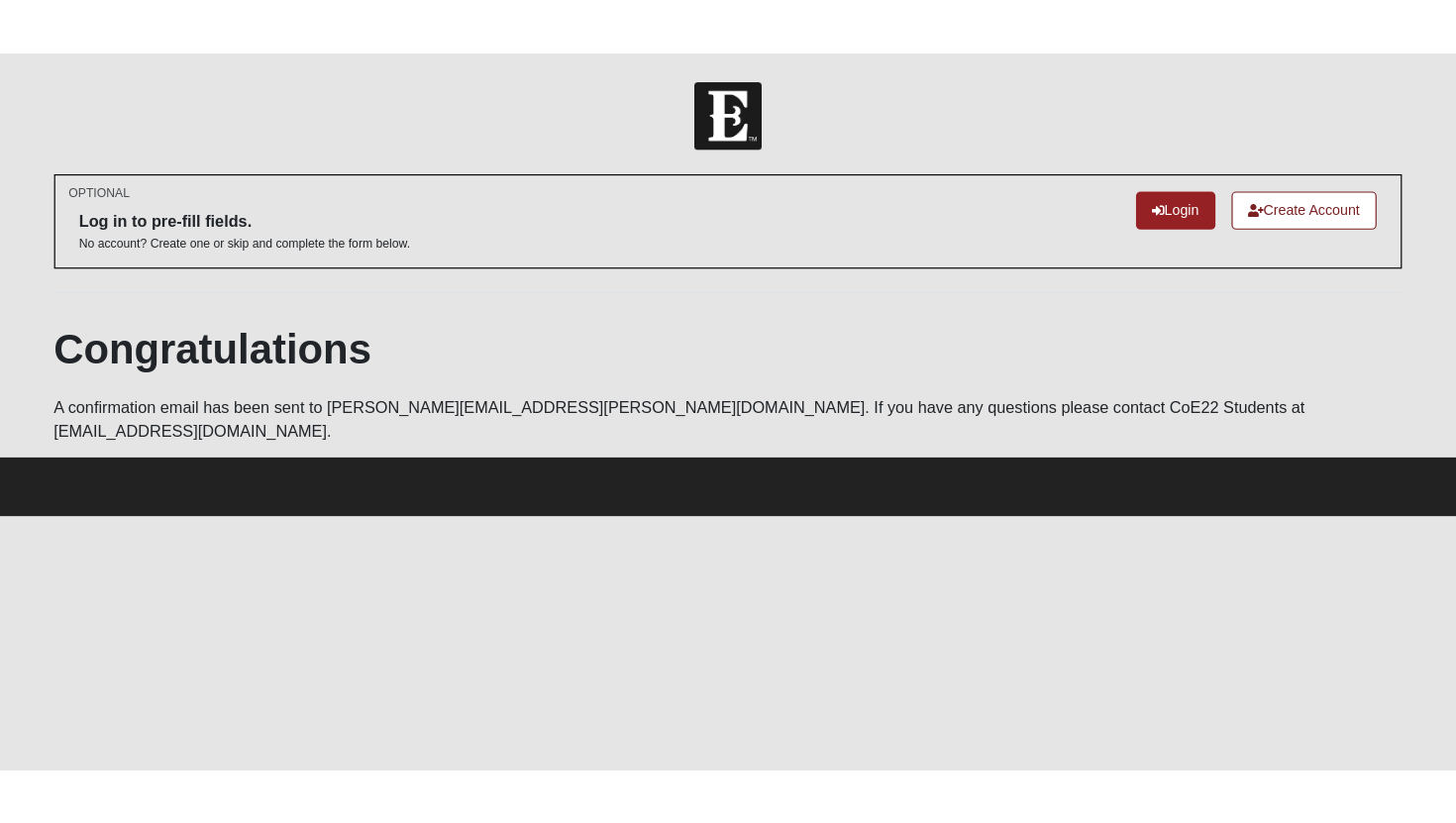 scroll, scrollTop: 0, scrollLeft: 0, axis: both 